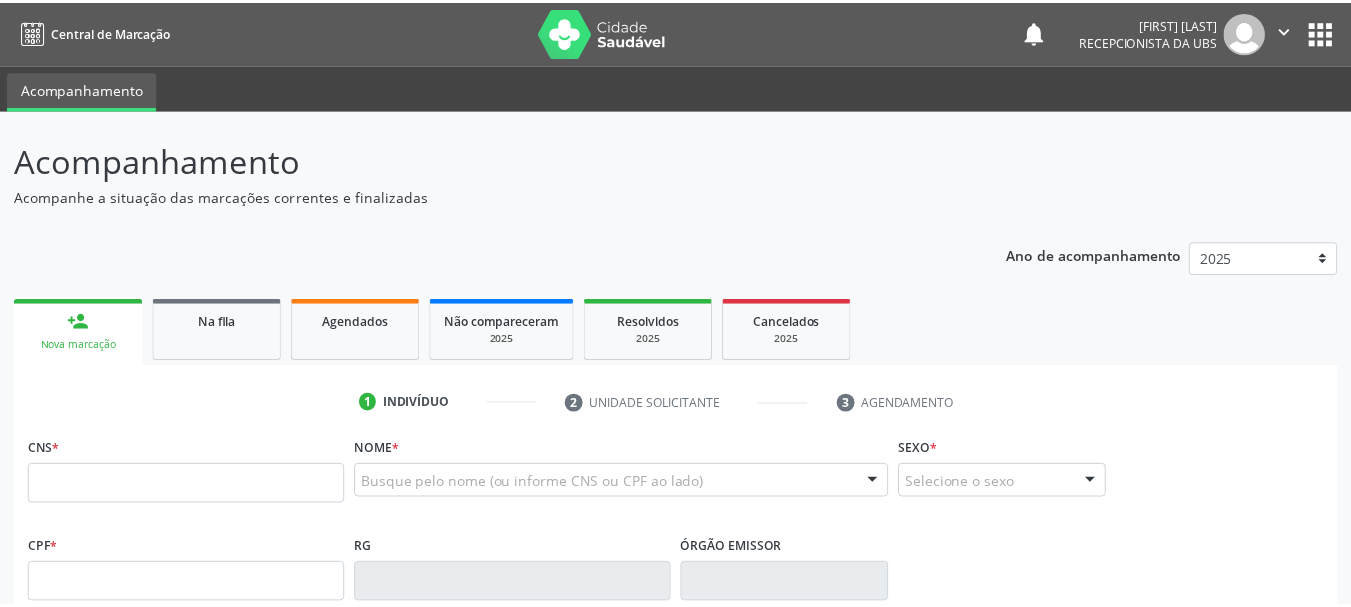 scroll, scrollTop: 0, scrollLeft: 0, axis: both 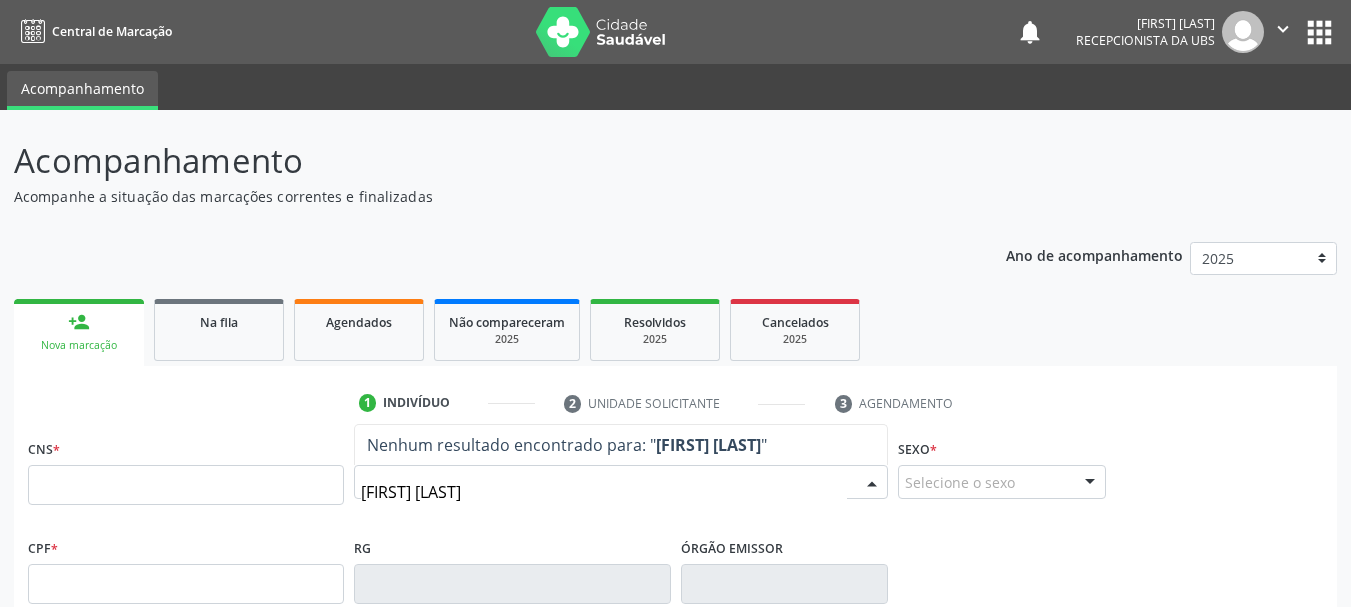 click on "jairo farias dos sanstos" at bounding box center (604, 492) 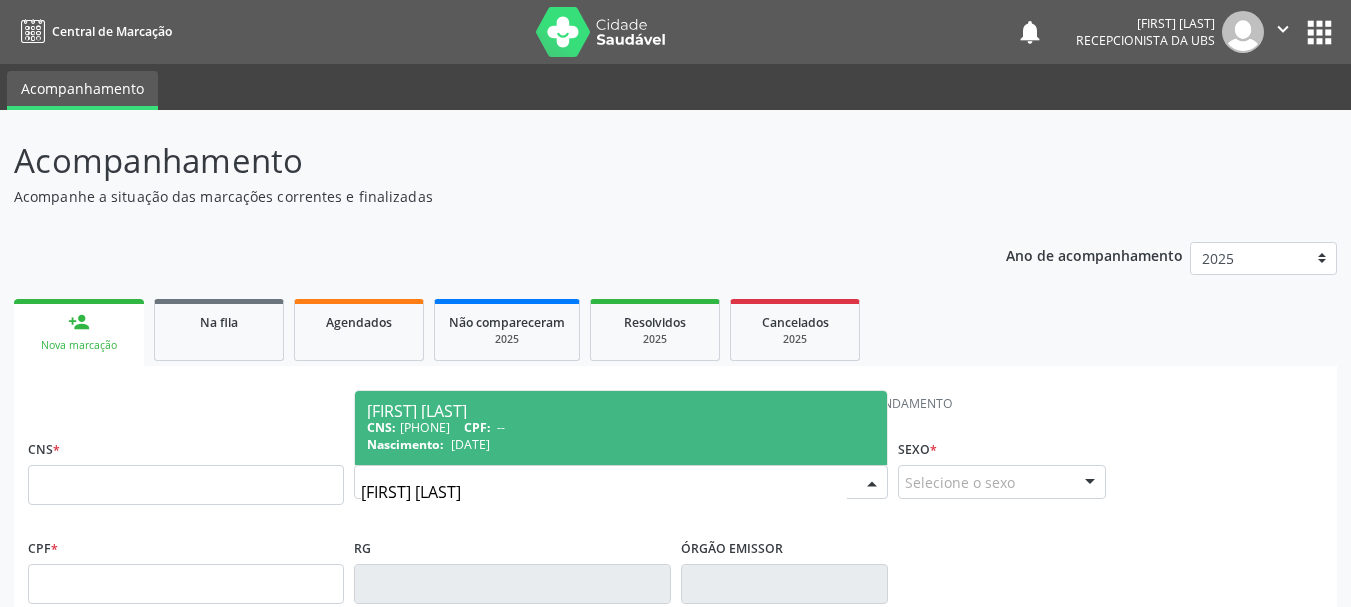 click on "CPF:" at bounding box center [477, 427] 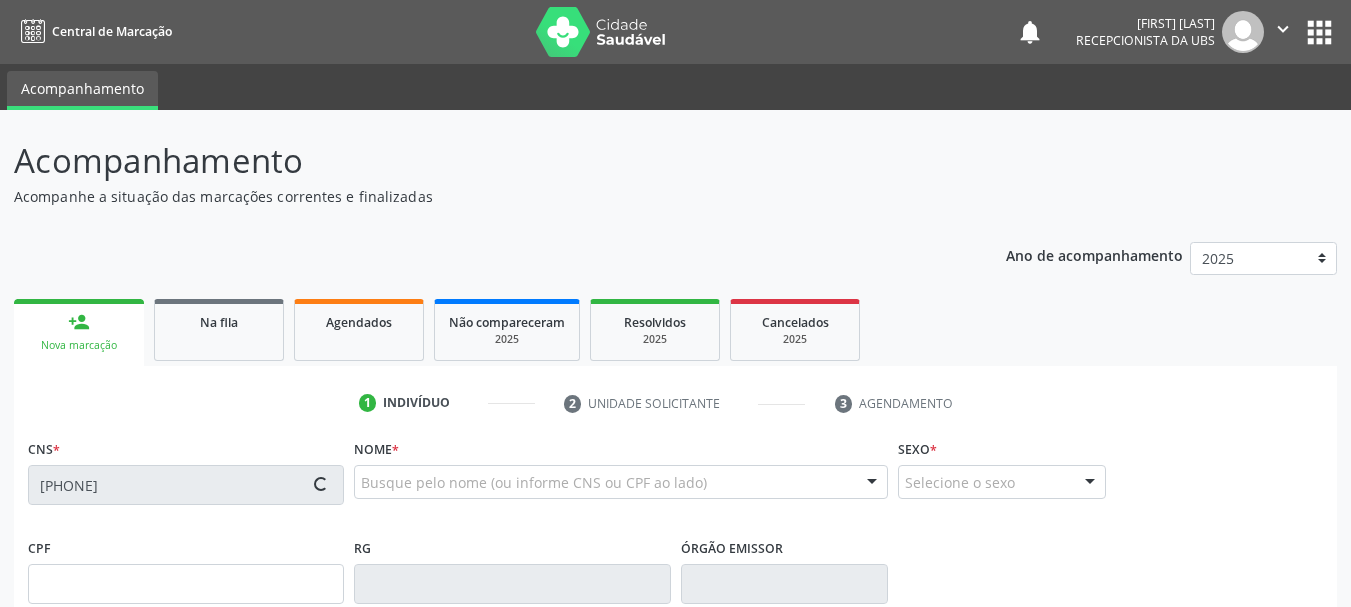 type on "20/01/1967" 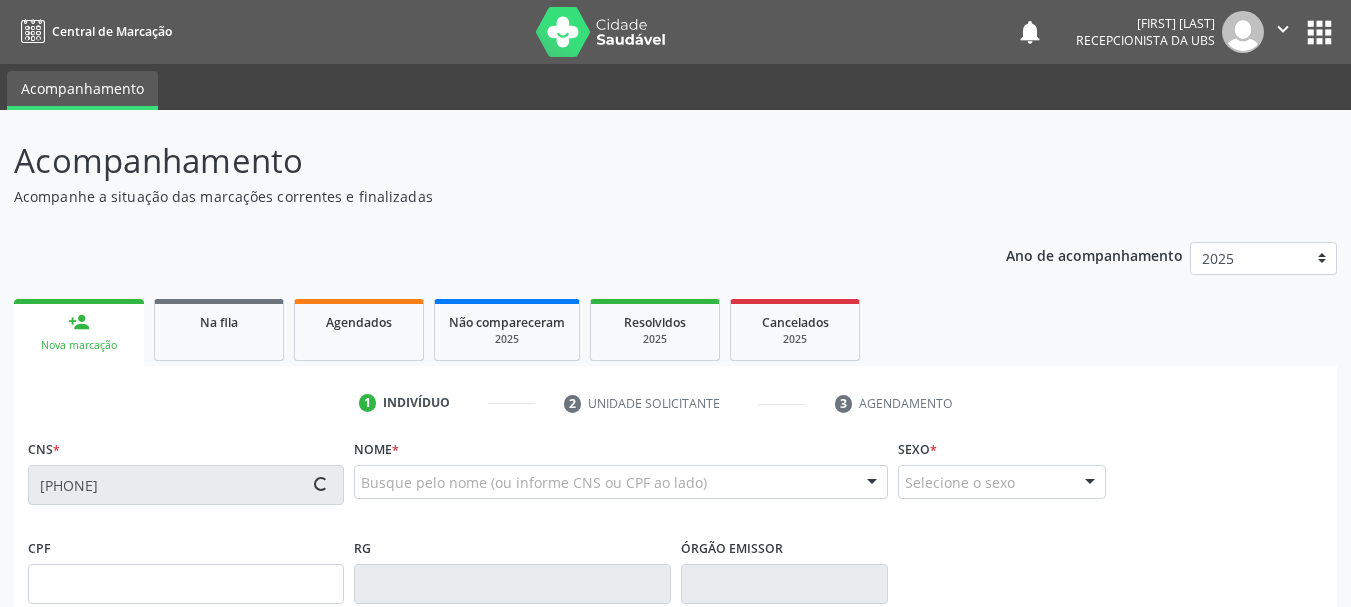 type on "Valdete Conceicao de Farias" 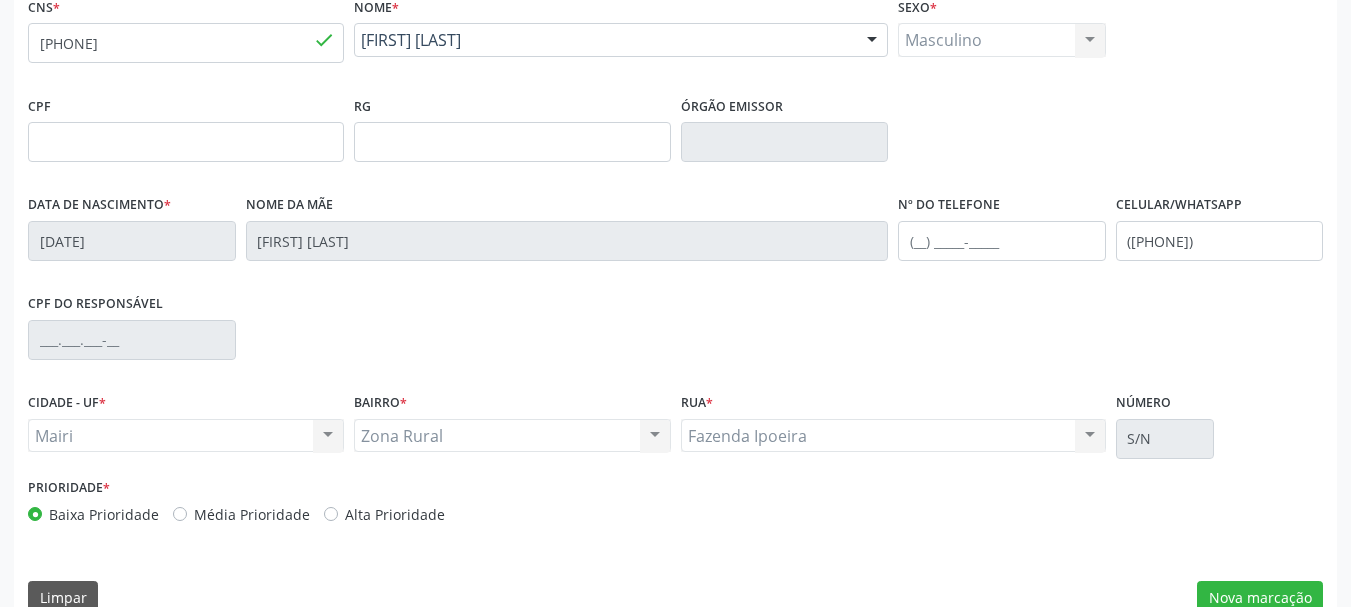 scroll, scrollTop: 477, scrollLeft: 0, axis: vertical 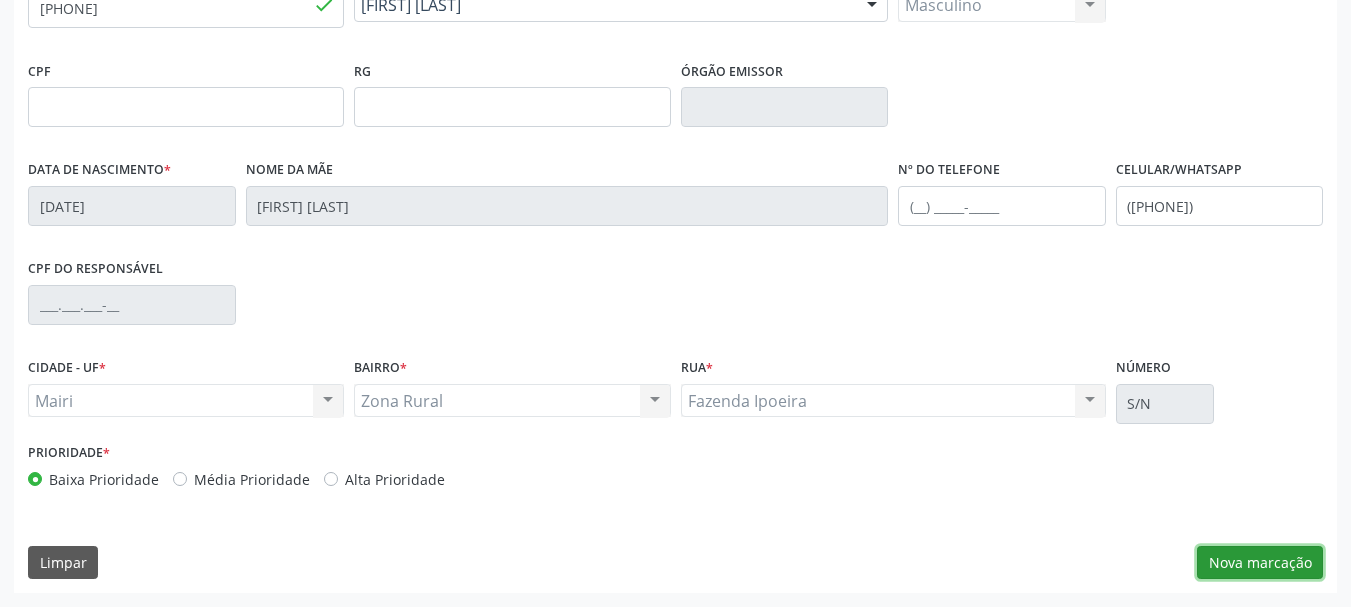 click on "Nova marcação" at bounding box center (1260, 563) 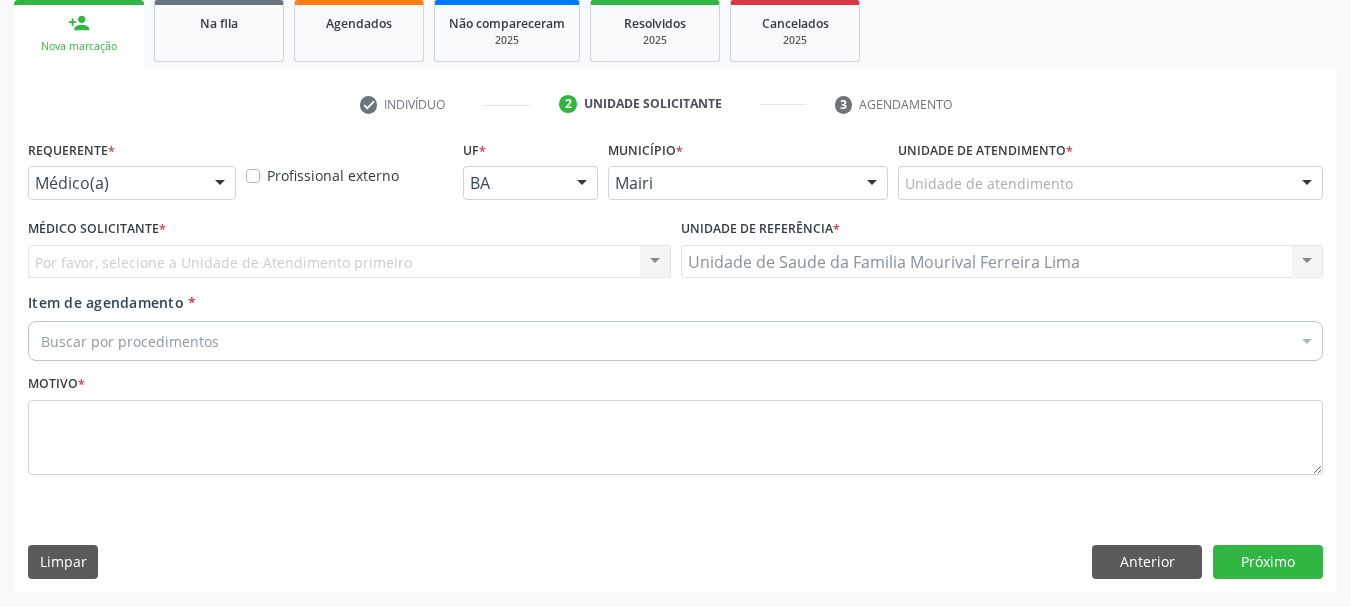 scroll, scrollTop: 299, scrollLeft: 0, axis: vertical 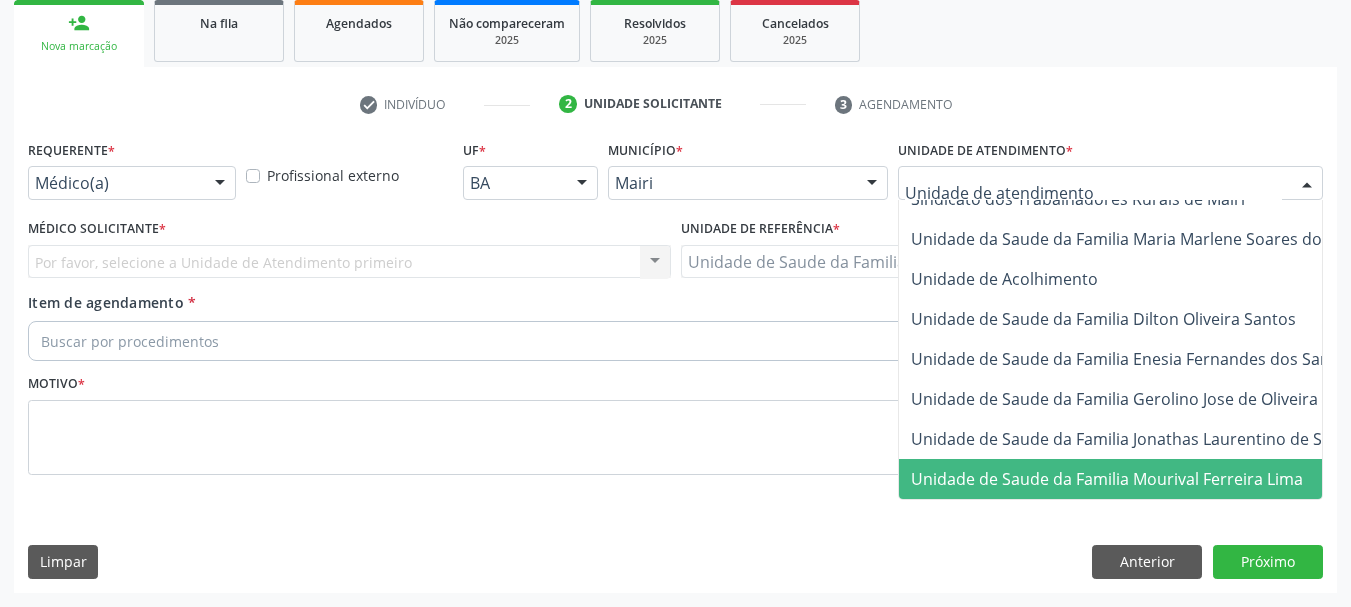 click on "Unidade de Saude da Familia Mourival Ferreira Lima" at bounding box center [1107, 479] 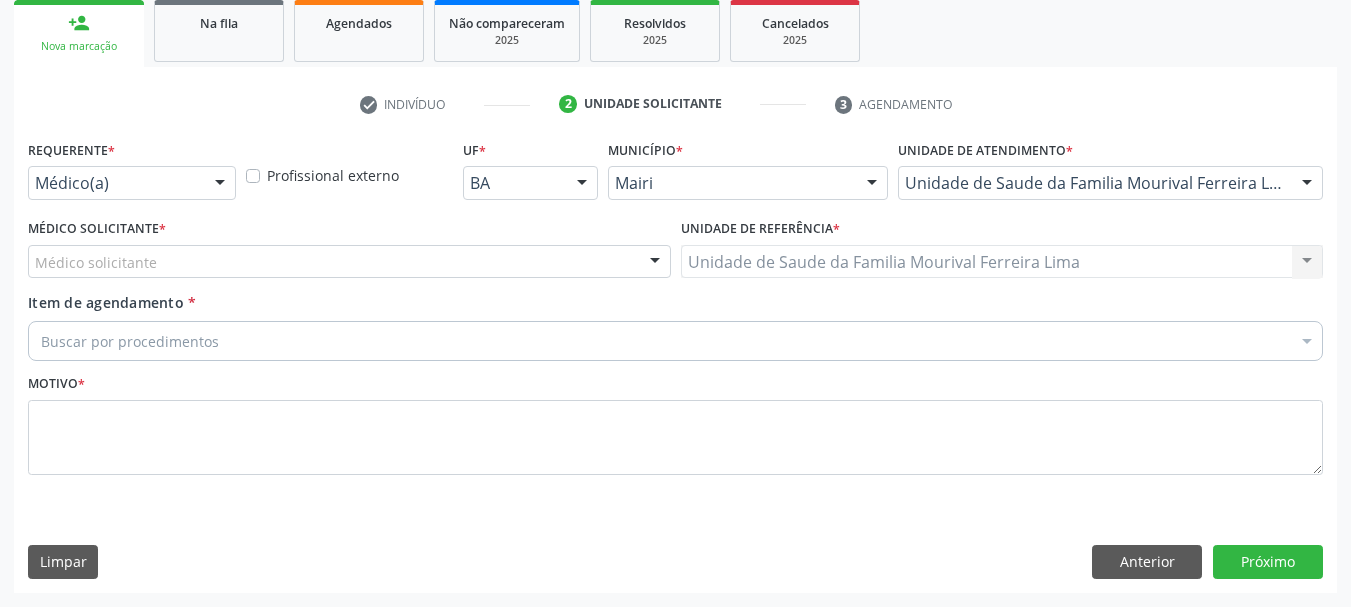 click on "Buscar por procedimentos" at bounding box center [675, 341] 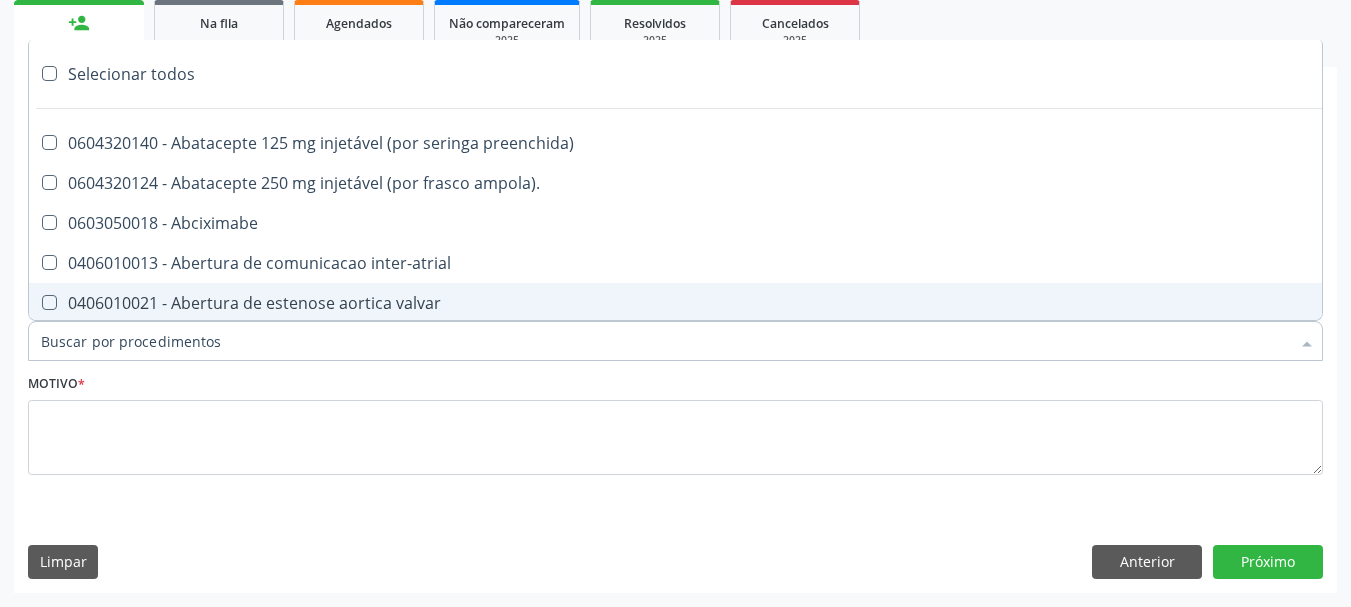 type on "#" 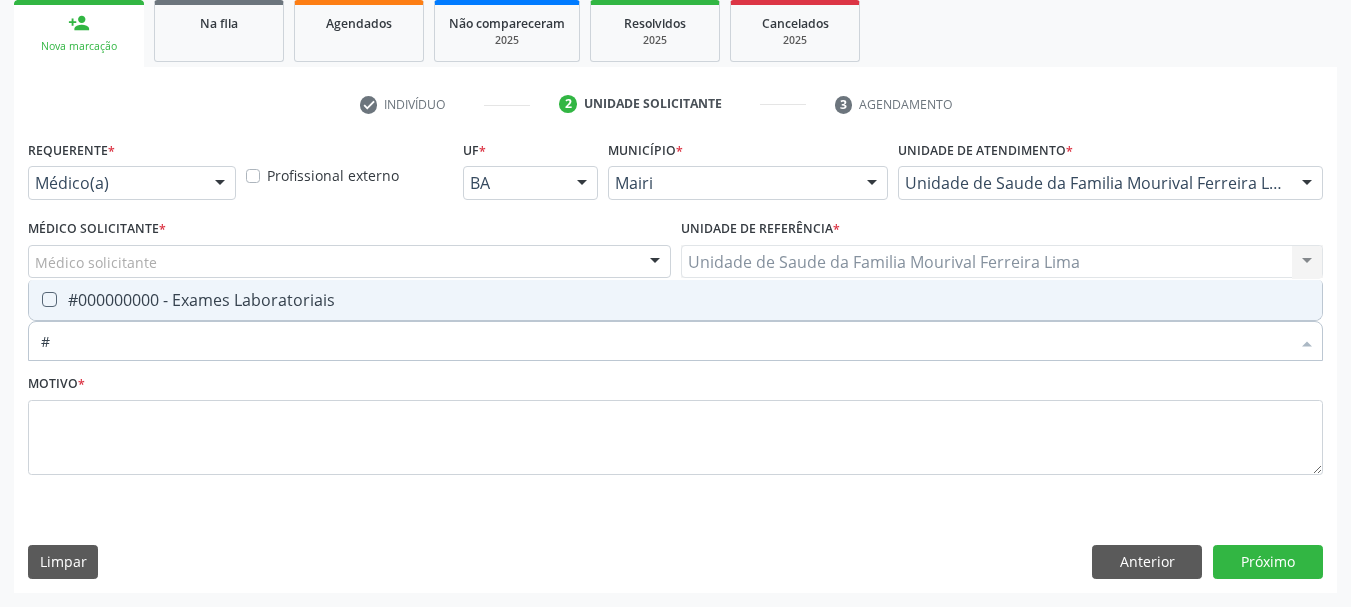 click on "#000000000 - Exames Laboratoriais" at bounding box center (675, 300) 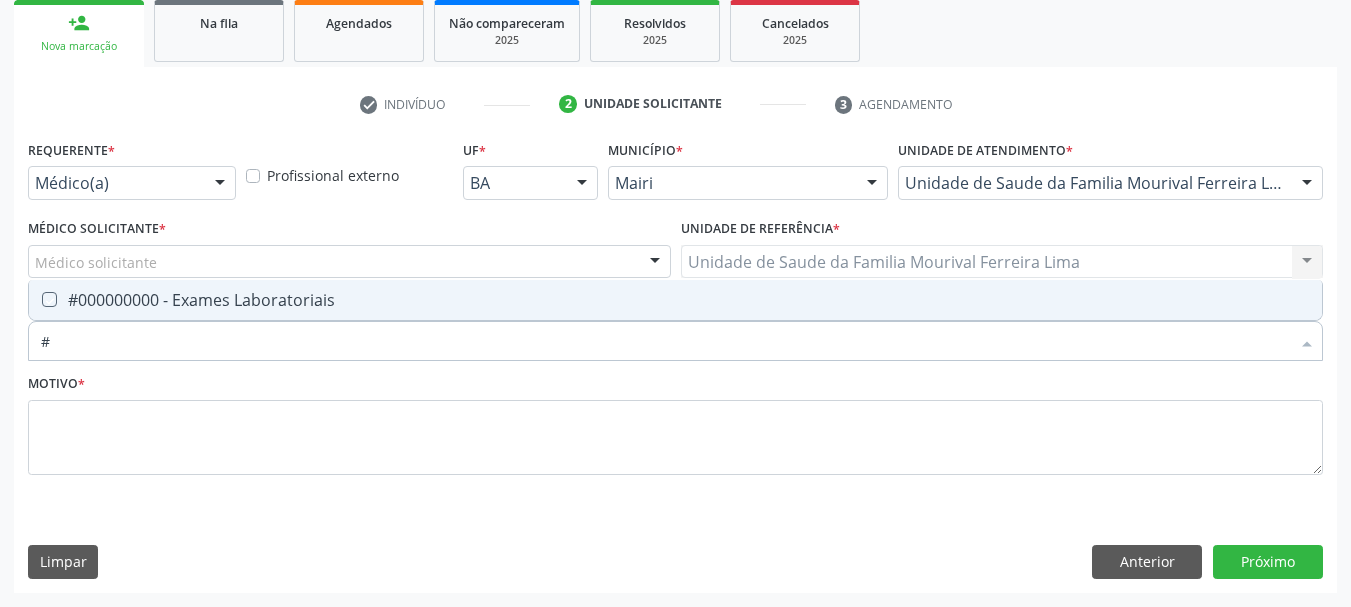 checkbox on "true" 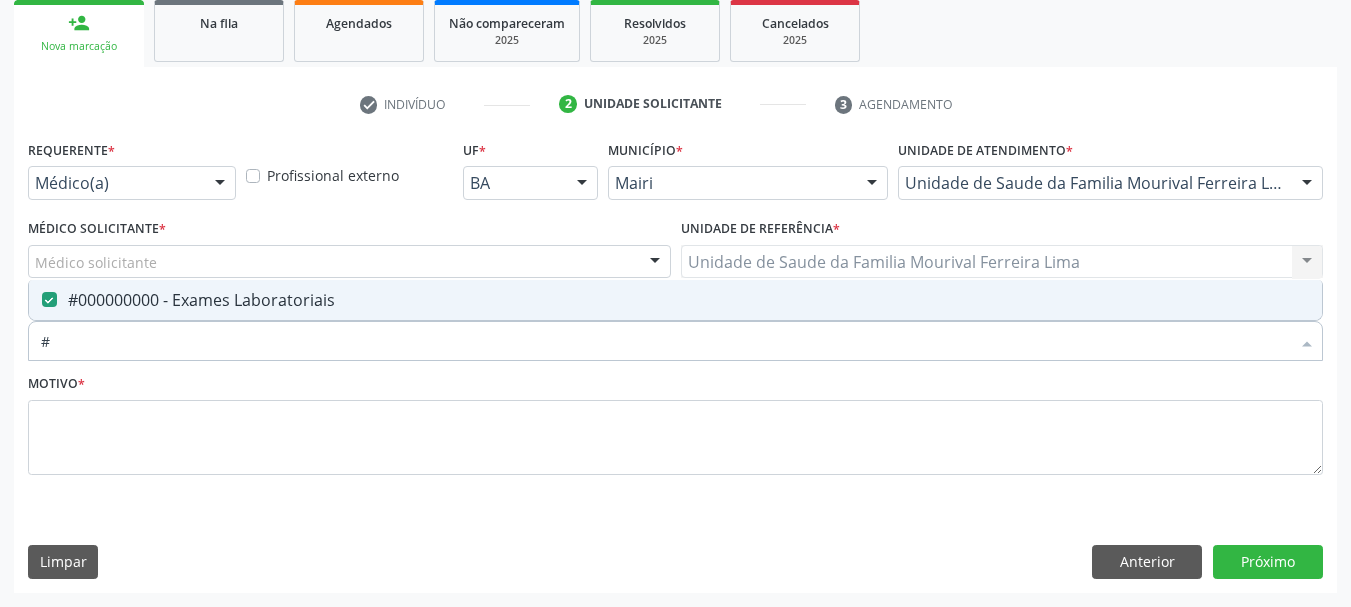 click on "Requerente
*
Médico(a)         Médico(a)   Enfermeiro(a)   Paciente
Nenhum resultado encontrado para: "   "
Não há nenhuma opção para ser exibida.
Profissional externo
UF
*
BA         BA
Nenhum resultado encontrado para: "   "
Não há nenhuma opção para ser exibida.
Município
*
Mairi         Capim Grosso   Feira de Santana   Jacobina   Mairi   Salvador
Nenhum resultado encontrado para: "   "
Não há nenhuma opção para ser exibida.
Unidade de atendimento
*
Unidade de Saude da Familia Mourival Ferreira Lima         Academia da Saude de Mairi   Academia de Saude do Angico   Caf Centro de Abasteciemto Farmaceutico   Calon Proteses Dentarias   Caps Dion da Silva   Caroline Santos Figueredo   Ceo Nossa Senhora das Dores   Cer Mairi   Farmabahia   Hospital Deputado Luis Eduardo Magalhaes     Life Clin" at bounding box center [675, 319] 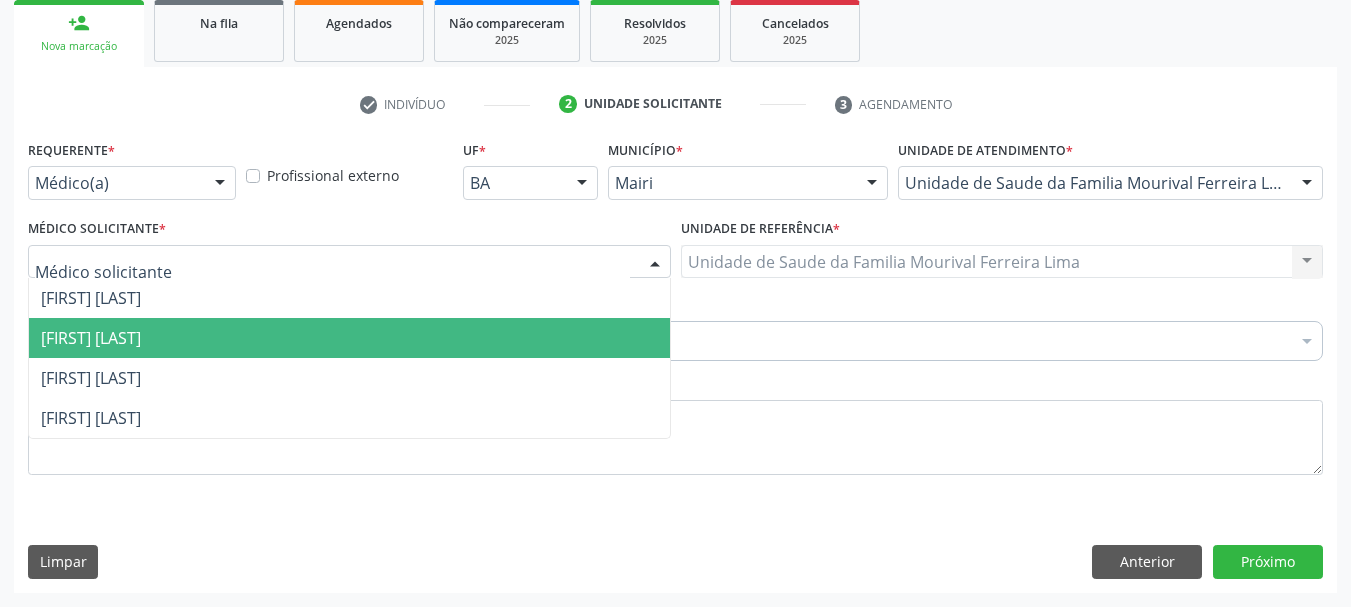 click on "[FIRST] [LAST]" at bounding box center [349, 338] 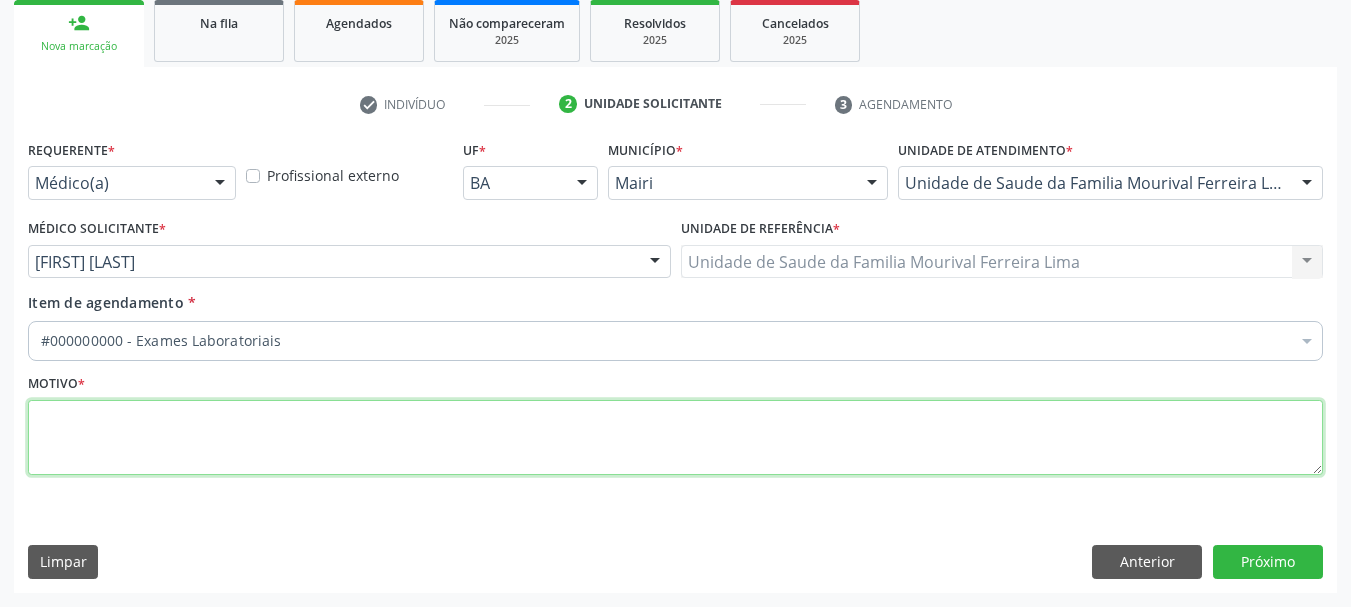 click at bounding box center (675, 438) 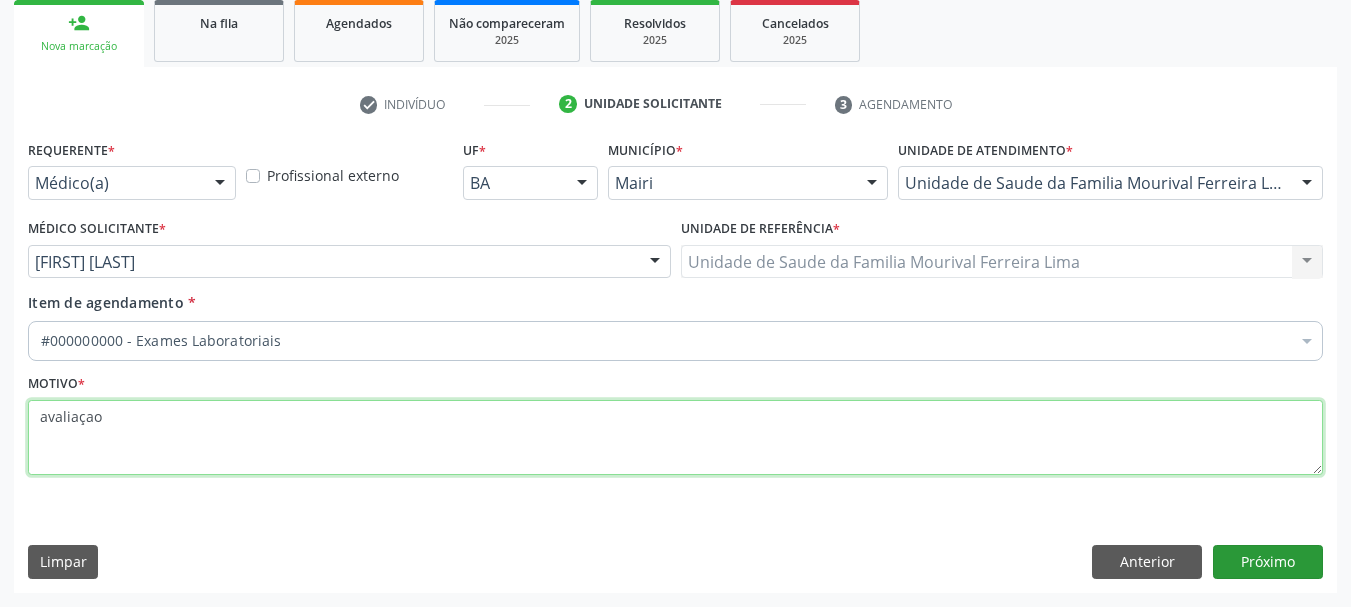 type on "avaliaçao" 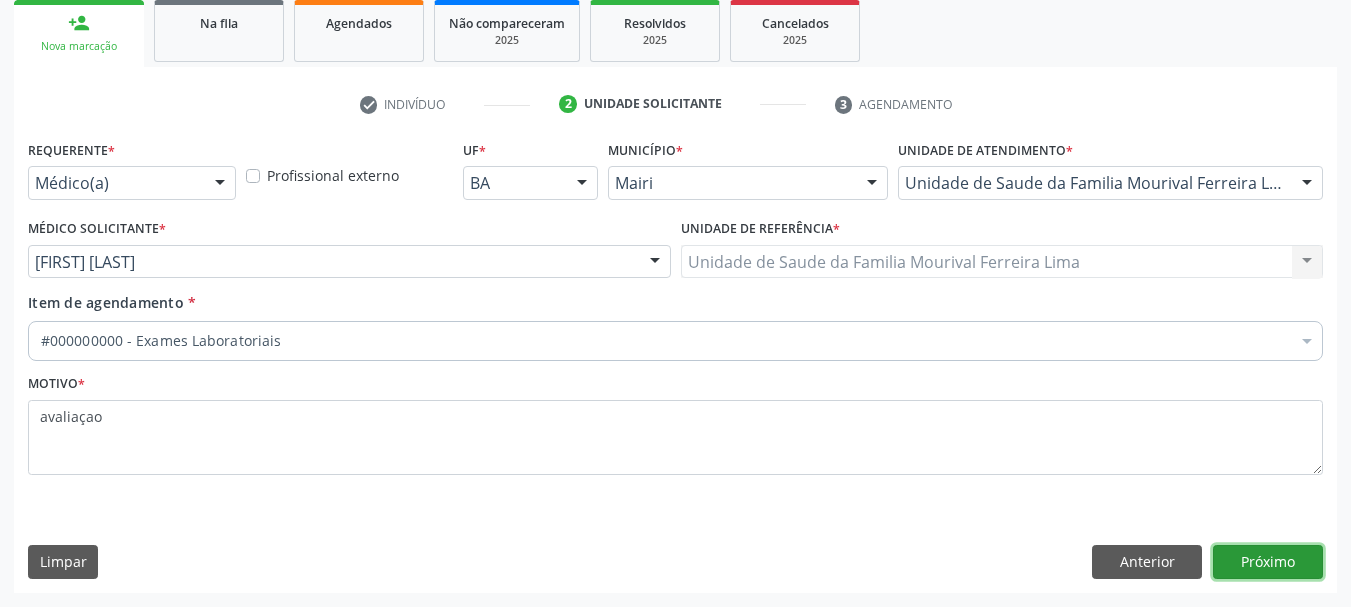 click on "Próximo" at bounding box center (1268, 562) 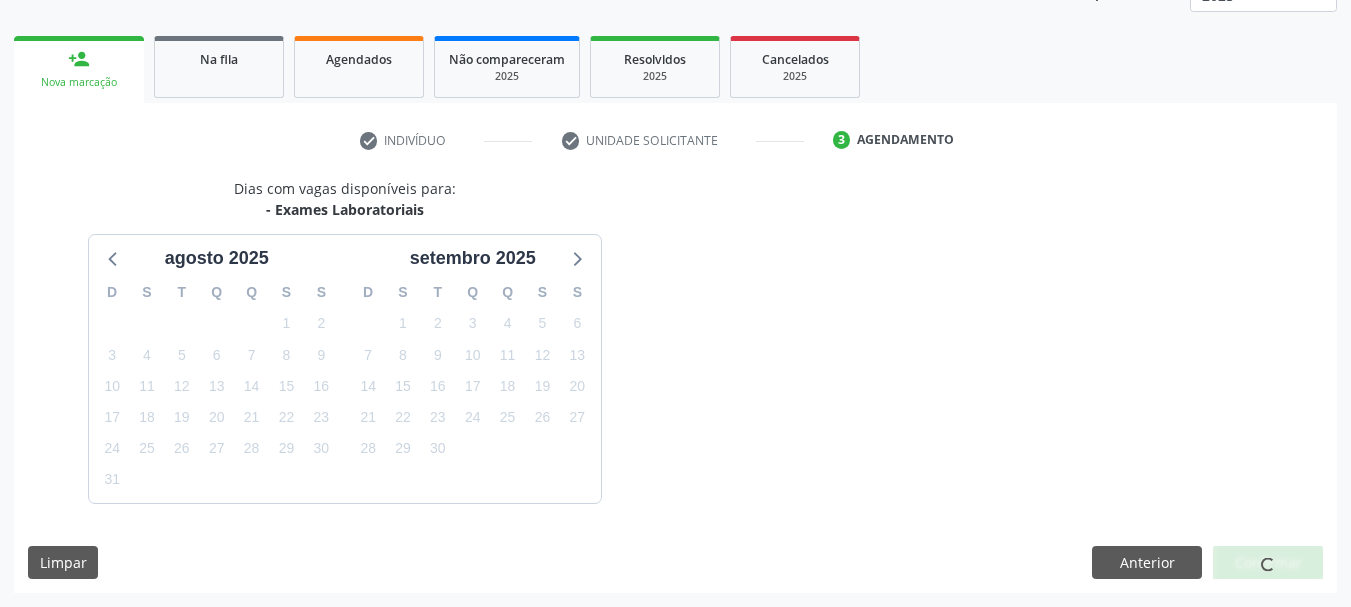 scroll, scrollTop: 299, scrollLeft: 0, axis: vertical 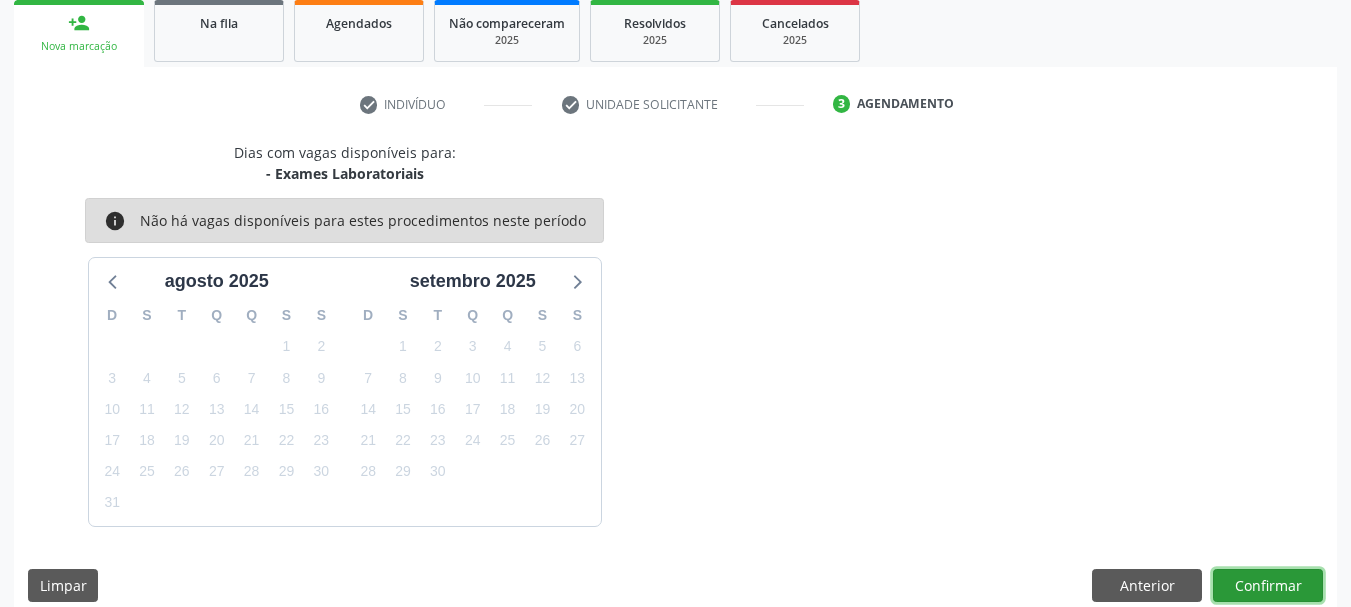 click on "Confirmar" at bounding box center [1268, 586] 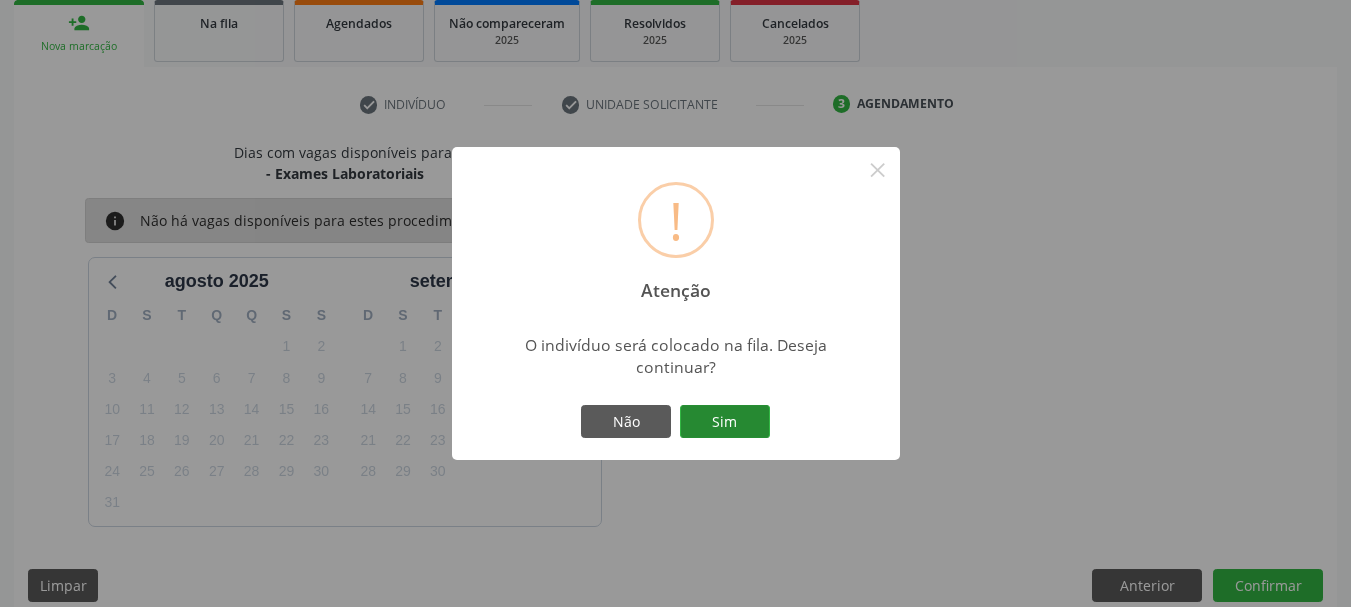 click on "Sim" at bounding box center [725, 422] 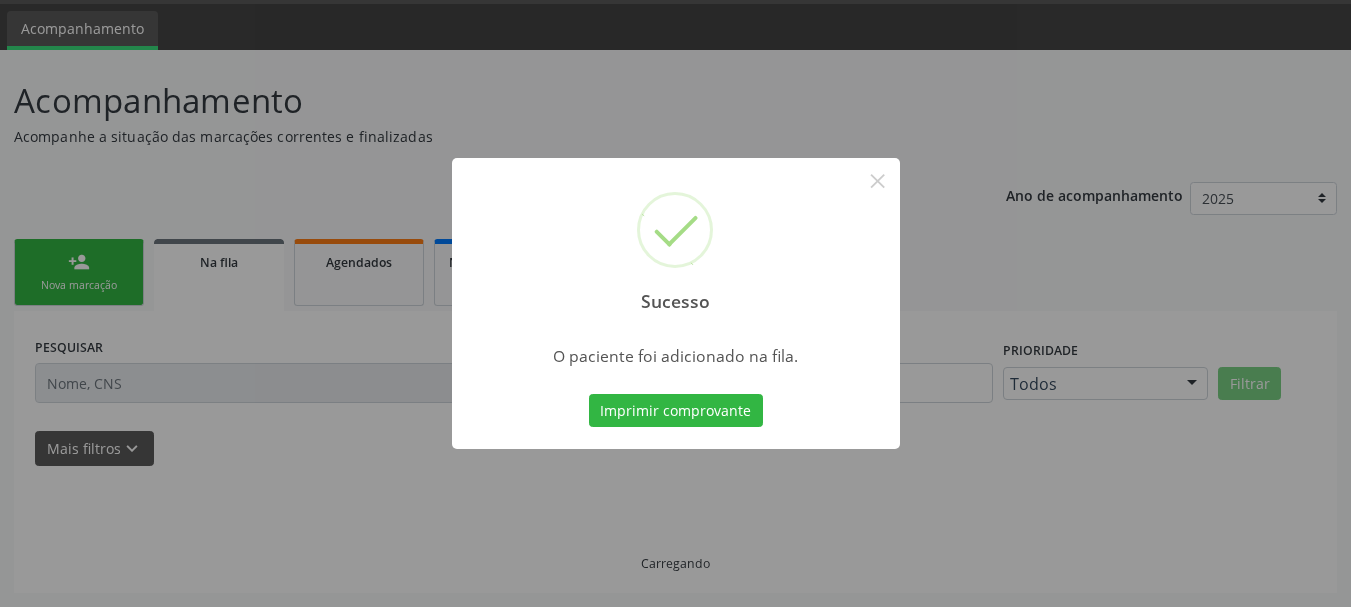 scroll, scrollTop: 60, scrollLeft: 0, axis: vertical 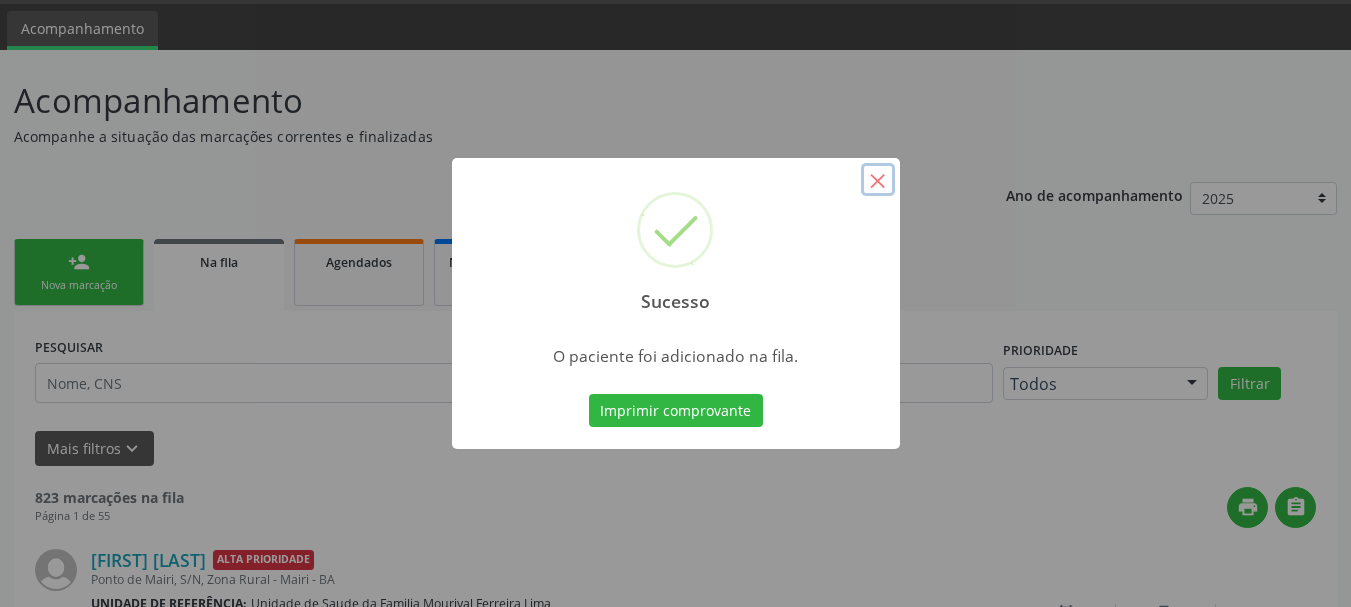 click on "×" at bounding box center (878, 180) 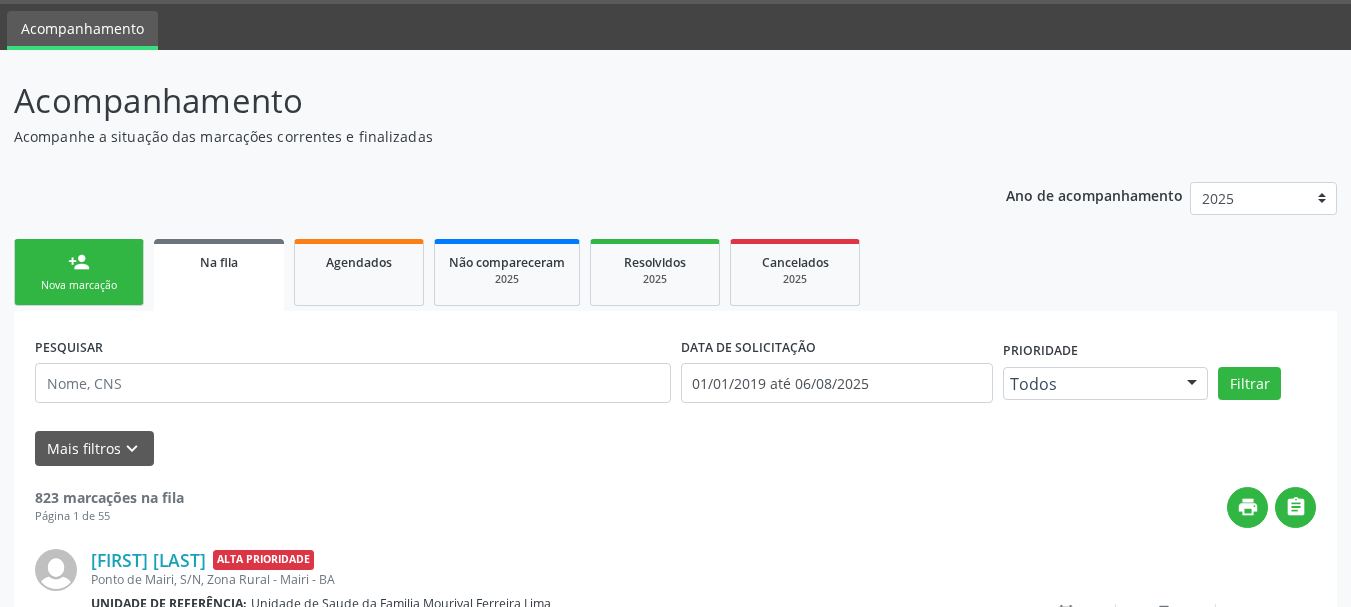 click on "Nova marcação" at bounding box center [79, 285] 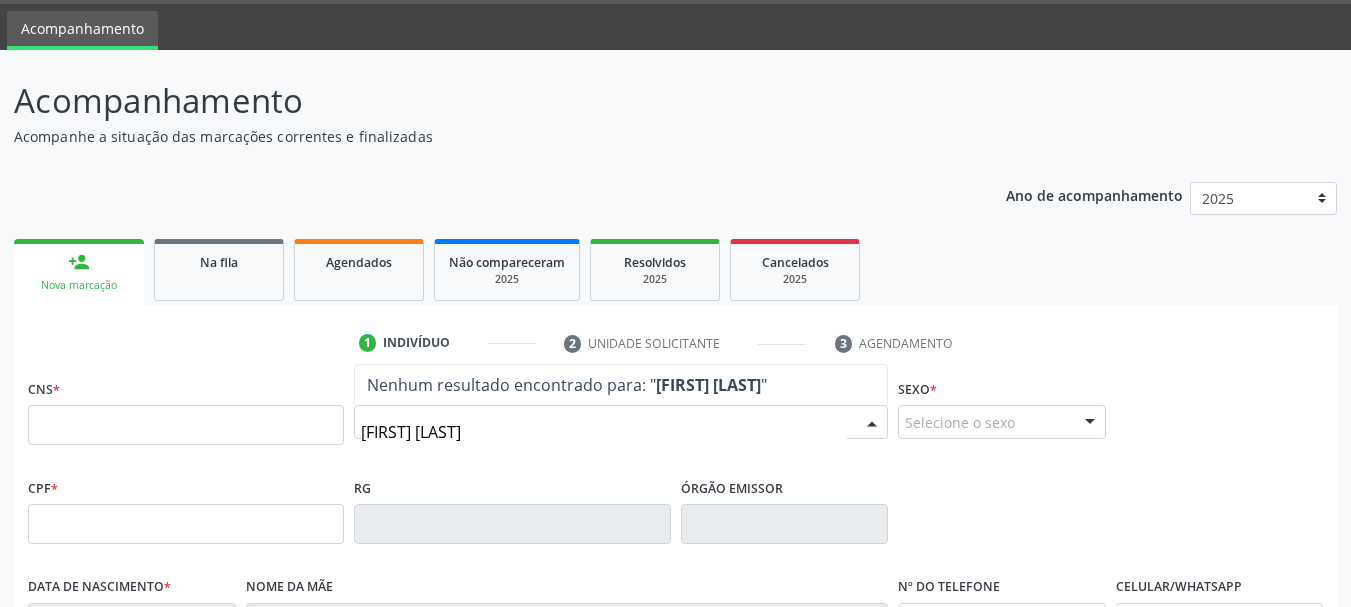 type on "jairo farias dos santos" 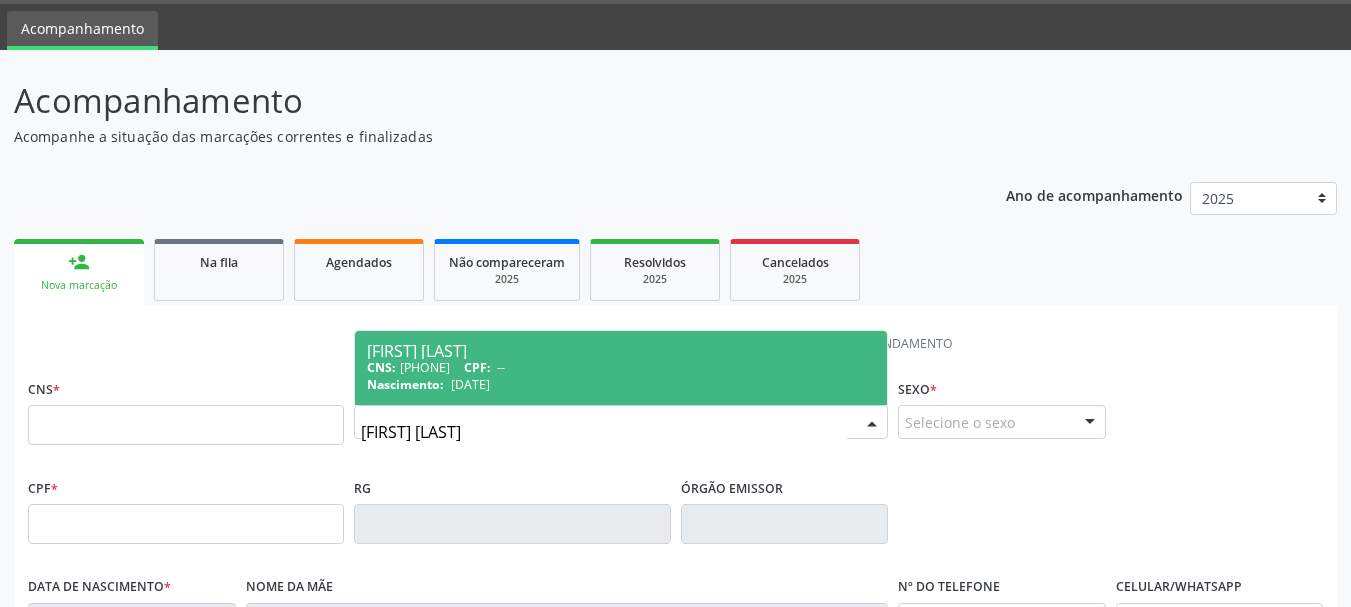 click on "CNS:
703 4082 8265 9016
CPF:    --" at bounding box center (621, 367) 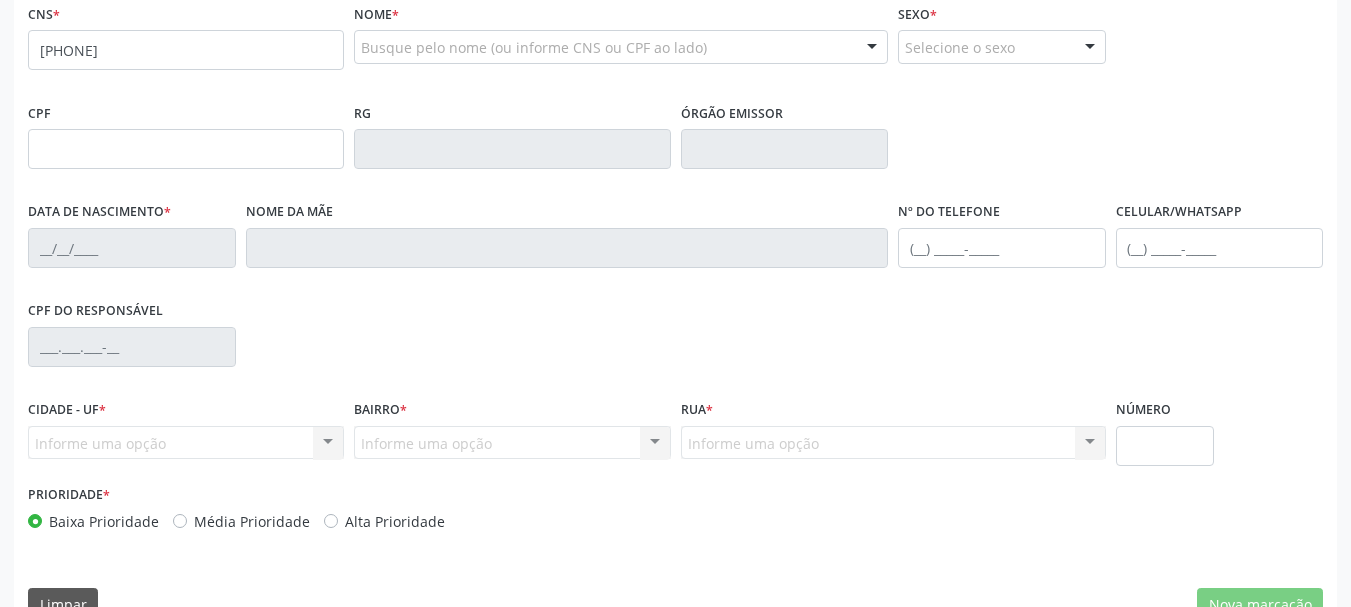 scroll, scrollTop: 477, scrollLeft: 0, axis: vertical 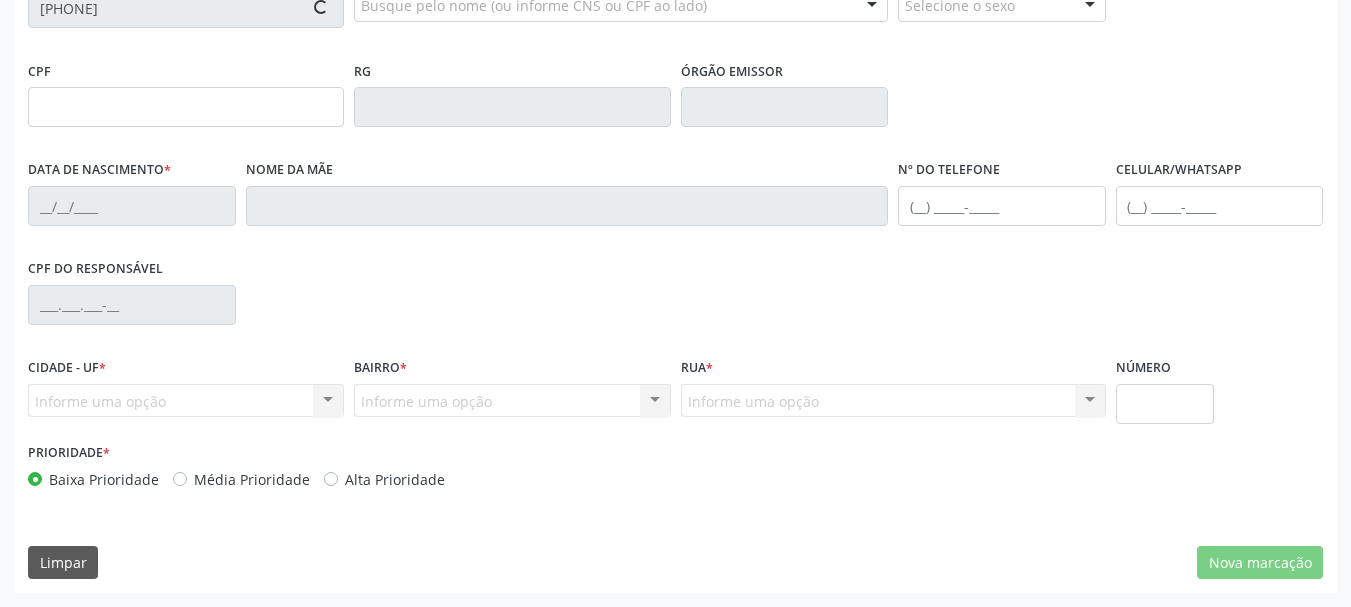 type on "20/01/1967" 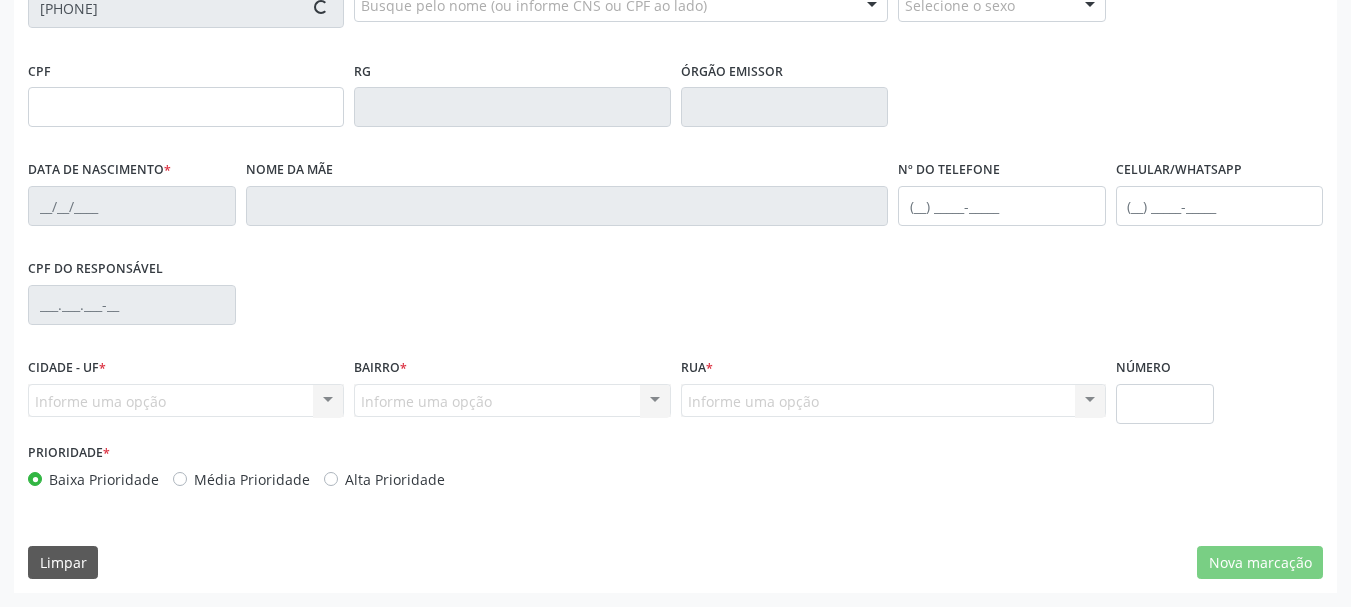 type on "Valdete Conceicao de Farias" 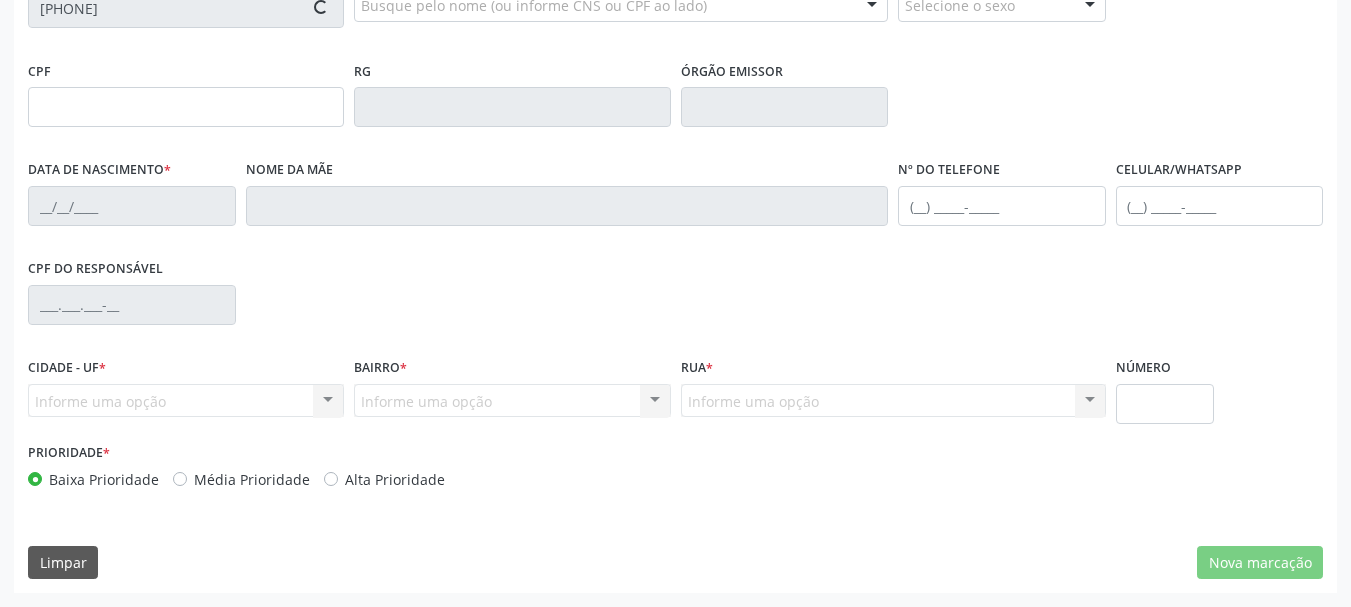 type on "(99) 99999-9999" 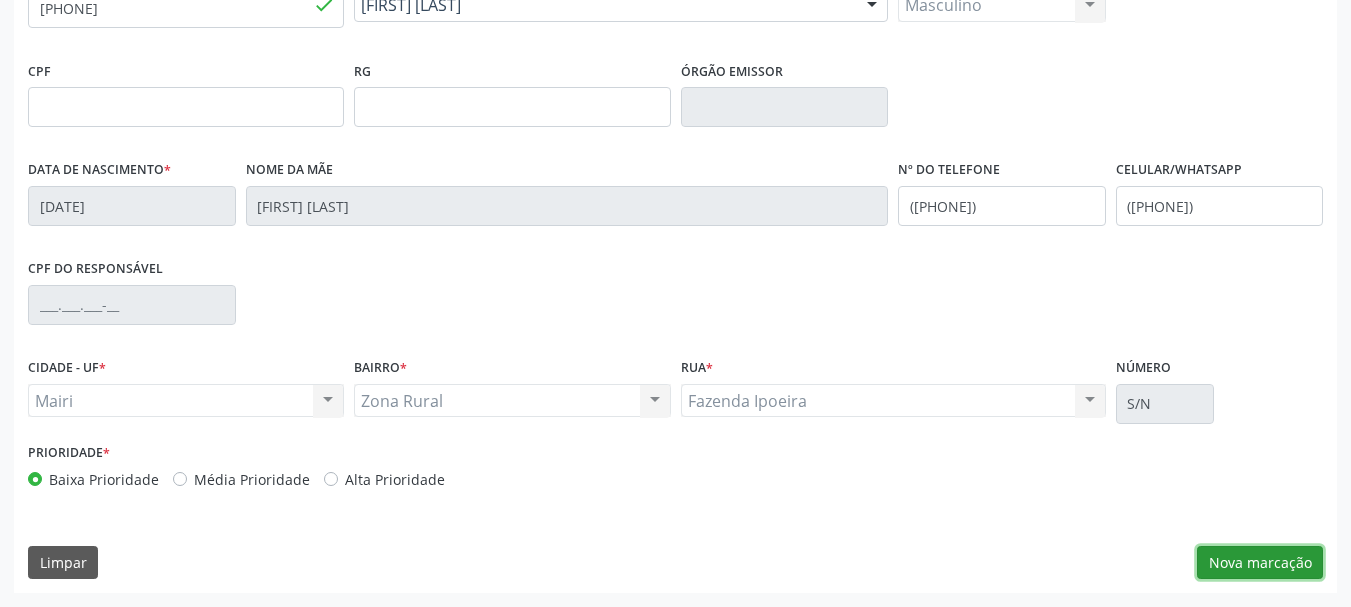 click on "Nova marcação" at bounding box center (1260, 563) 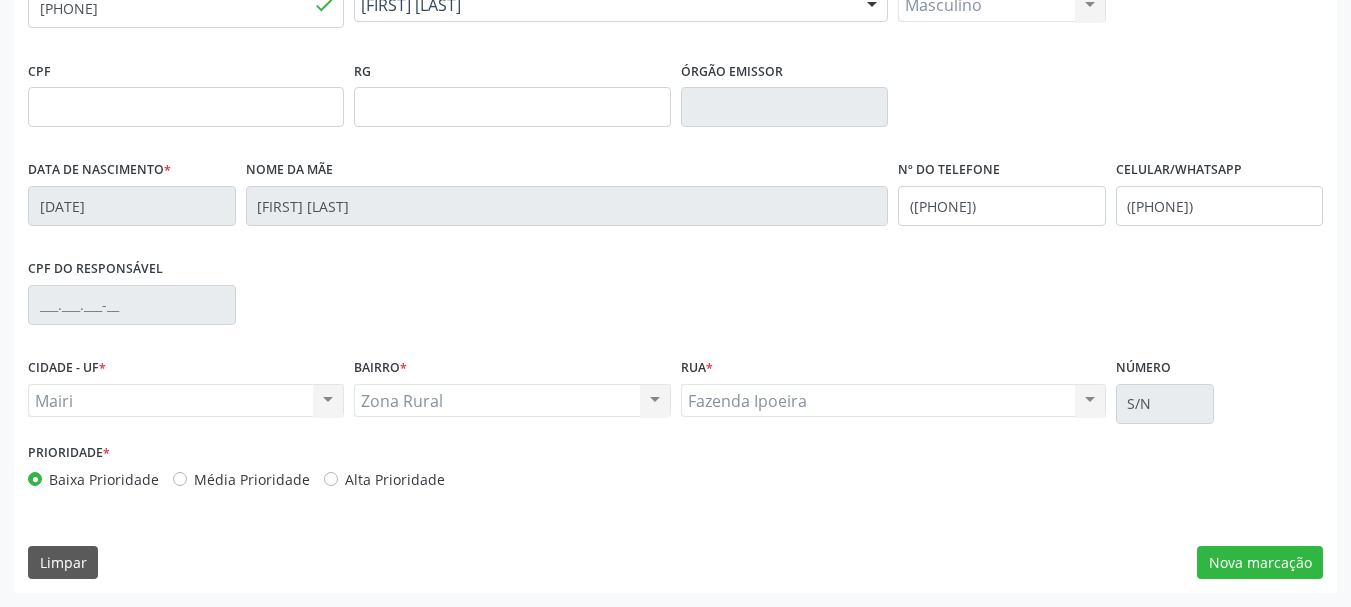scroll, scrollTop: 299, scrollLeft: 0, axis: vertical 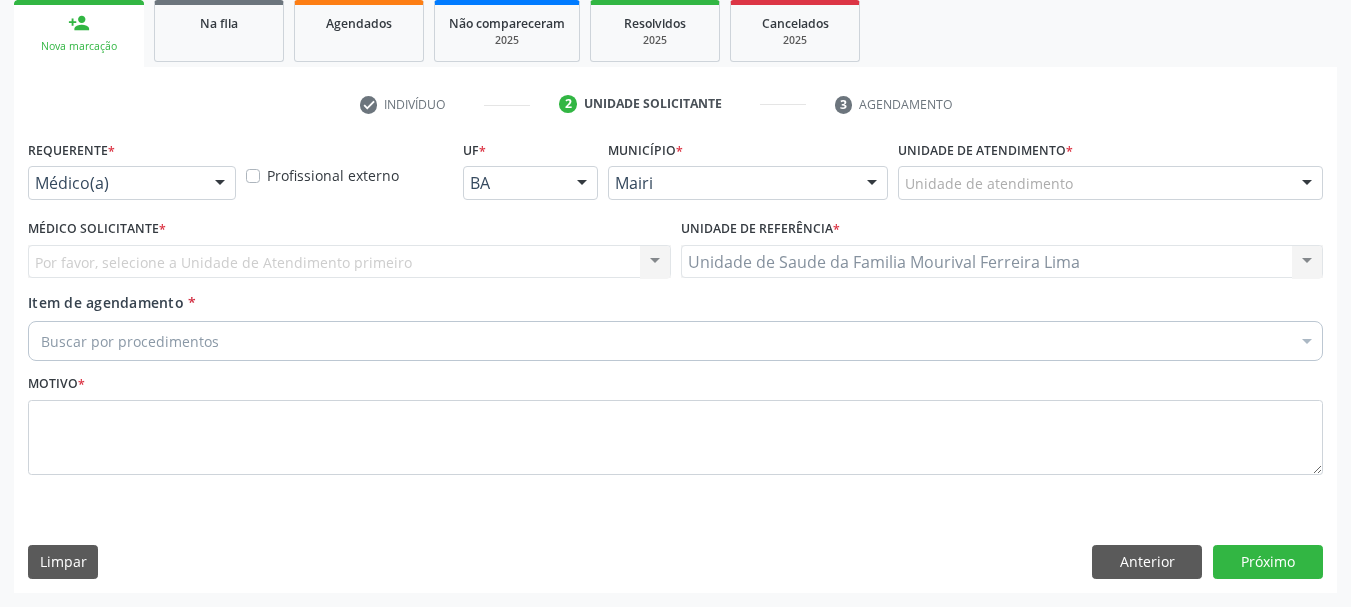 click on "Unidade de atendimento" at bounding box center [1110, 183] 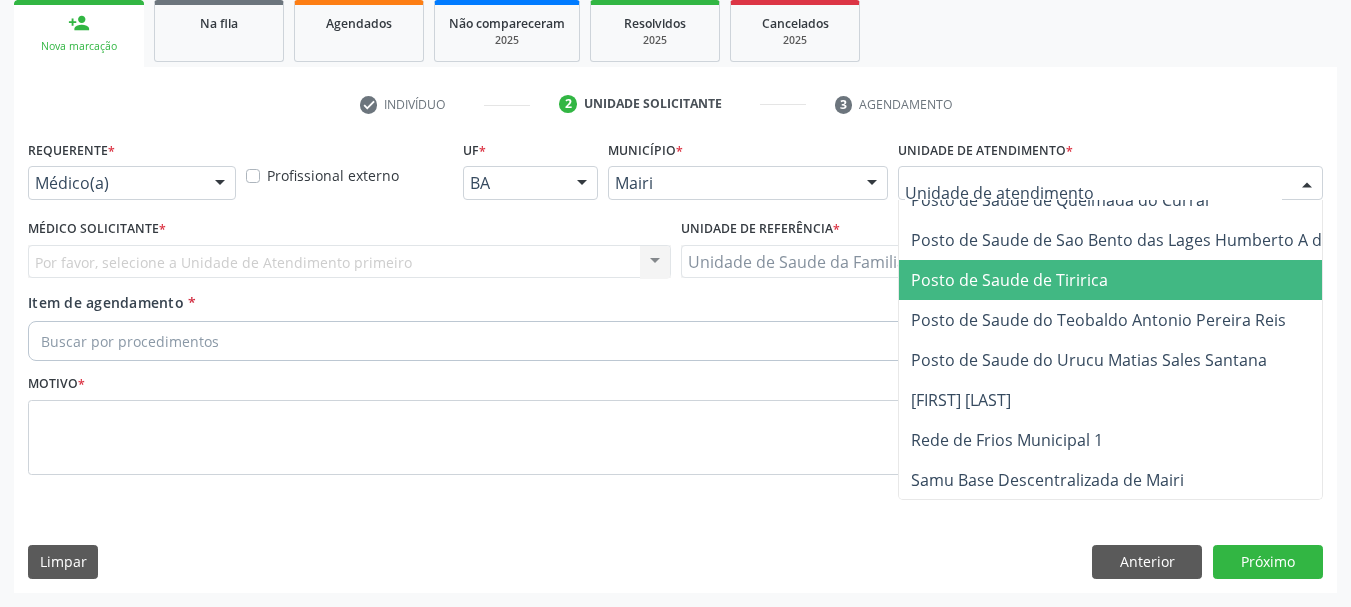 scroll, scrollTop: 1476, scrollLeft: 0, axis: vertical 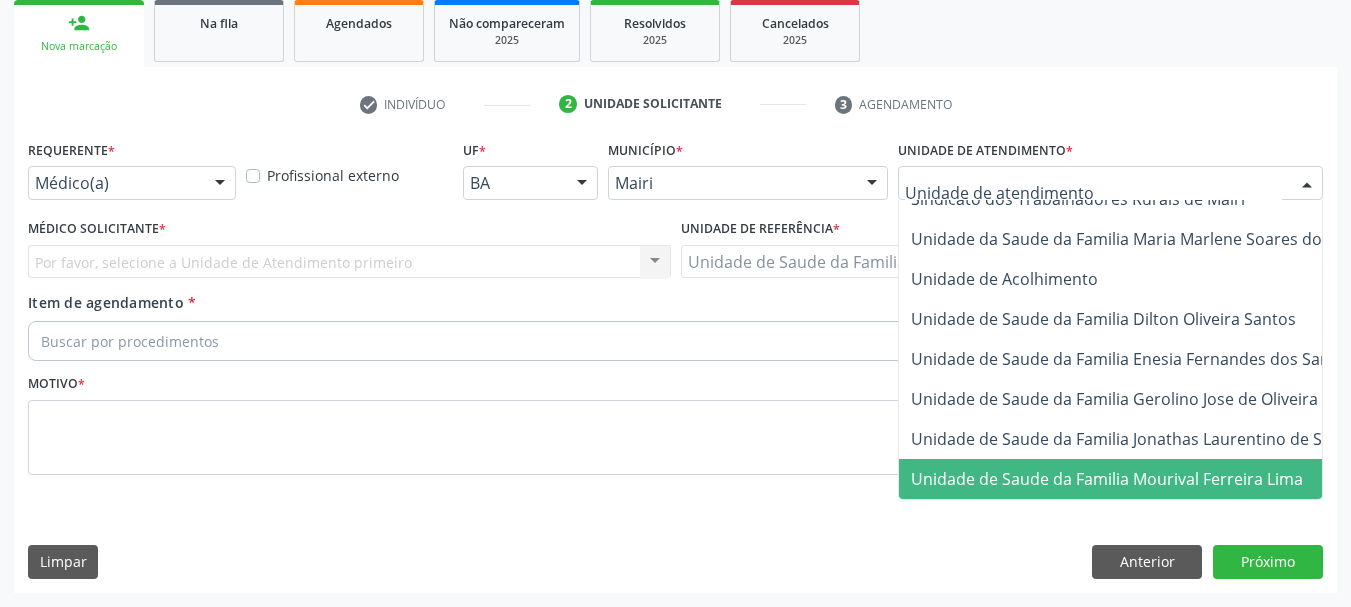click on "Unidade de Saude da Familia Mourival Ferreira Lima" at bounding box center [1151, 479] 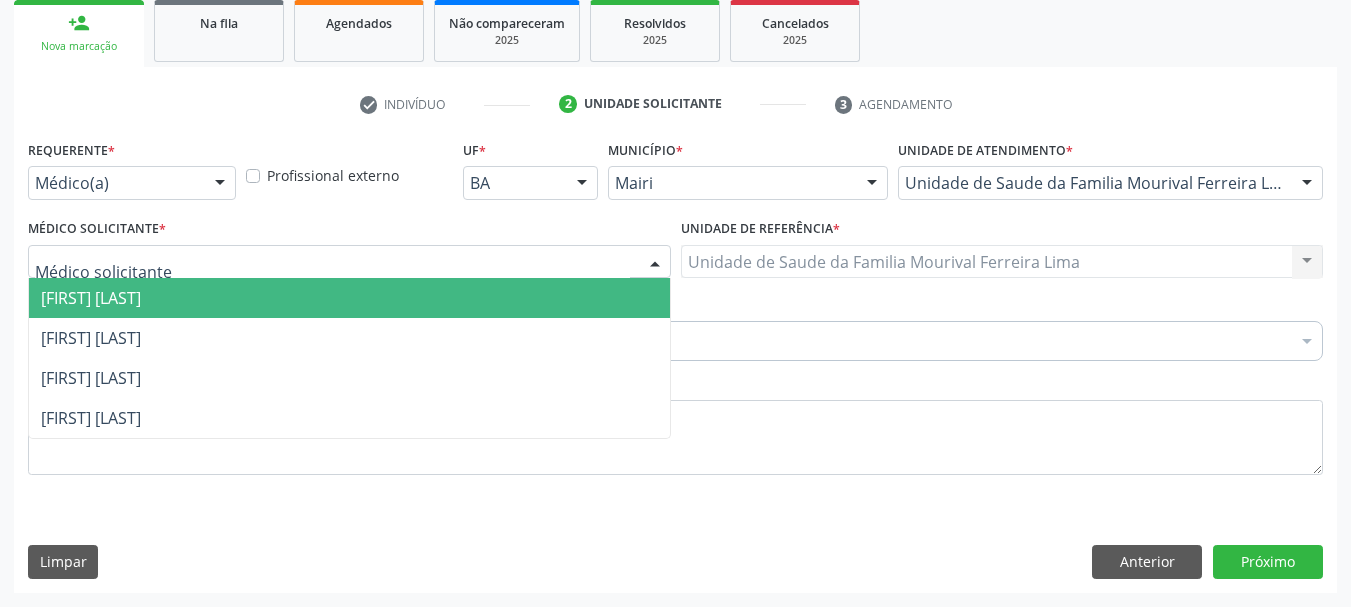 click at bounding box center [349, 262] 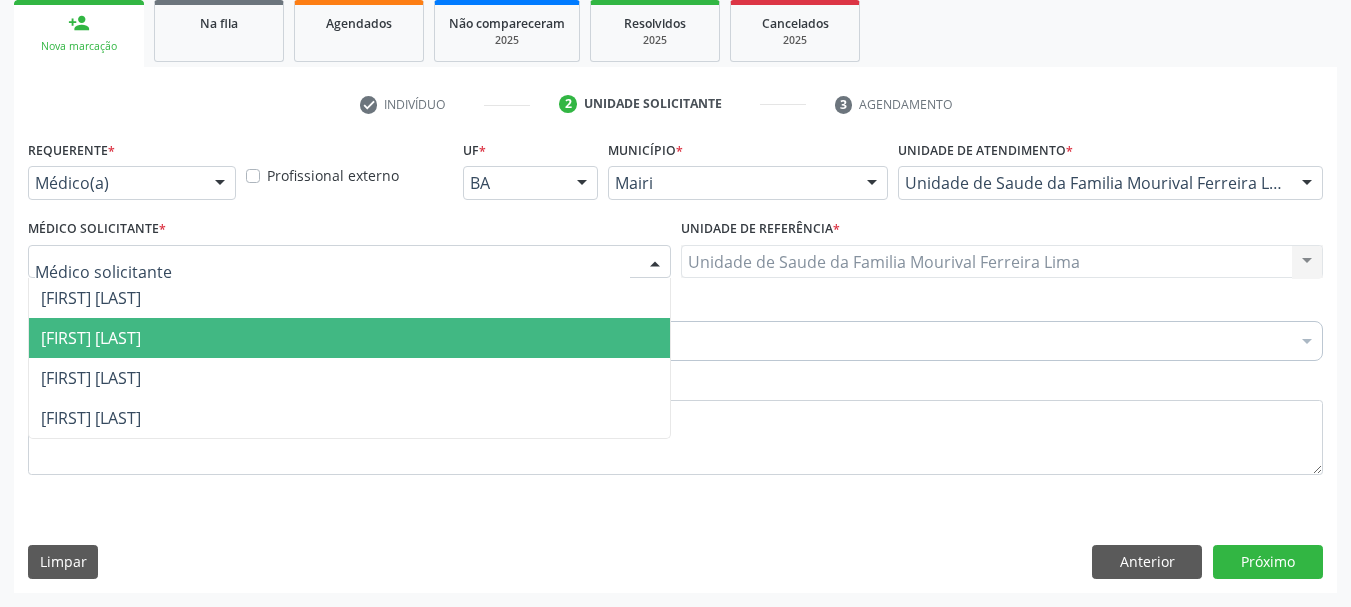 click on "[FIRST] [LAST]" at bounding box center (349, 338) 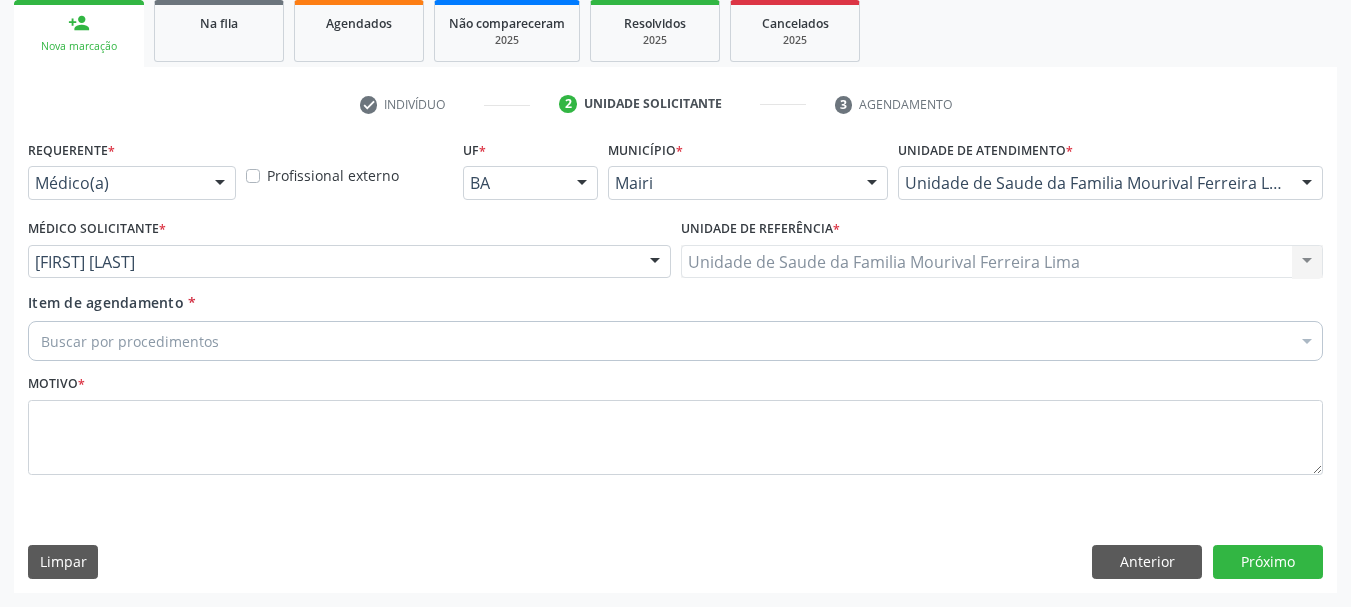 click on "Motivo
*" at bounding box center (675, 422) 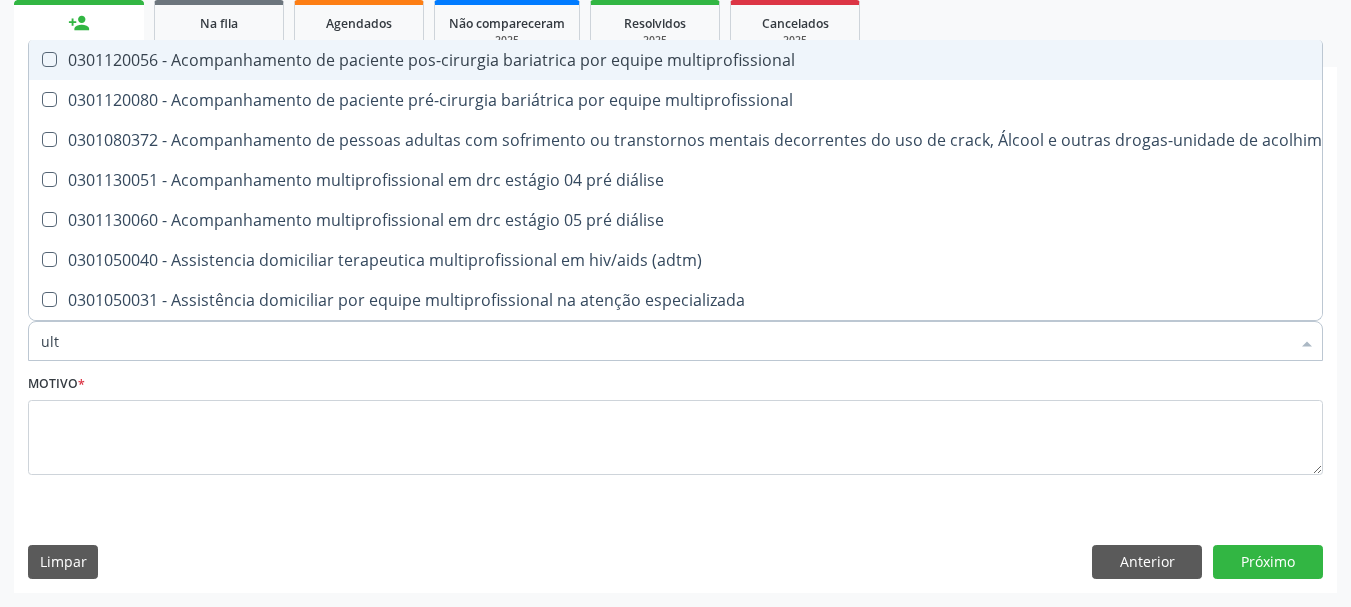 type on "ultr" 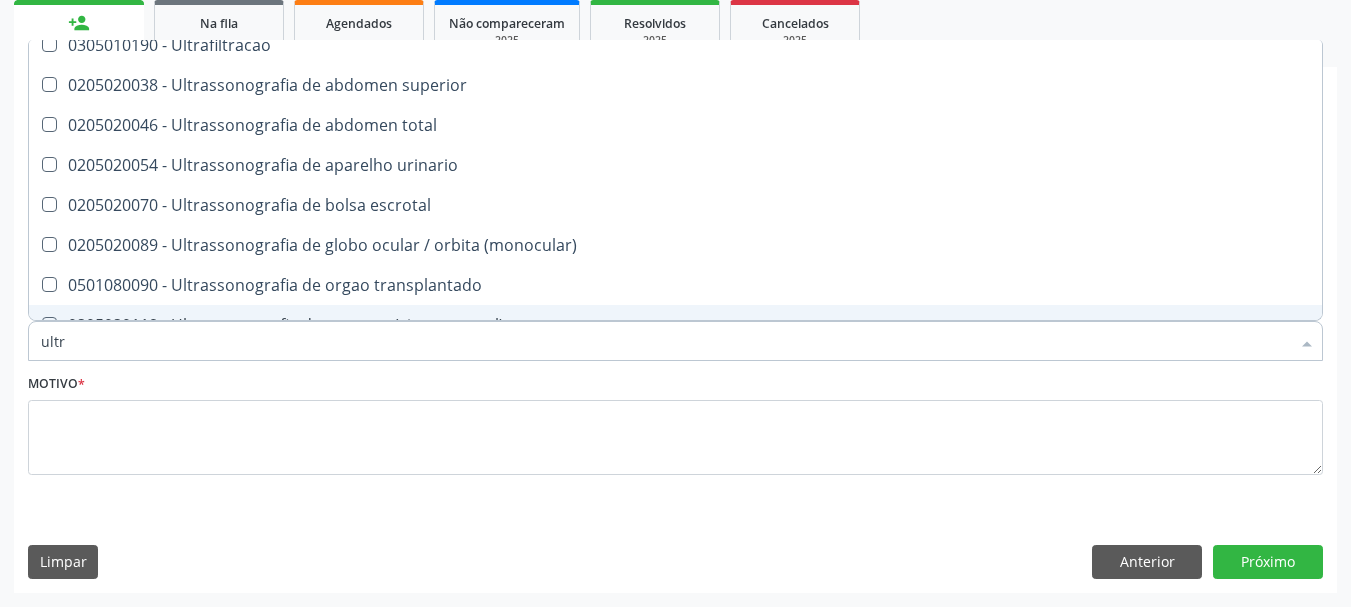 scroll, scrollTop: 180, scrollLeft: 0, axis: vertical 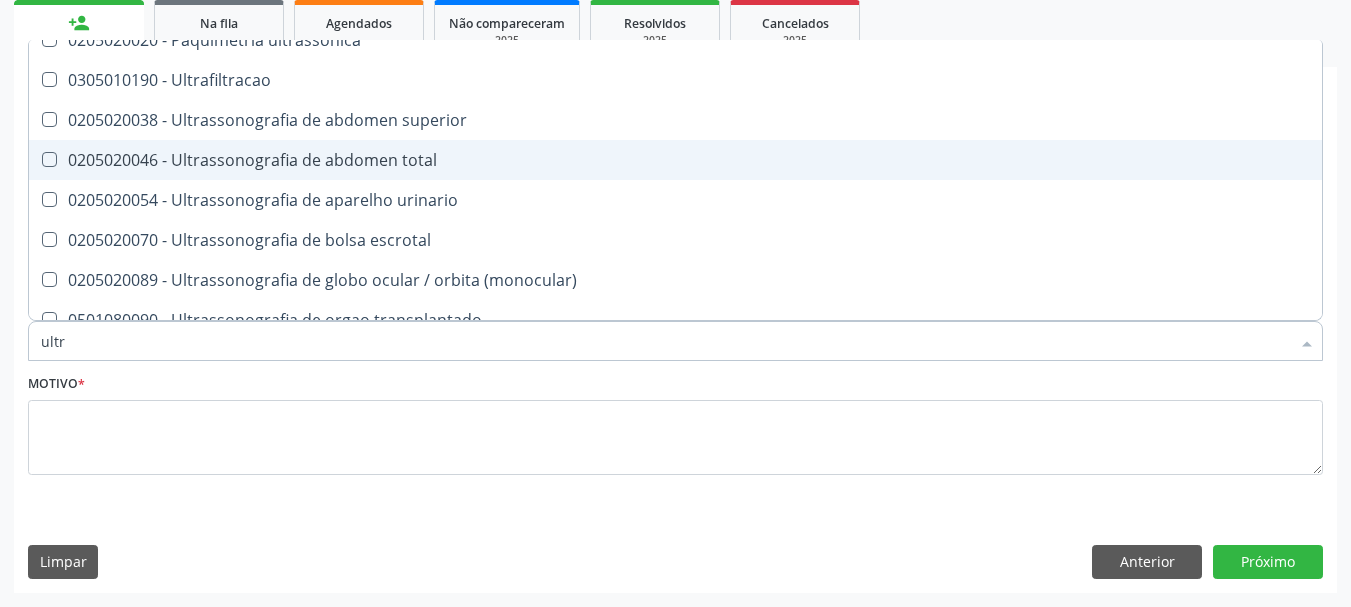 click on "0205020046 - Ultrassonografia de abdomen total" at bounding box center (675, 160) 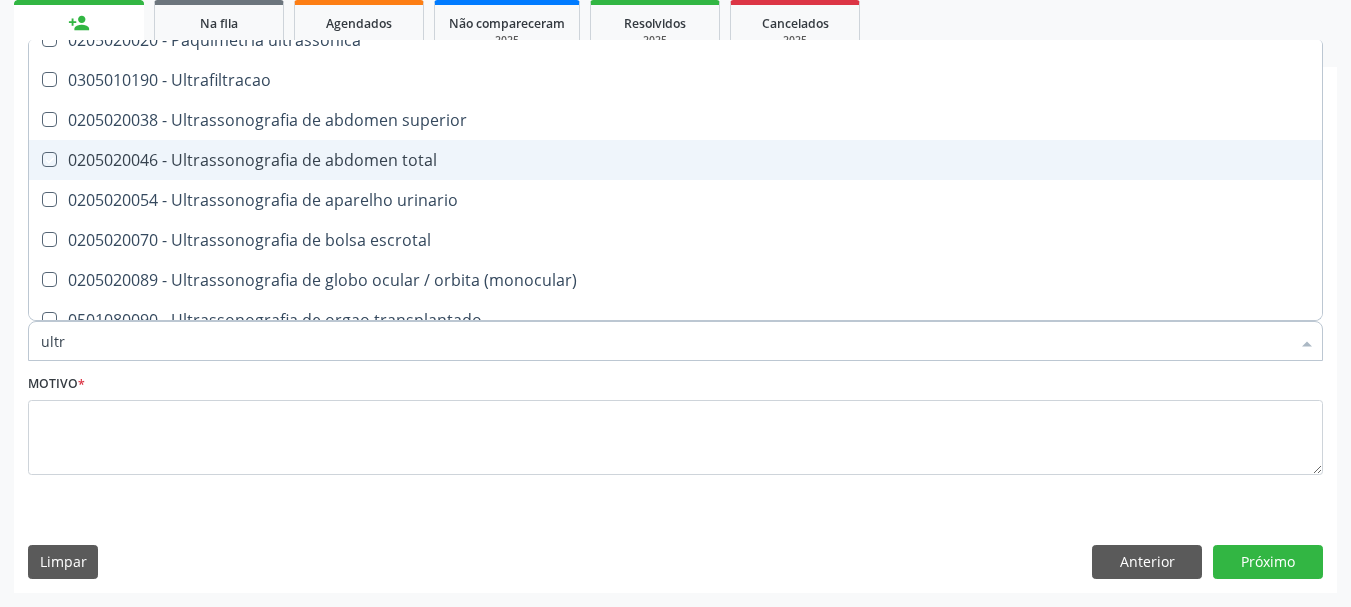 checkbox on "true" 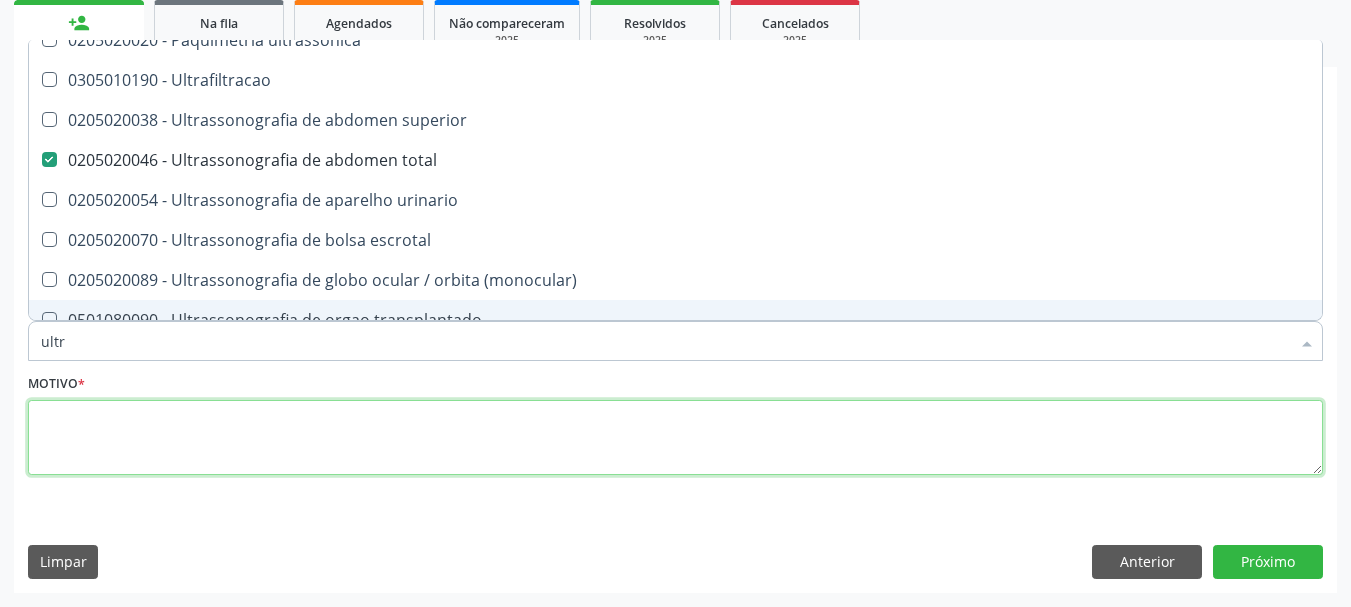 click at bounding box center (675, 438) 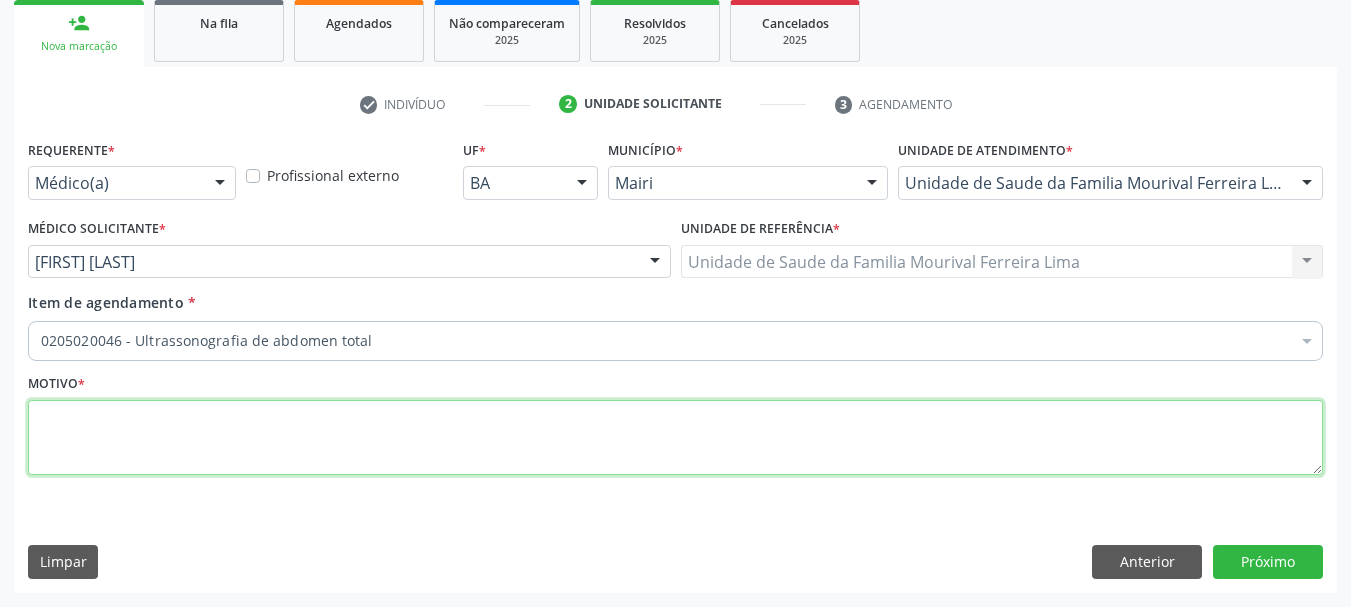 scroll, scrollTop: 0, scrollLeft: 0, axis: both 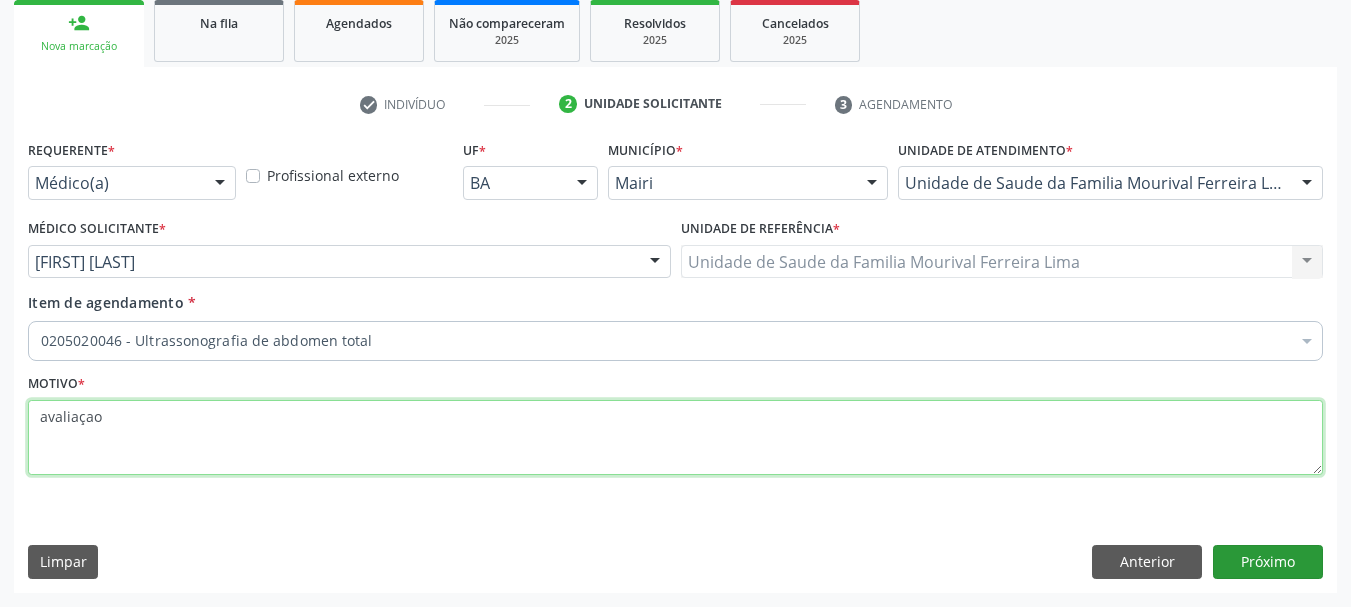 type on "avaliaçao" 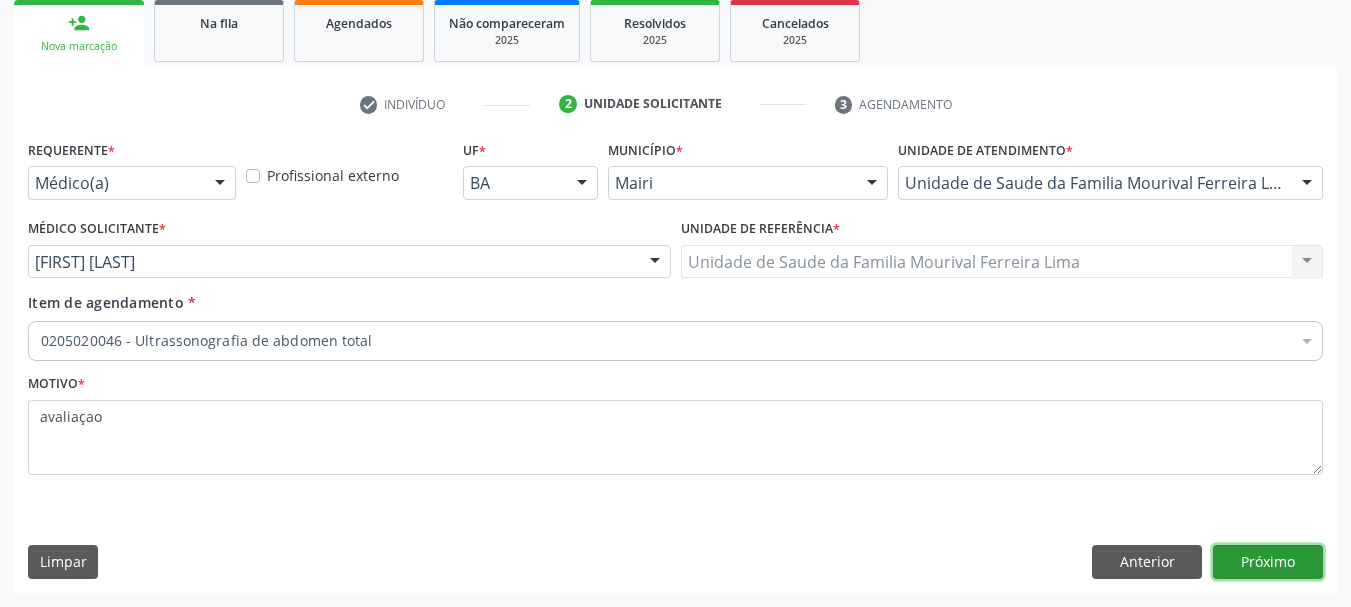 click on "Próximo" at bounding box center (1268, 562) 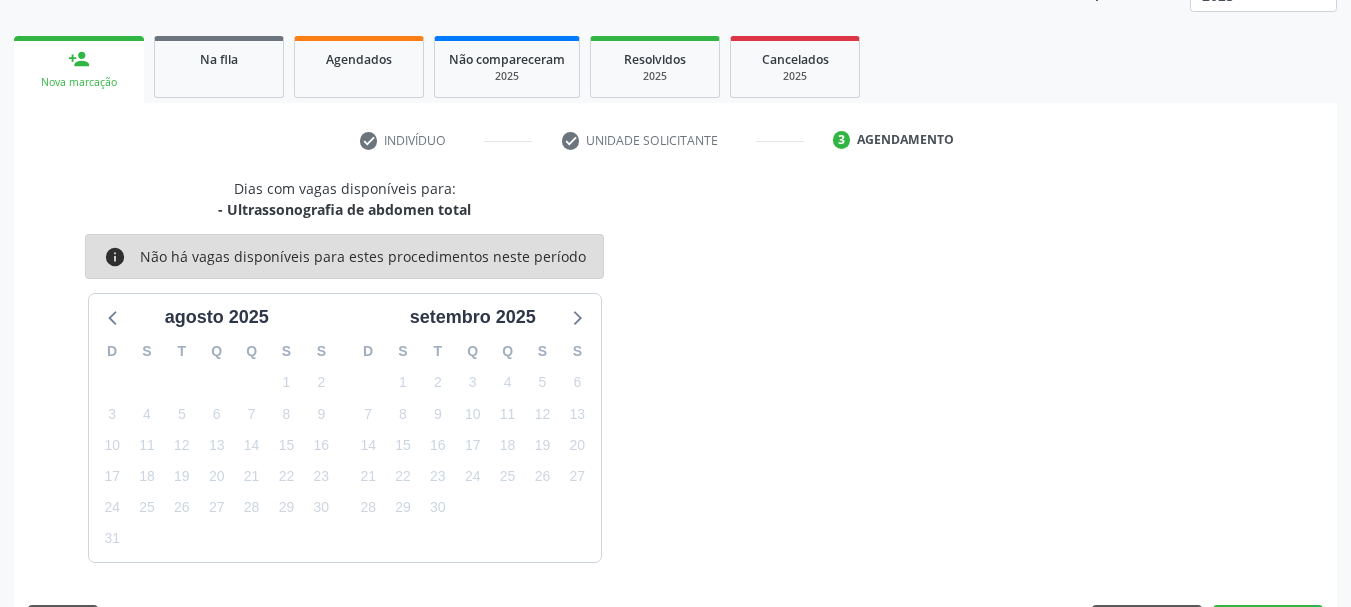 scroll, scrollTop: 299, scrollLeft: 0, axis: vertical 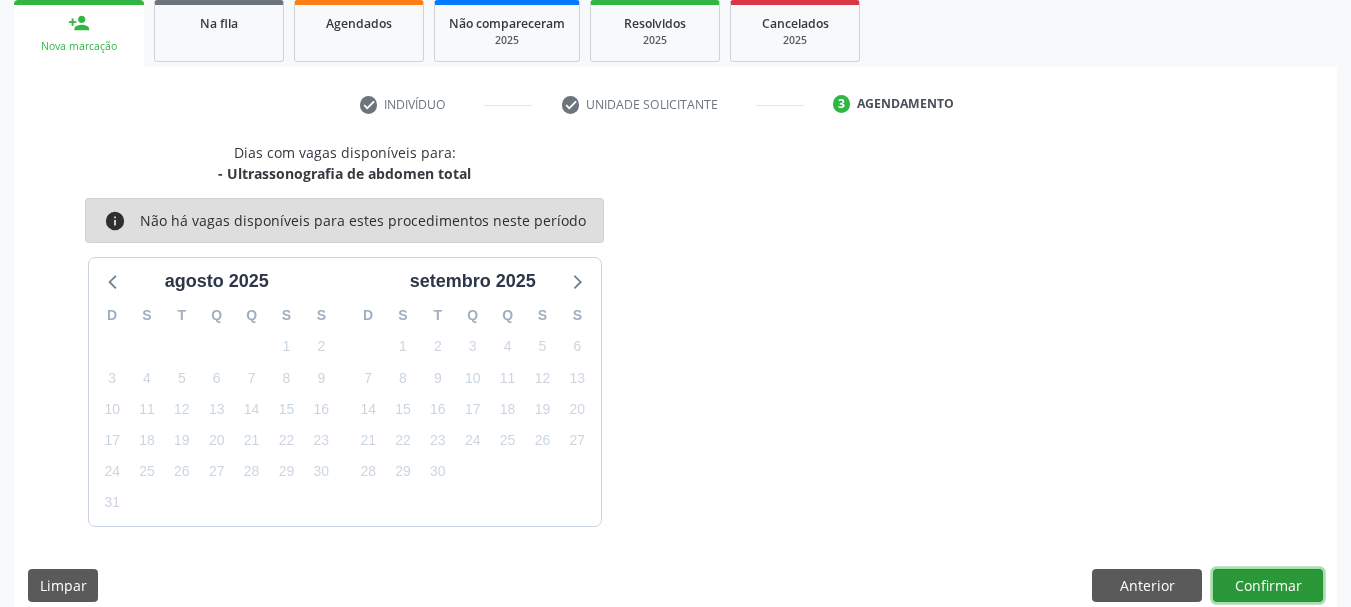 click on "Confirmar" at bounding box center [1268, 586] 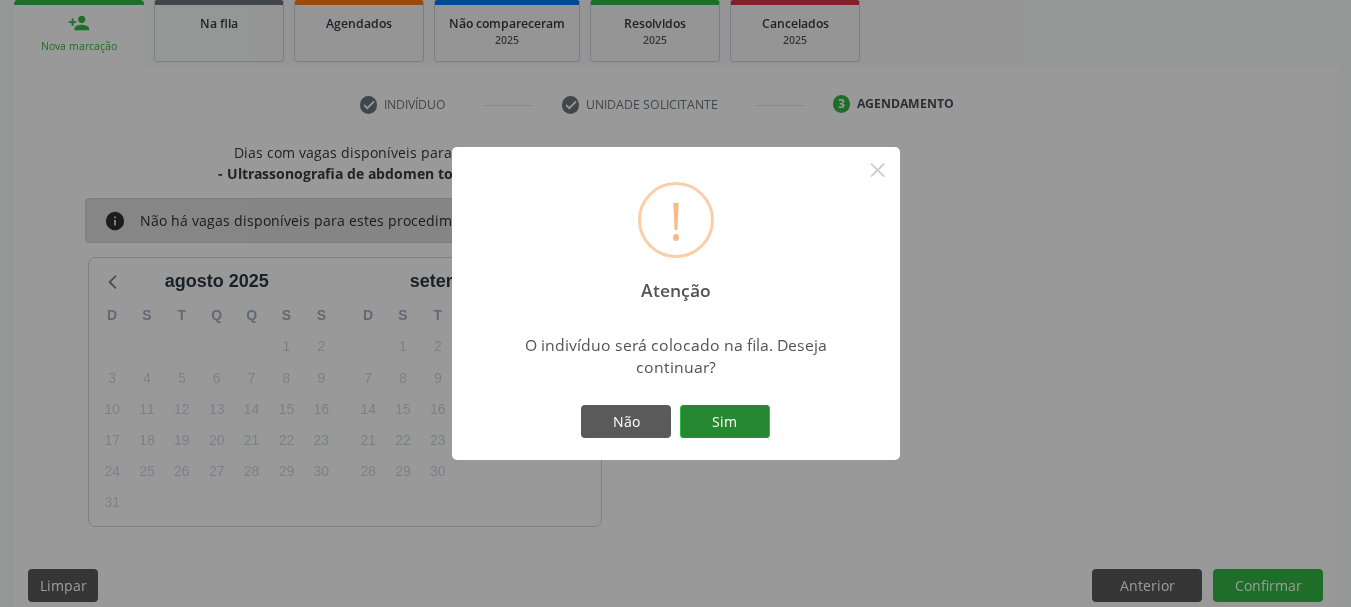 click on "Sim" at bounding box center [725, 422] 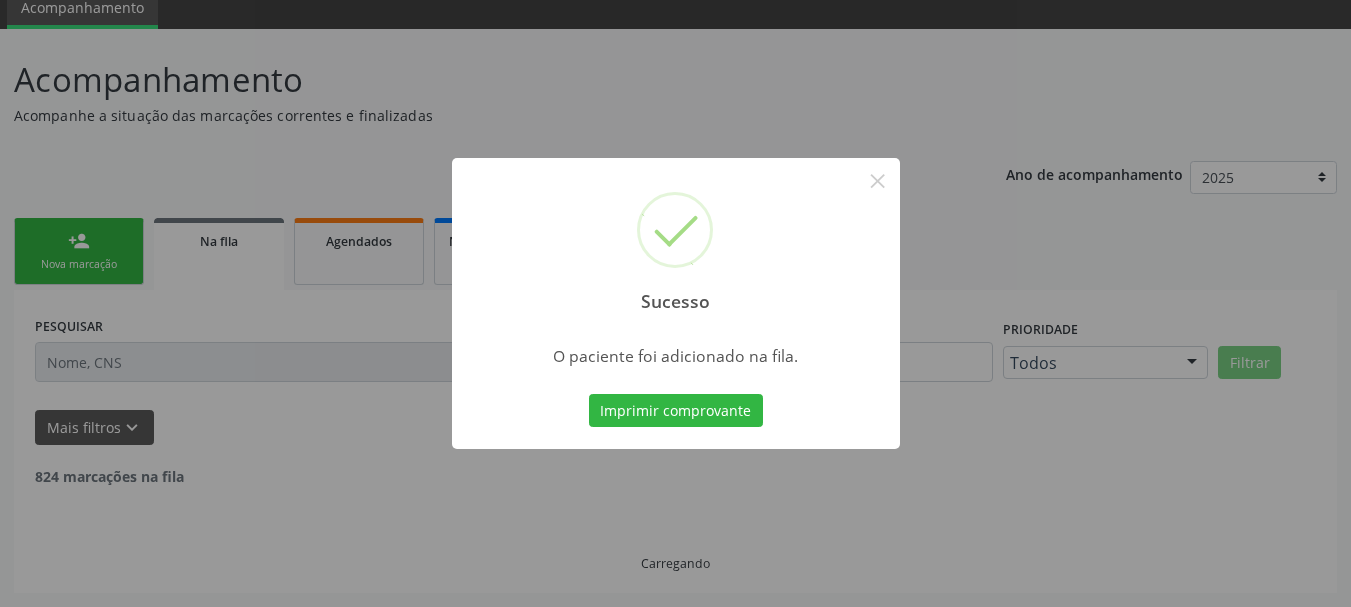 scroll, scrollTop: 60, scrollLeft: 0, axis: vertical 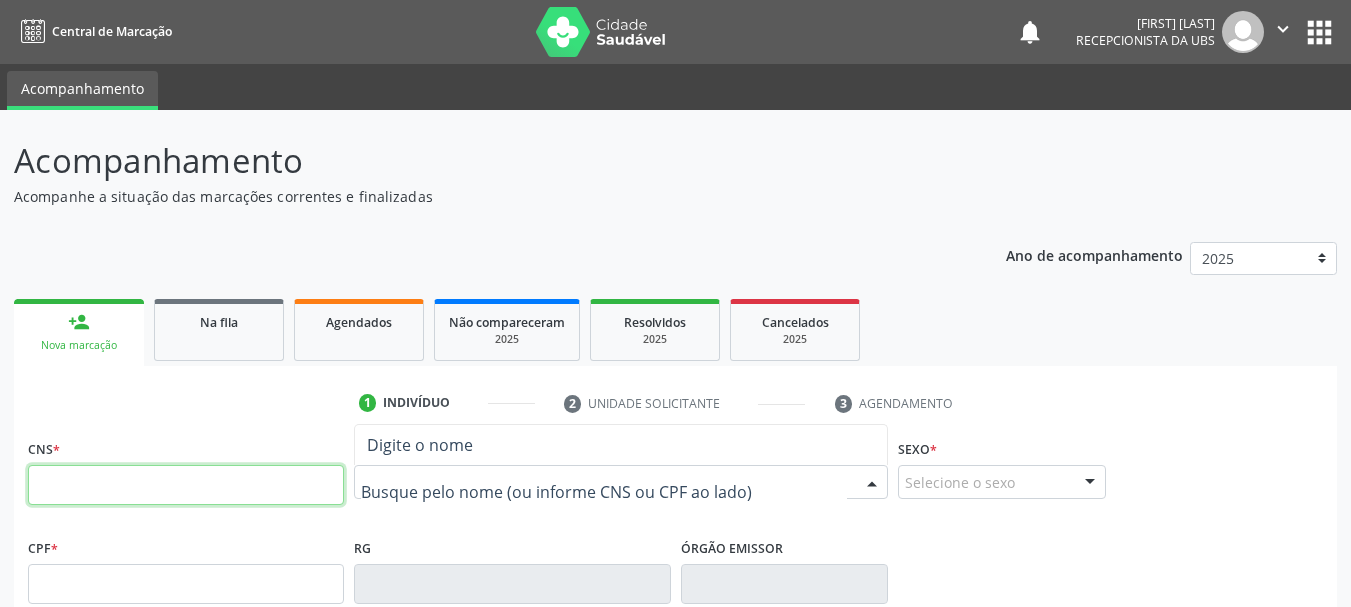 click at bounding box center (186, 485) 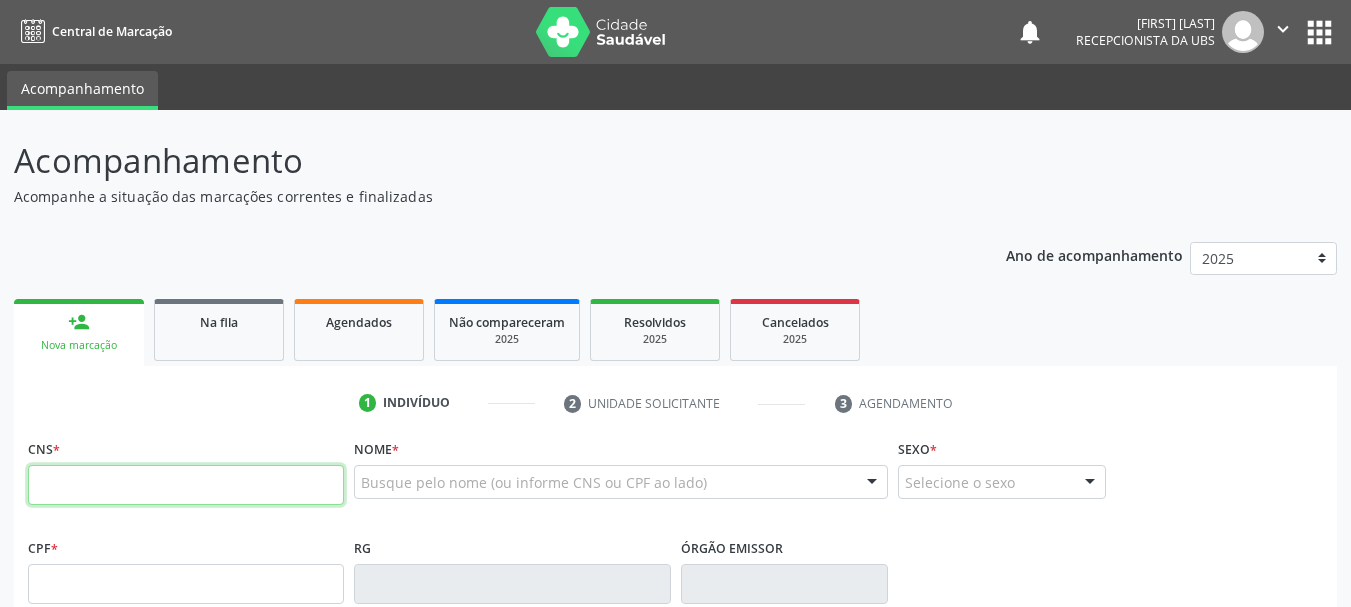 click at bounding box center [186, 485] 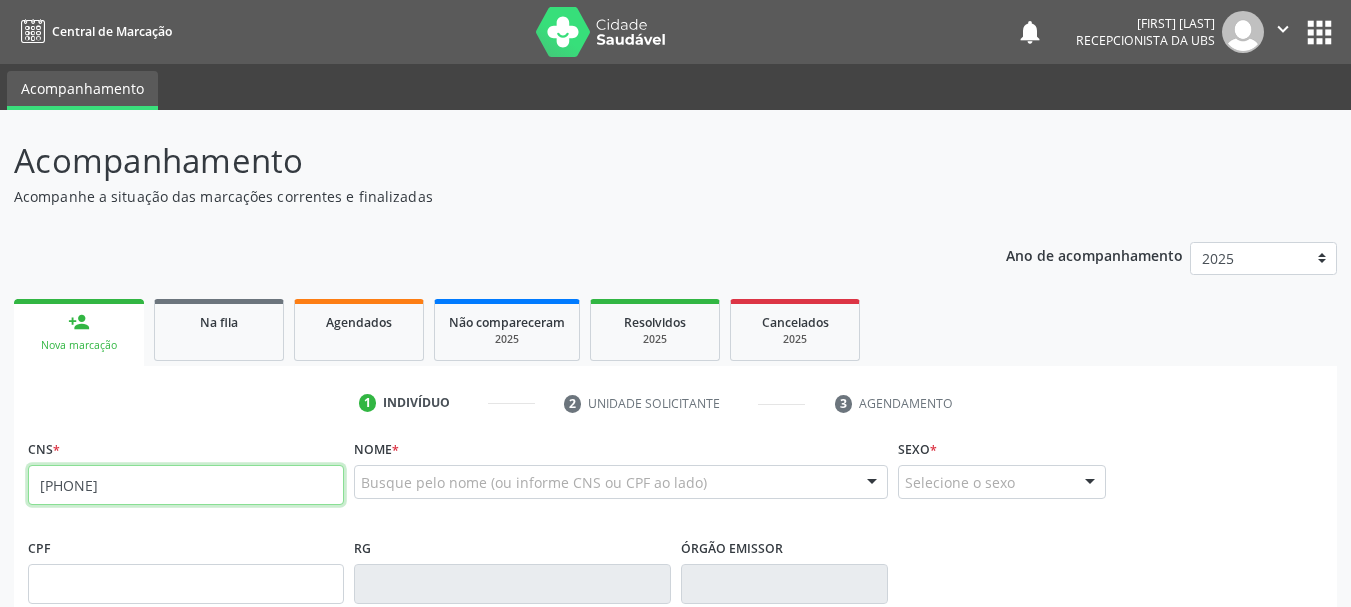 type on "[PHONE]" 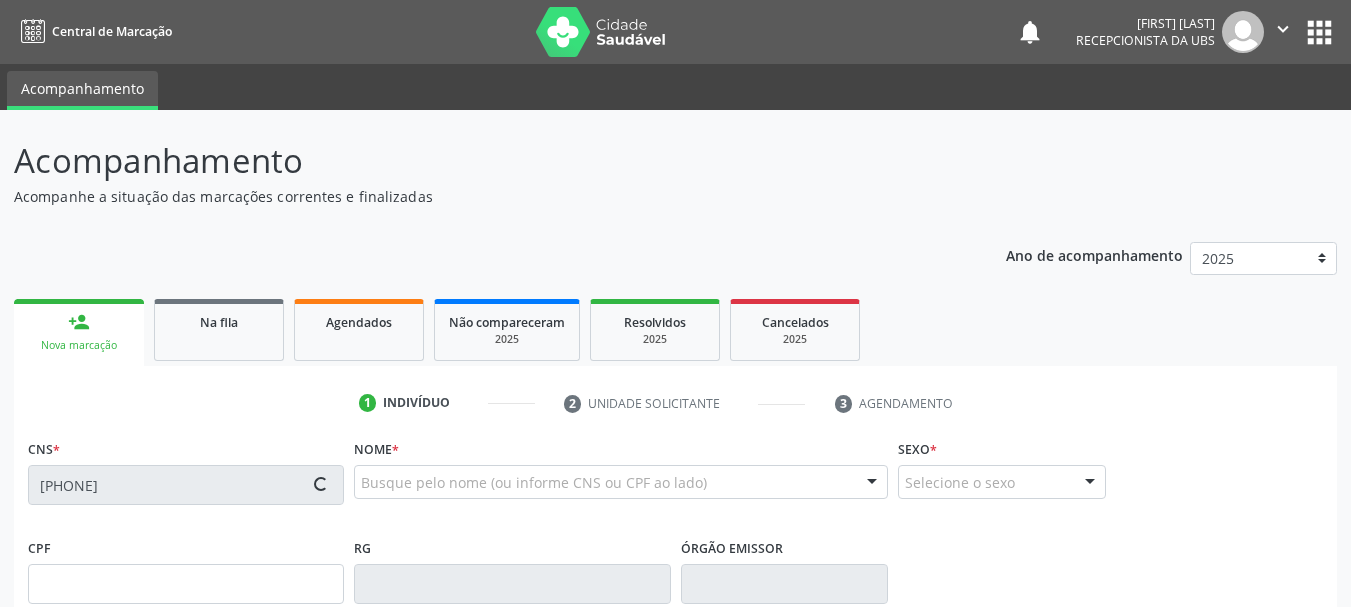 type on "[SSN]" 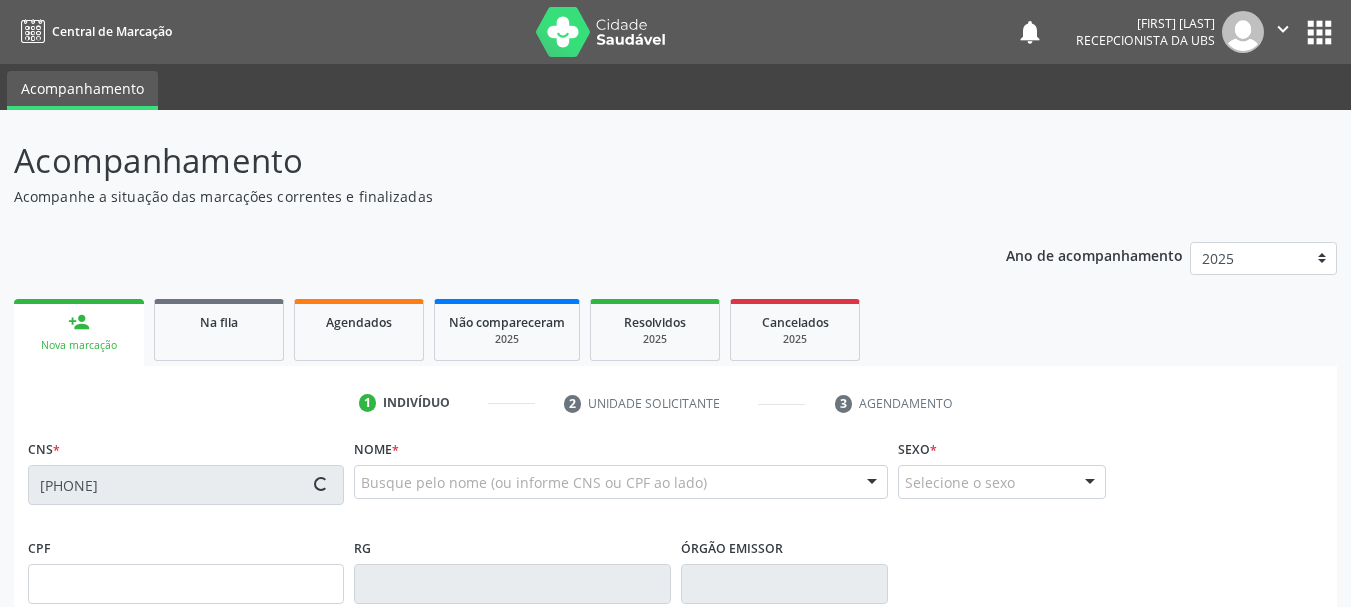 type on "[DATE]" 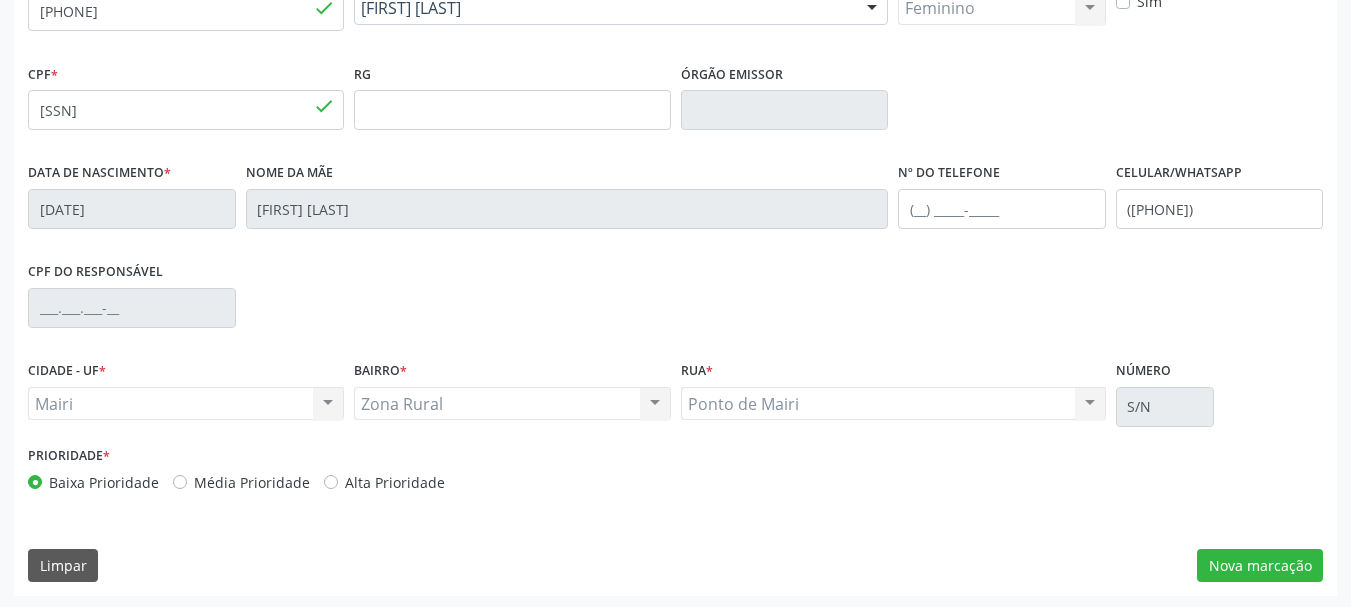 scroll, scrollTop: 477, scrollLeft: 0, axis: vertical 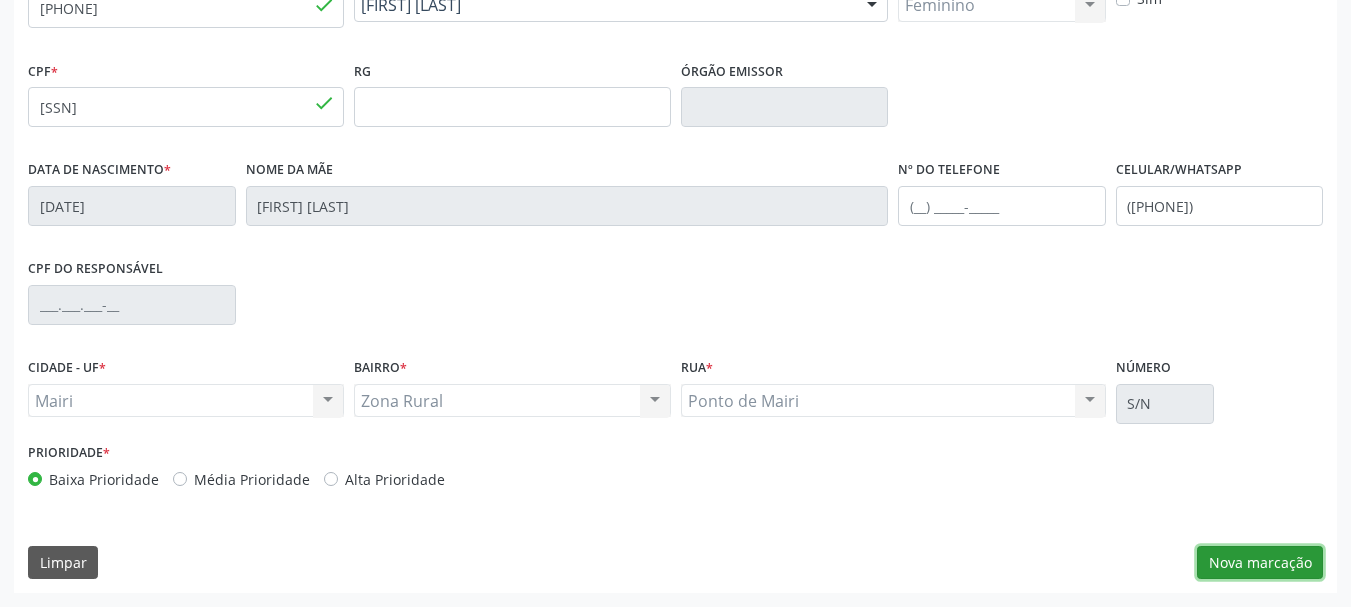 click on "Nova marcação" at bounding box center (1260, 563) 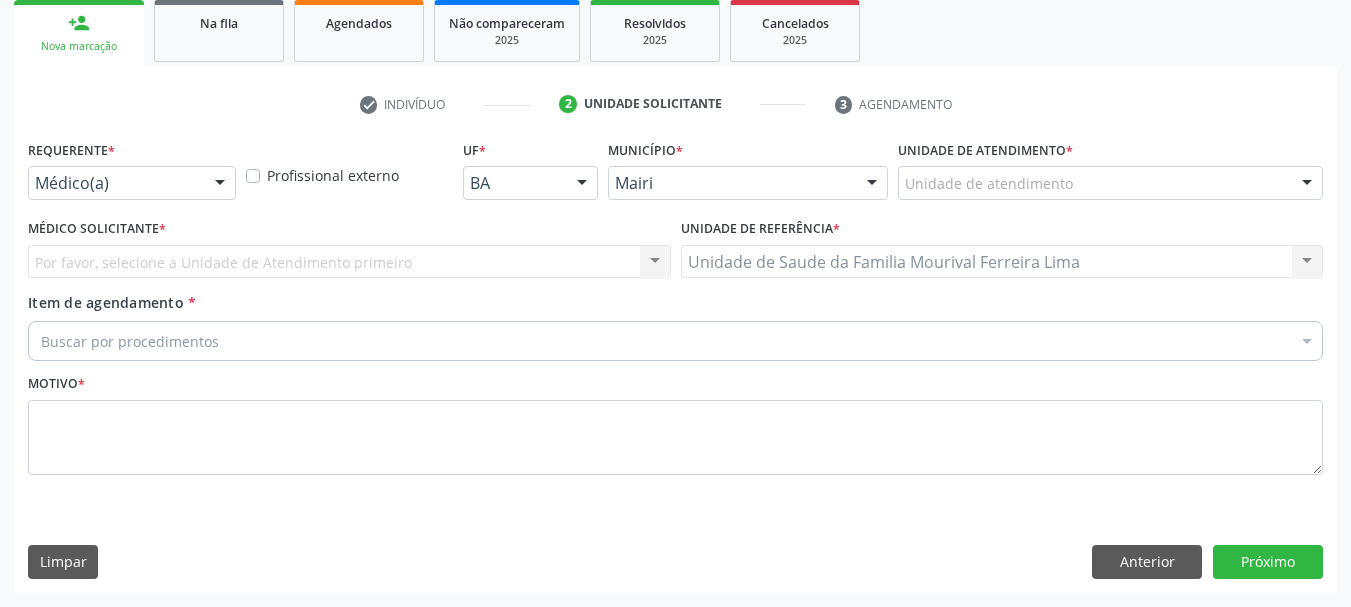 scroll, scrollTop: 299, scrollLeft: 0, axis: vertical 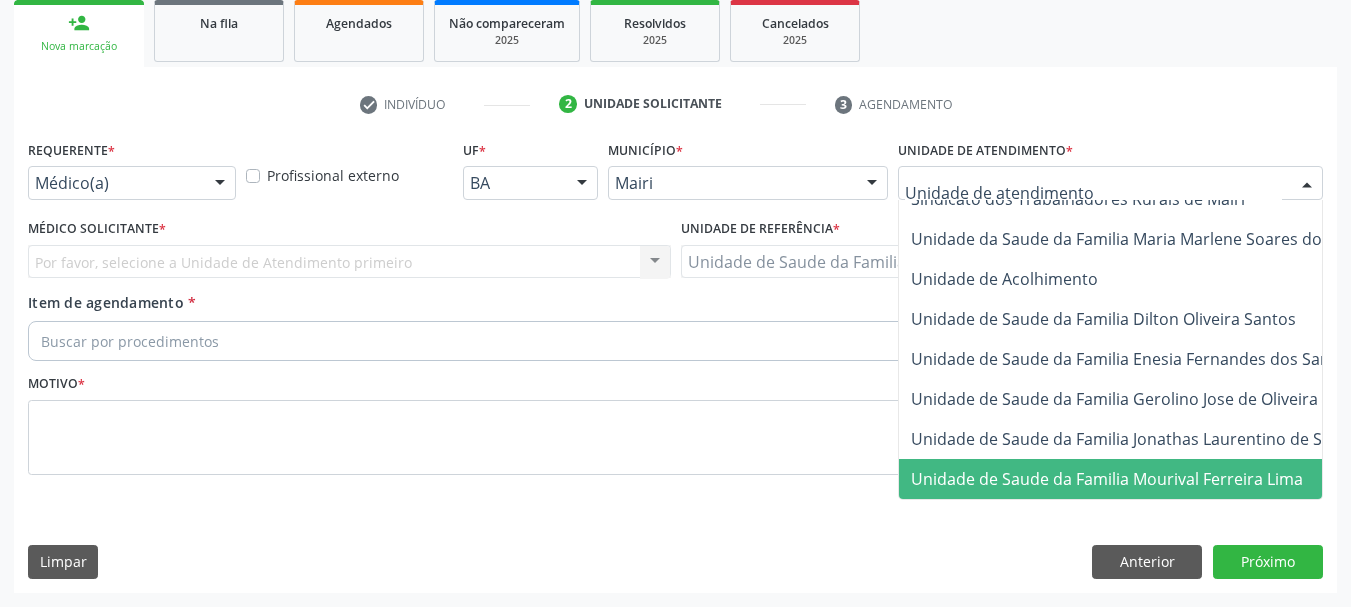 click on "Unidade de Saude da Familia Mourival Ferreira Lima" at bounding box center [1107, 479] 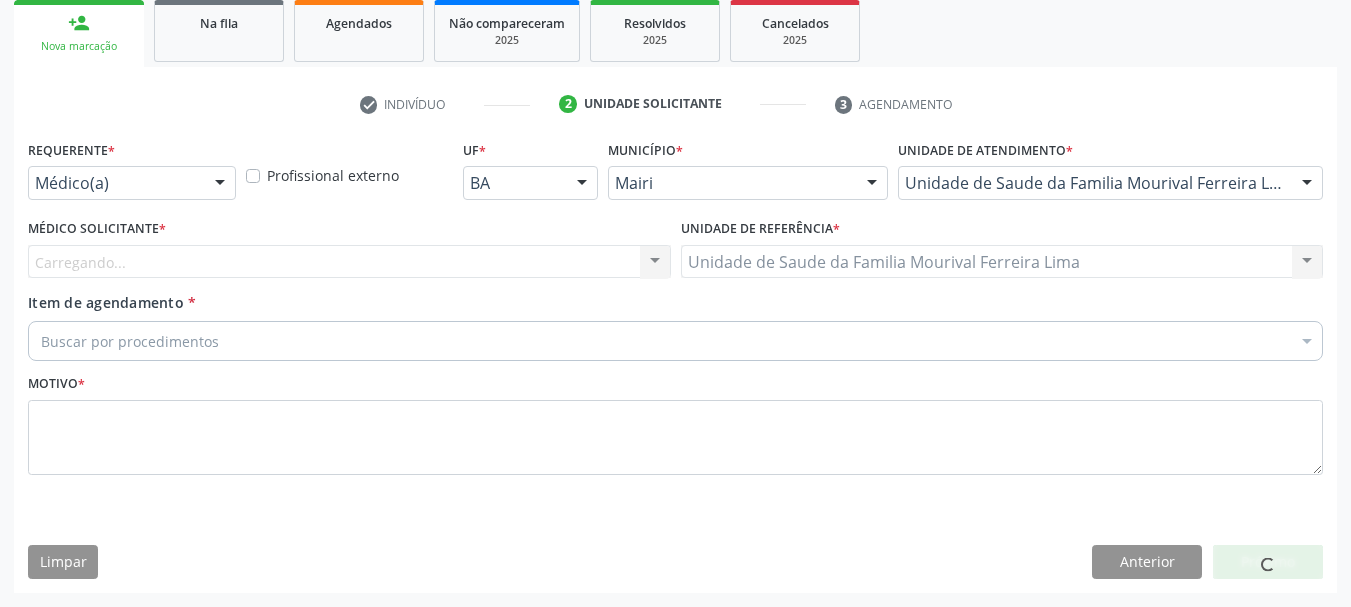 click on "Buscar por procedimentos" at bounding box center [675, 341] 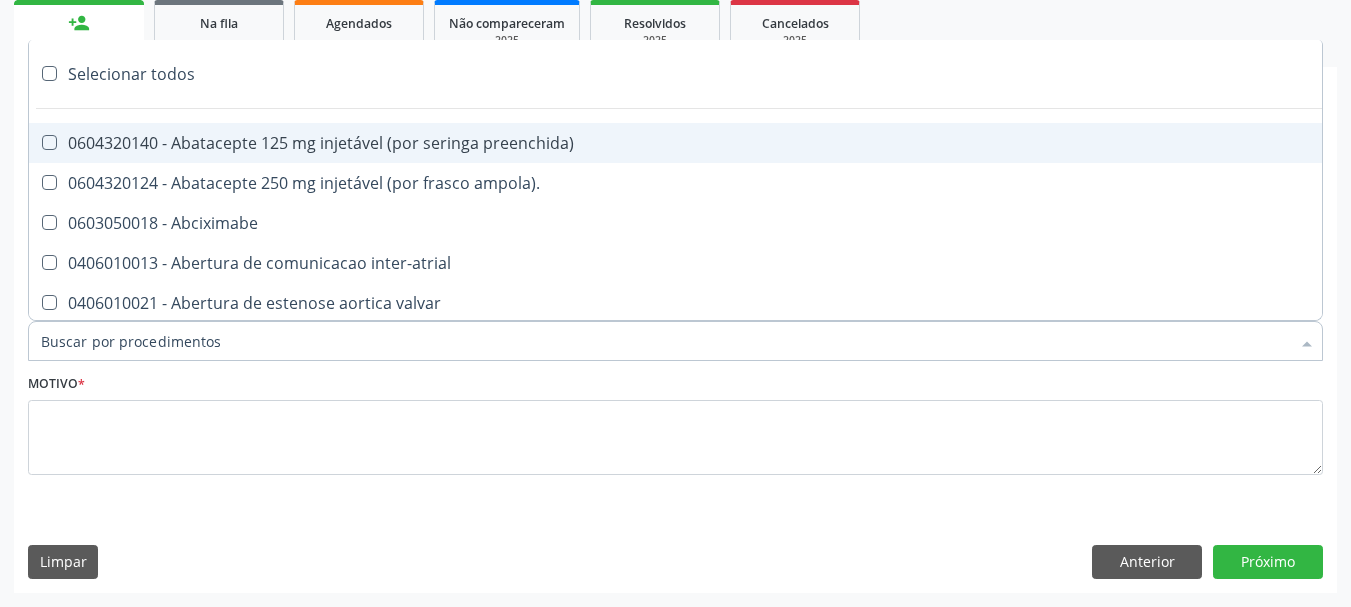type on "#" 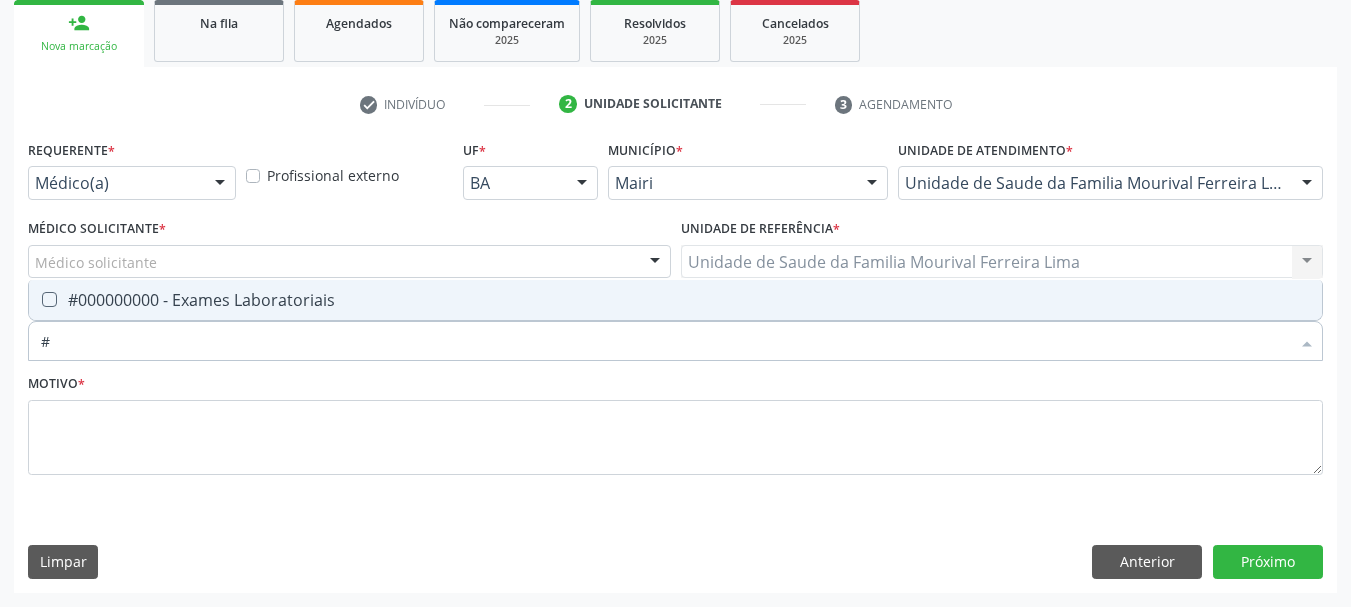 drag, startPoint x: 663, startPoint y: 286, endPoint x: 647, endPoint y: 338, distance: 54.405884 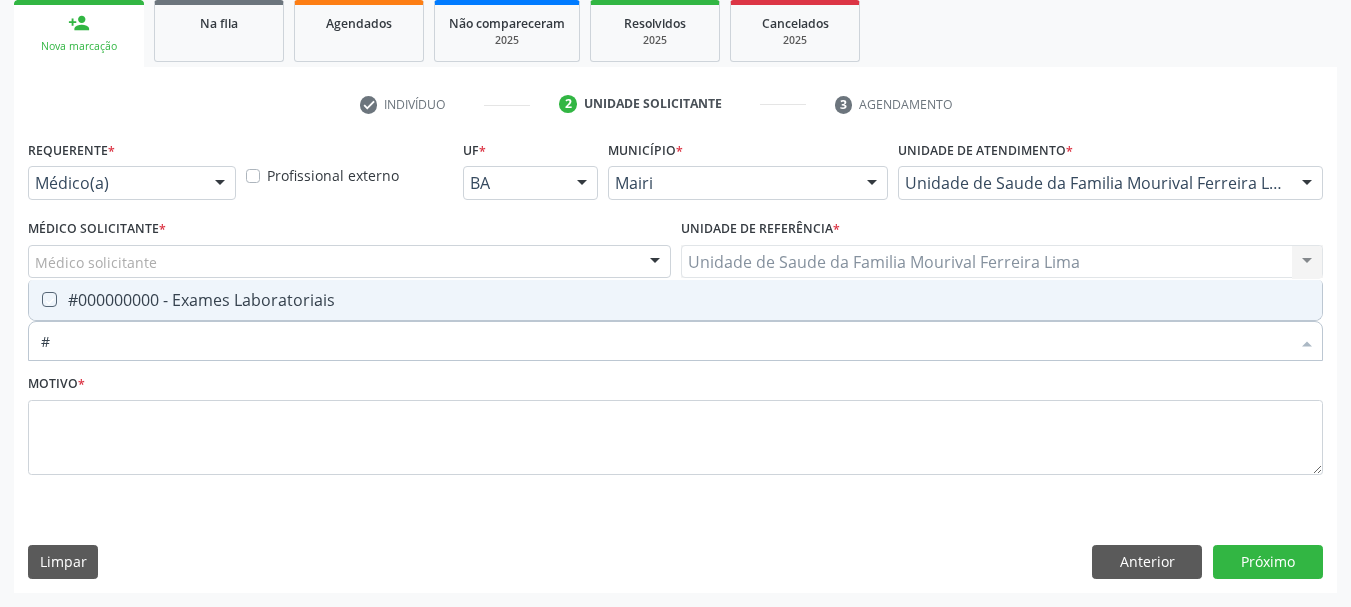 checkbox on "true" 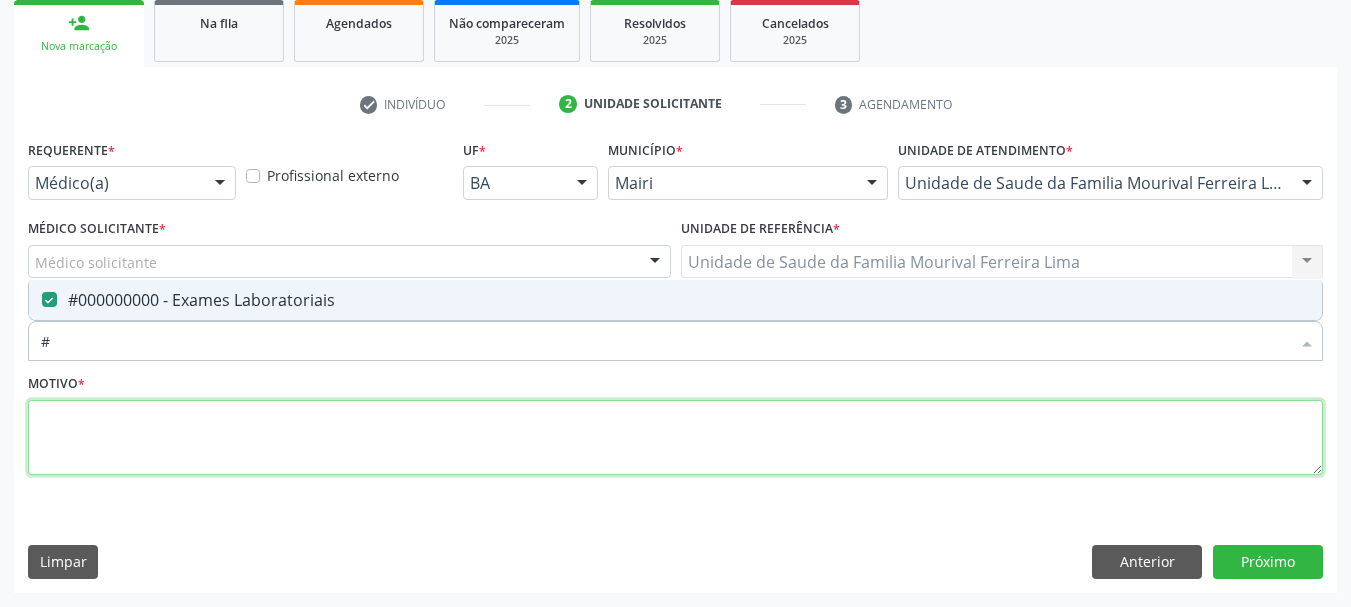 click at bounding box center [675, 438] 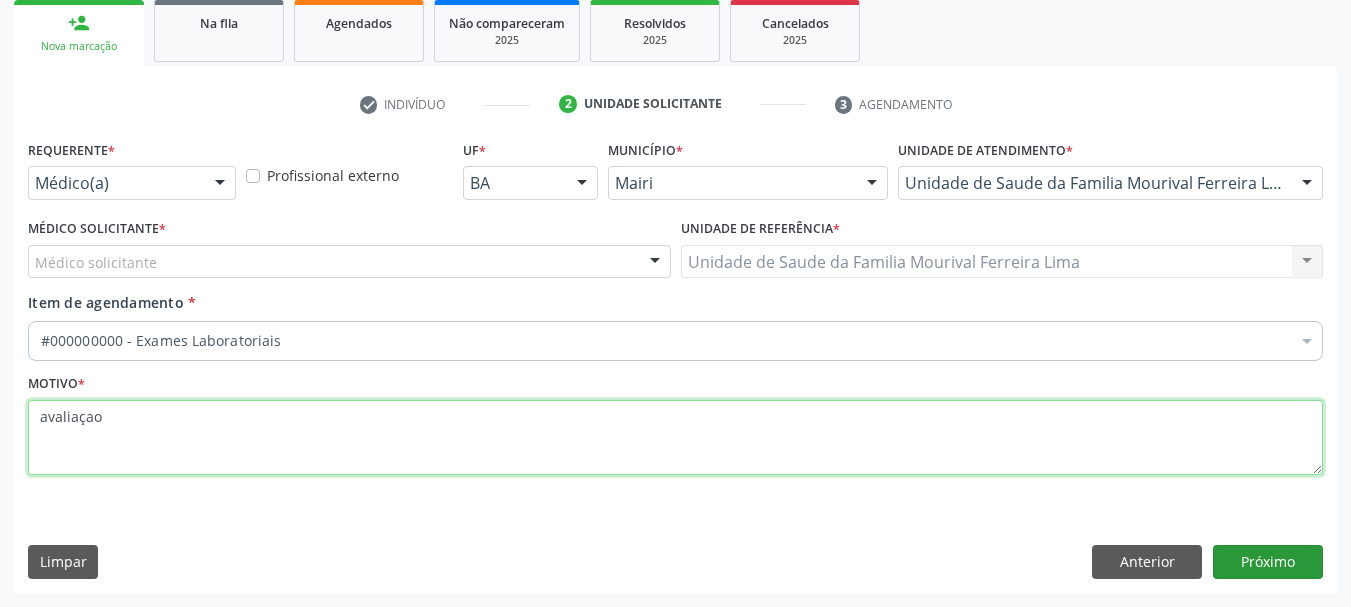 type on "avaliaçao" 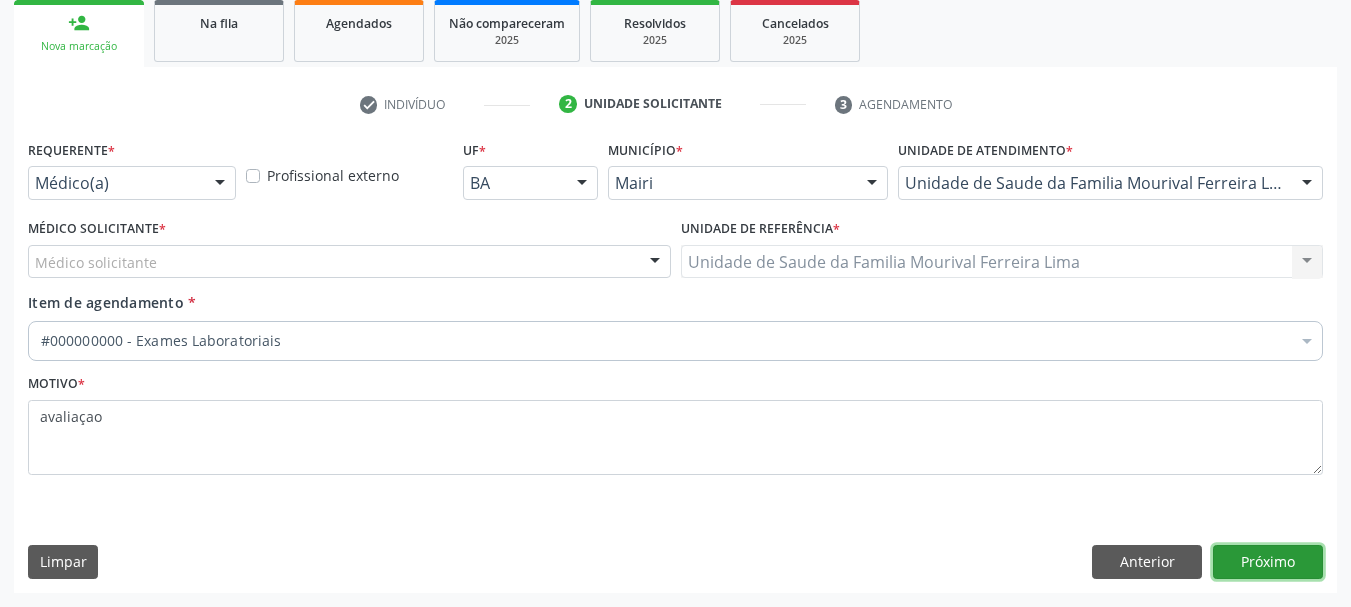 click on "Próximo" at bounding box center [1268, 562] 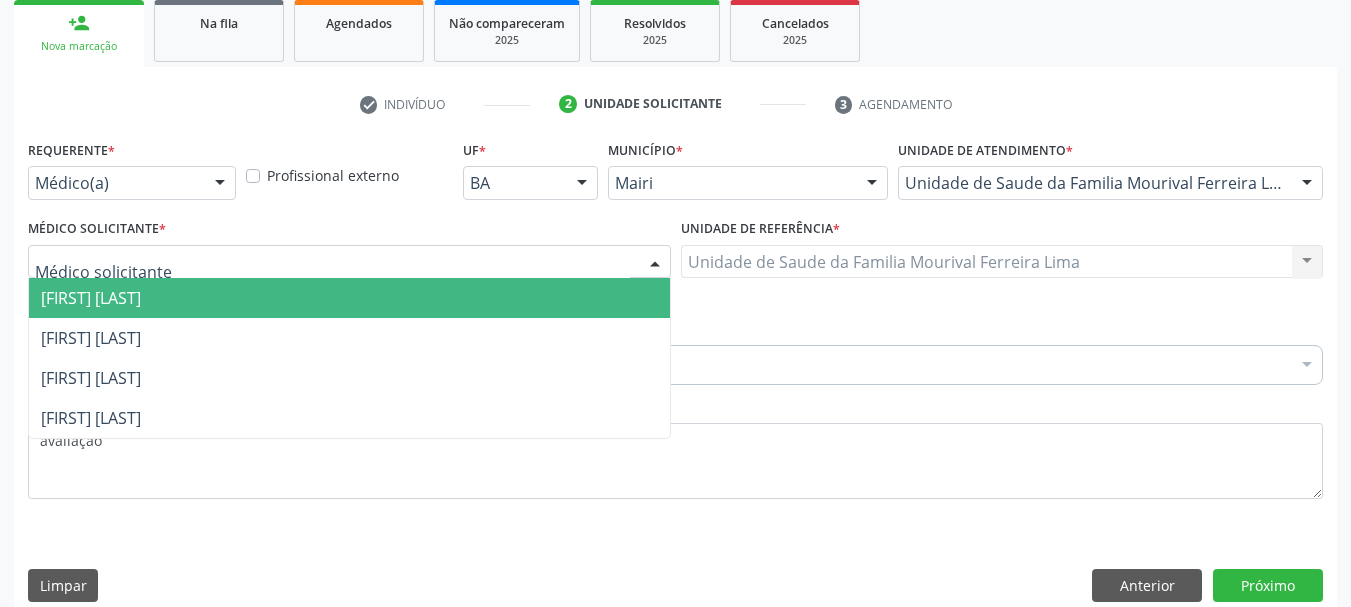 click at bounding box center (349, 262) 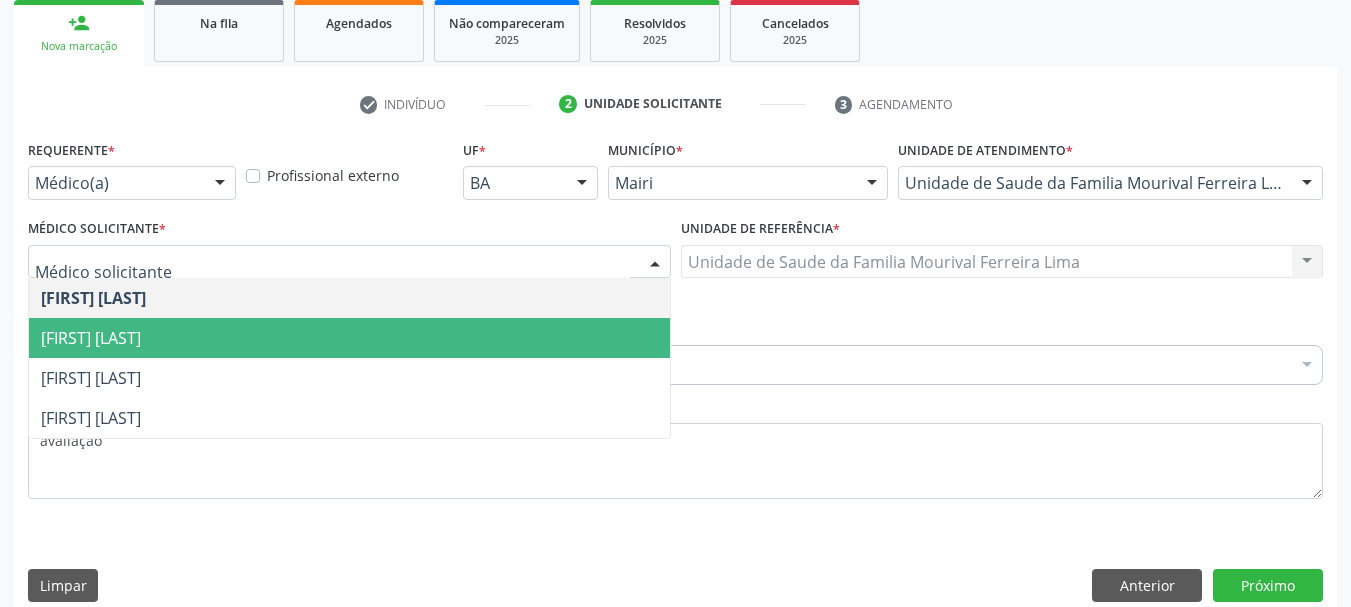 click on "[FIRST] [LAST]" at bounding box center (349, 338) 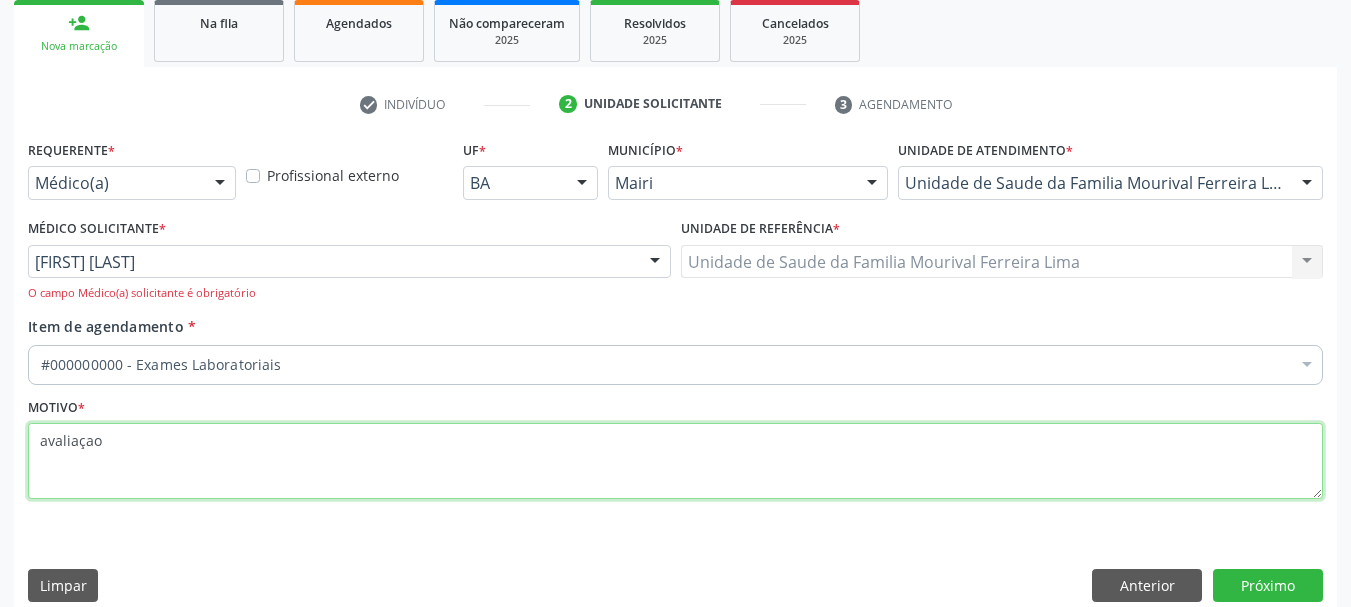click on "avaliaçao" at bounding box center [675, 461] 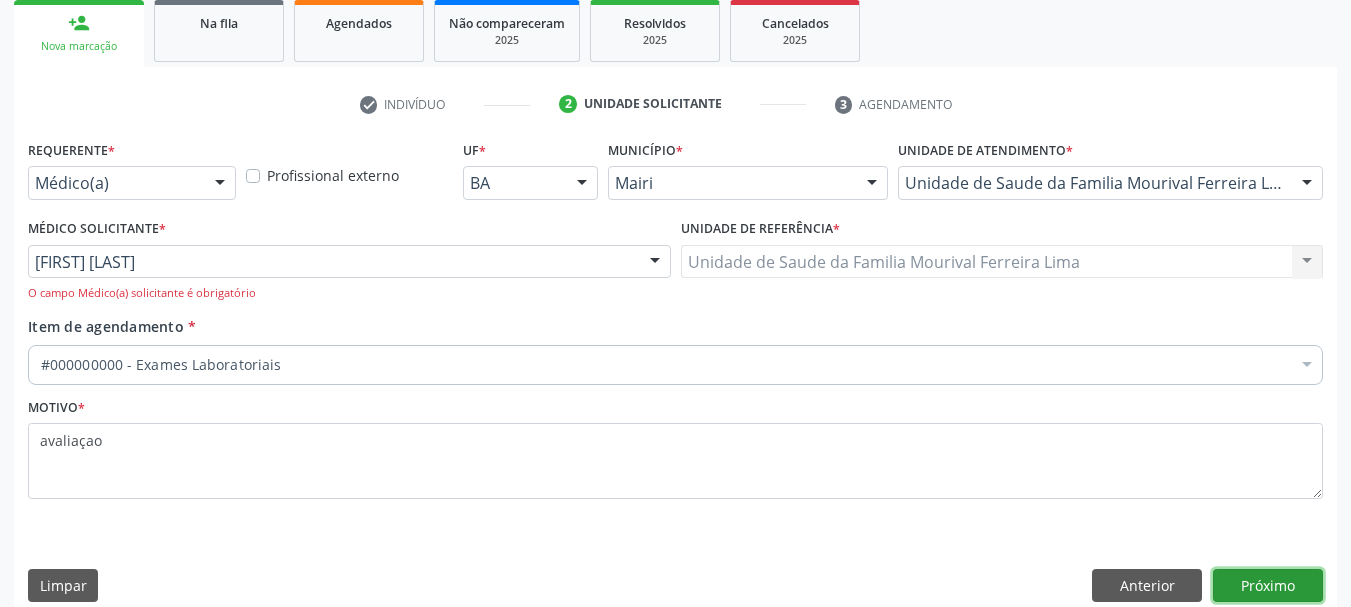 click on "Próximo" at bounding box center [1268, 586] 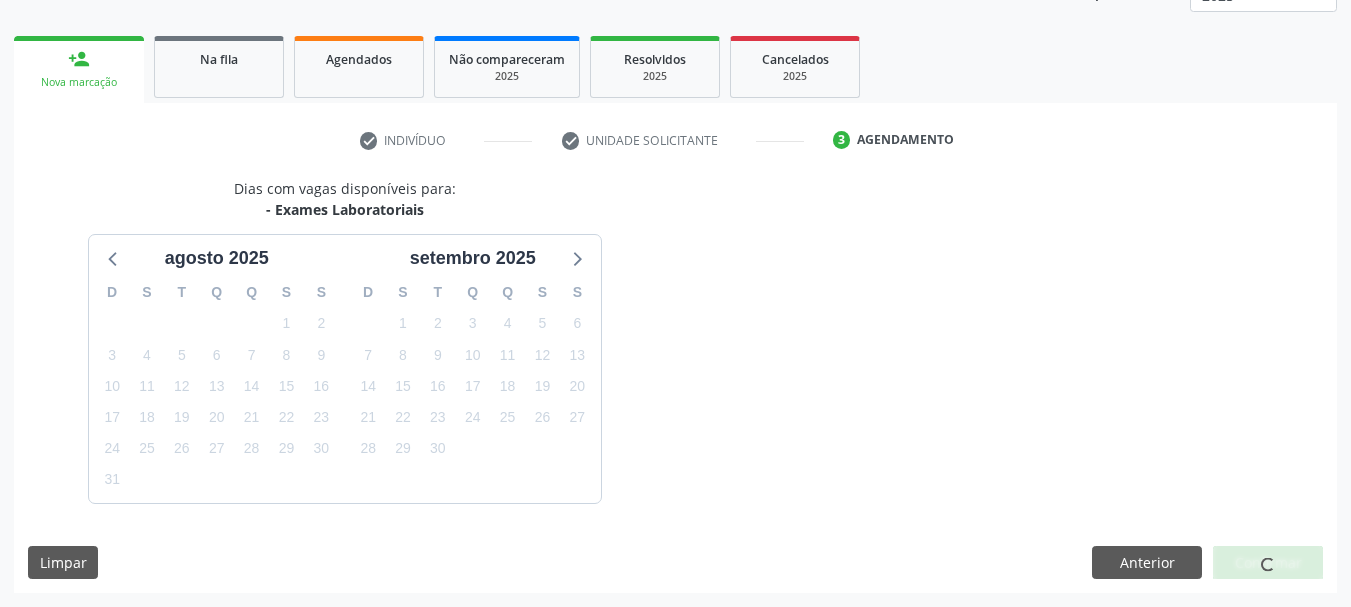 scroll, scrollTop: 299, scrollLeft: 0, axis: vertical 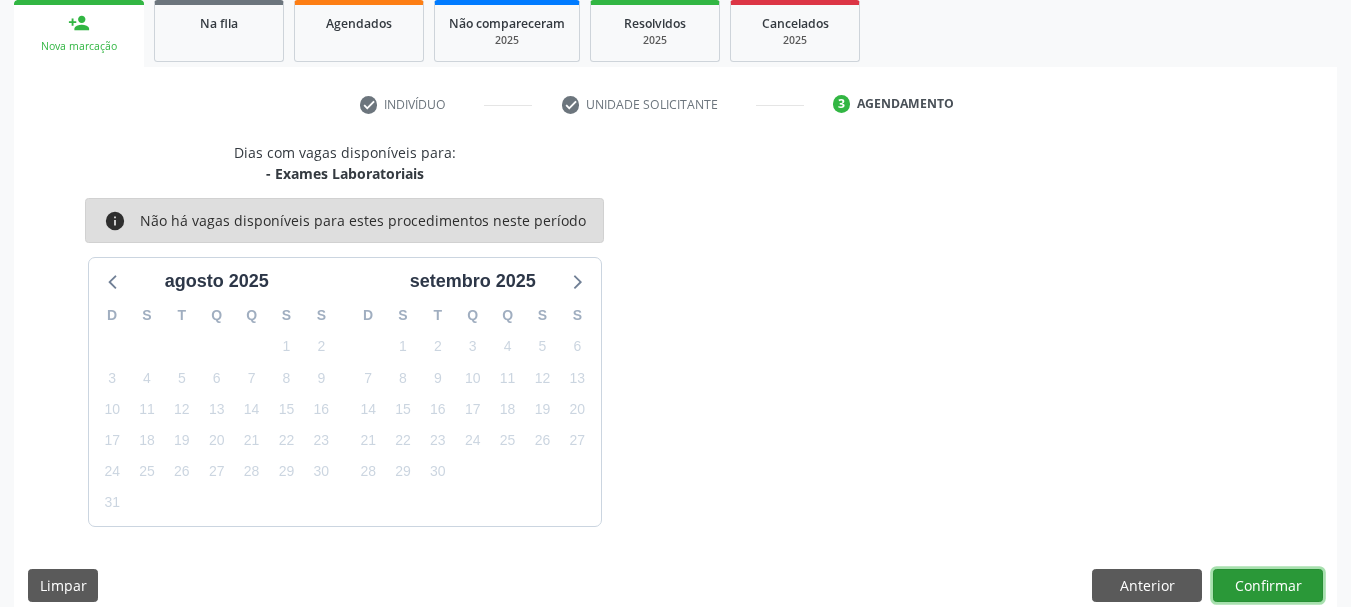 click on "Confirmar" at bounding box center [1268, 586] 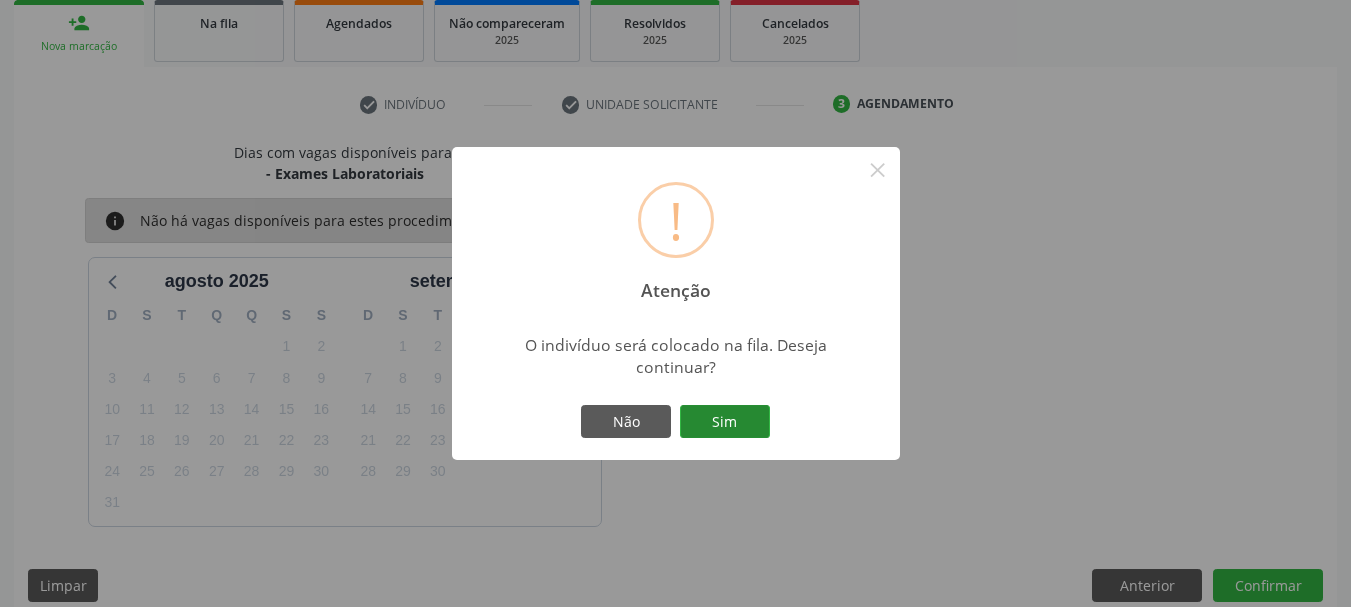 click on "Sim" at bounding box center [725, 422] 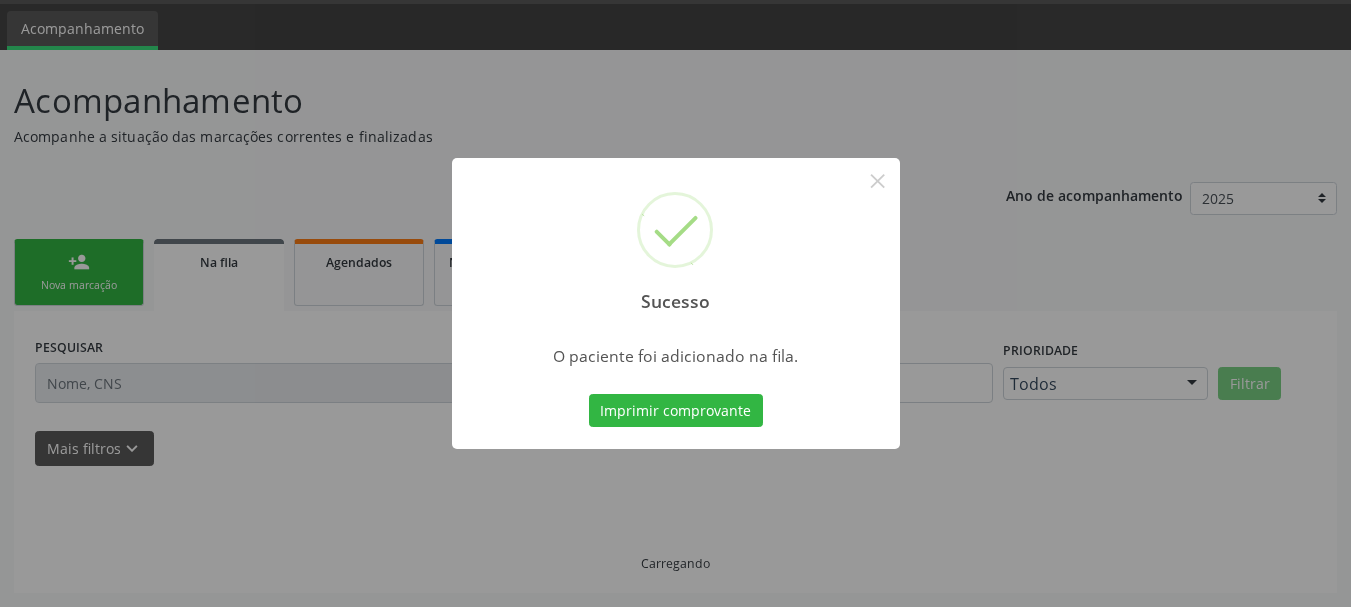 scroll, scrollTop: 60, scrollLeft: 0, axis: vertical 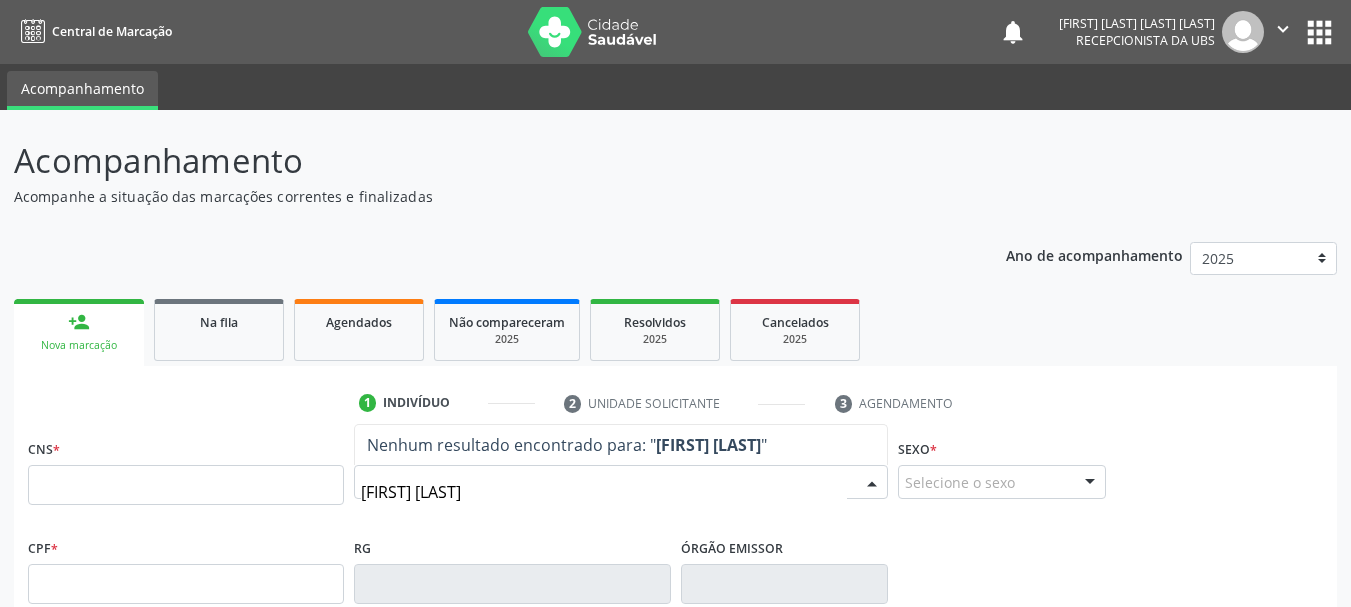 type on "[FIRST] [LAST]" 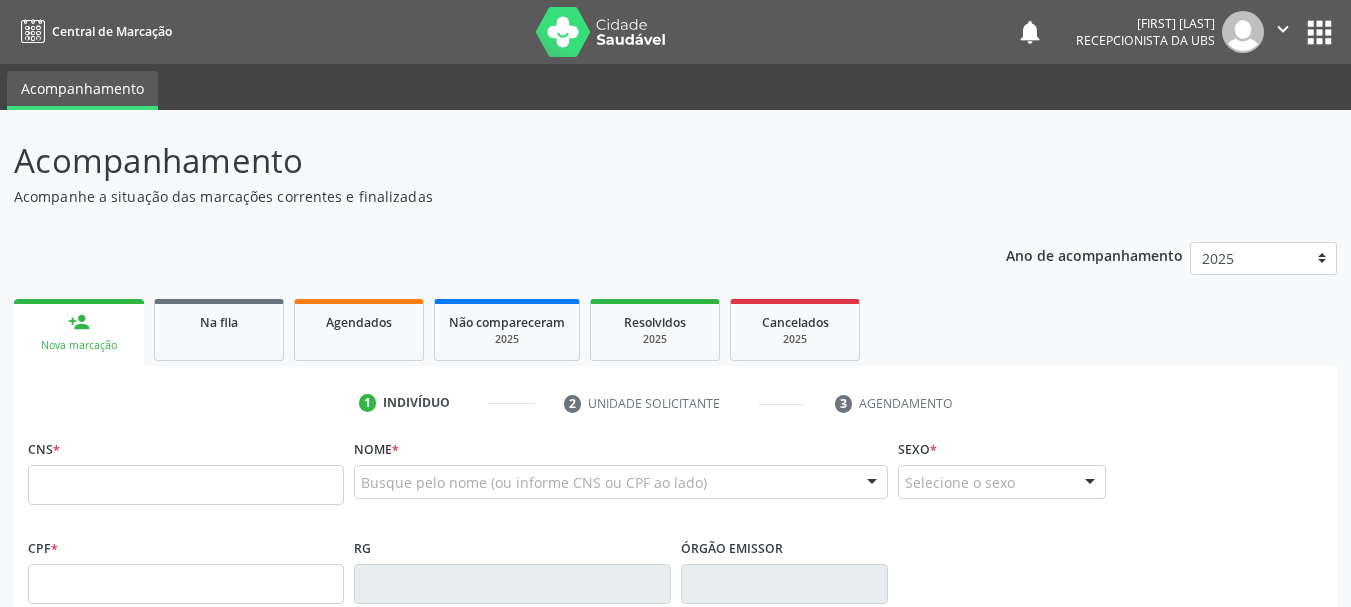 scroll, scrollTop: 0, scrollLeft: 0, axis: both 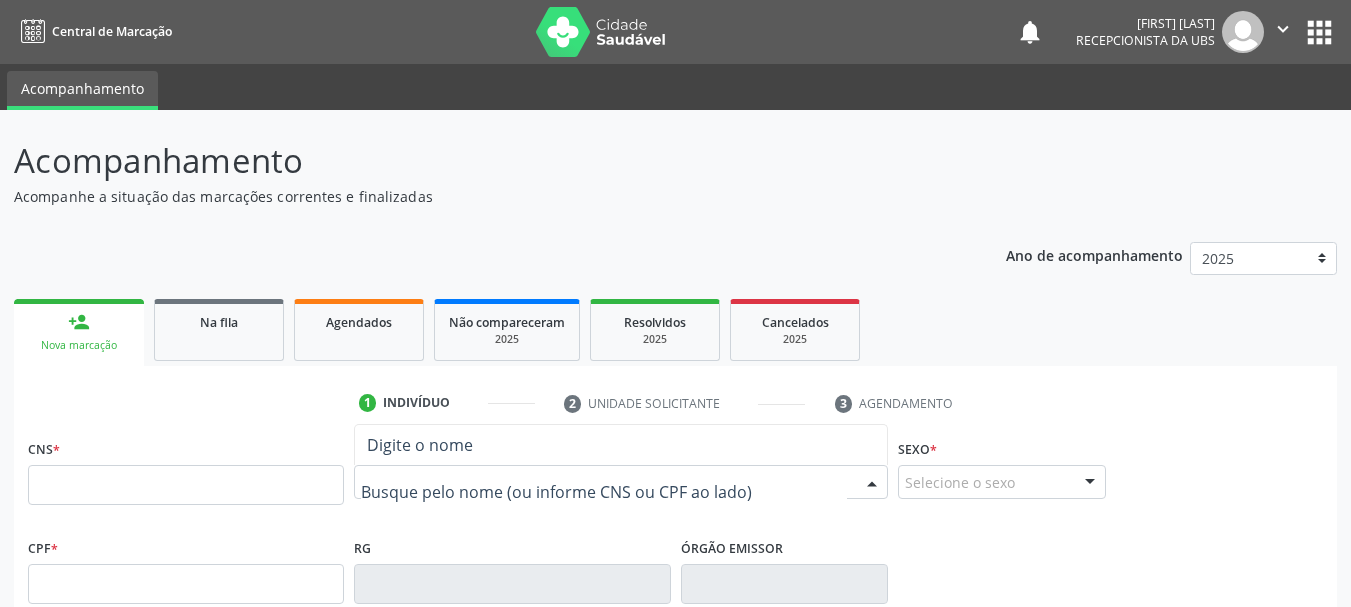 paste on "ANDREIA ALVES DOS SANTOS" 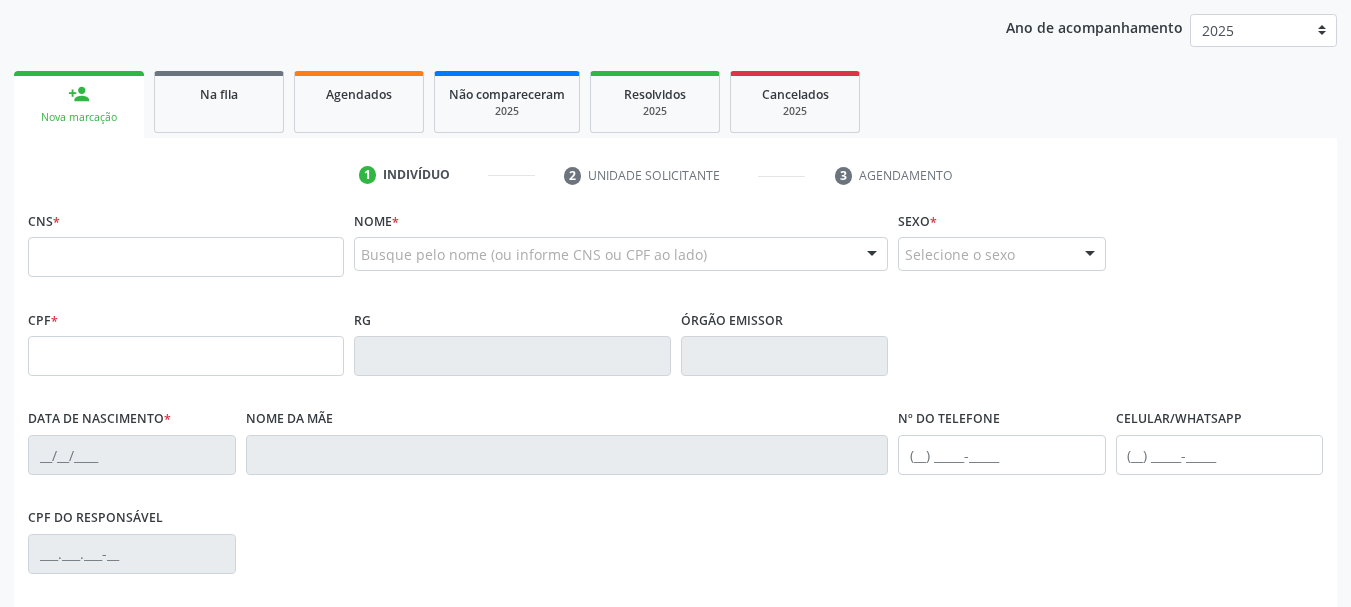 scroll, scrollTop: 177, scrollLeft: 0, axis: vertical 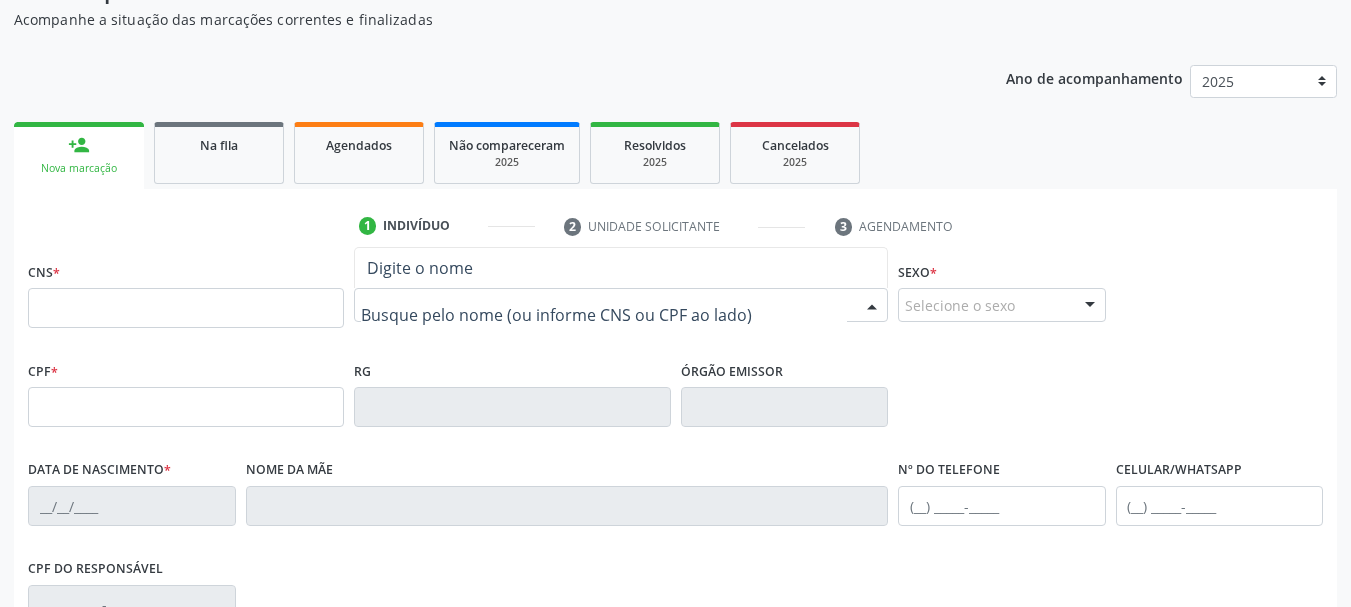 click at bounding box center [621, 305] 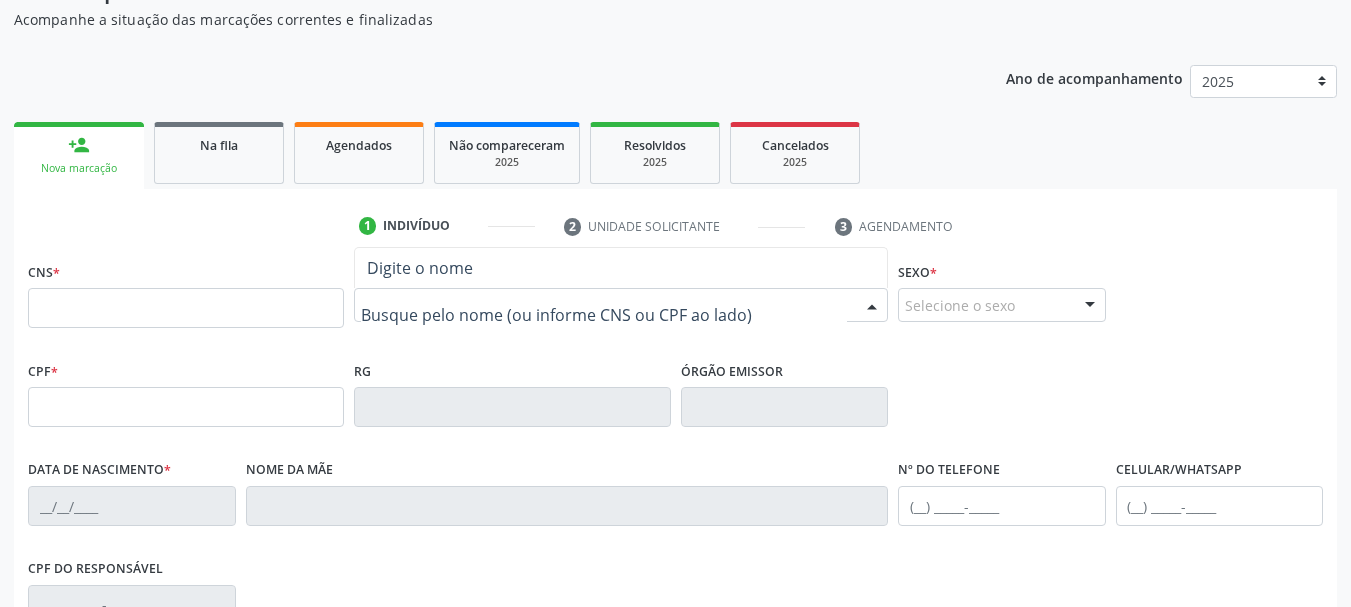 drag, startPoint x: 627, startPoint y: 293, endPoint x: 555, endPoint y: 311, distance: 74.215904 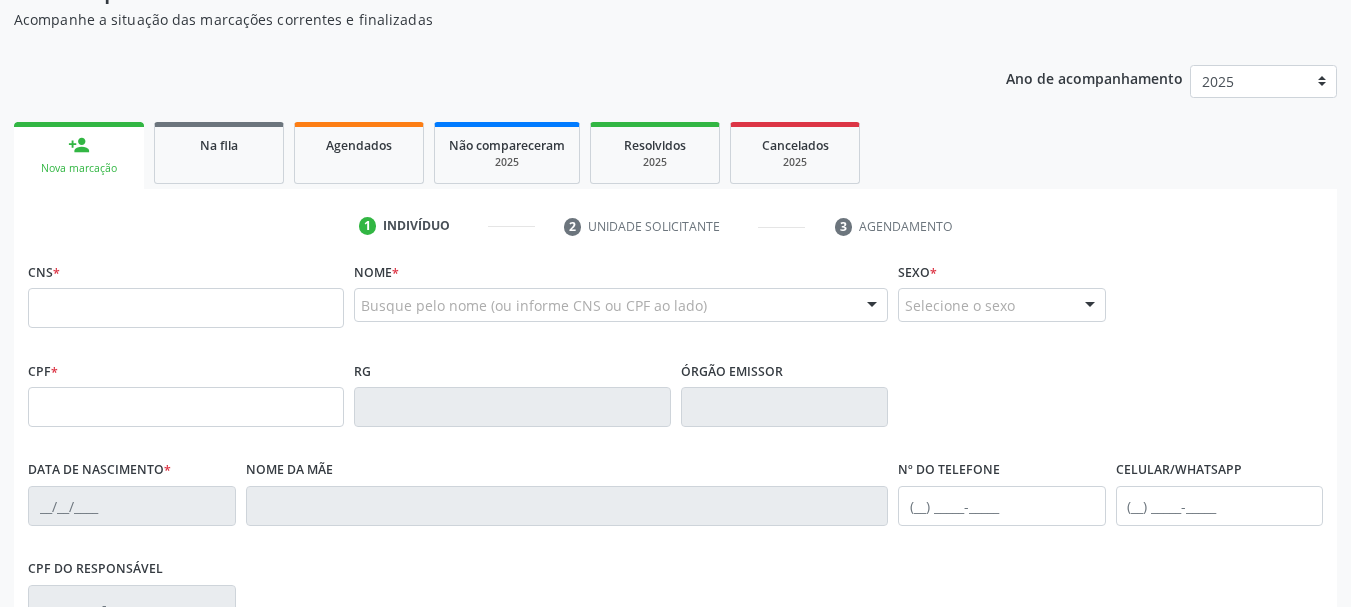 click on "person_add
Nova marcação
Na fila   Agendados   Não compareceram
2025
Resolvidos
2025
Cancelados
2025" at bounding box center (675, 153) 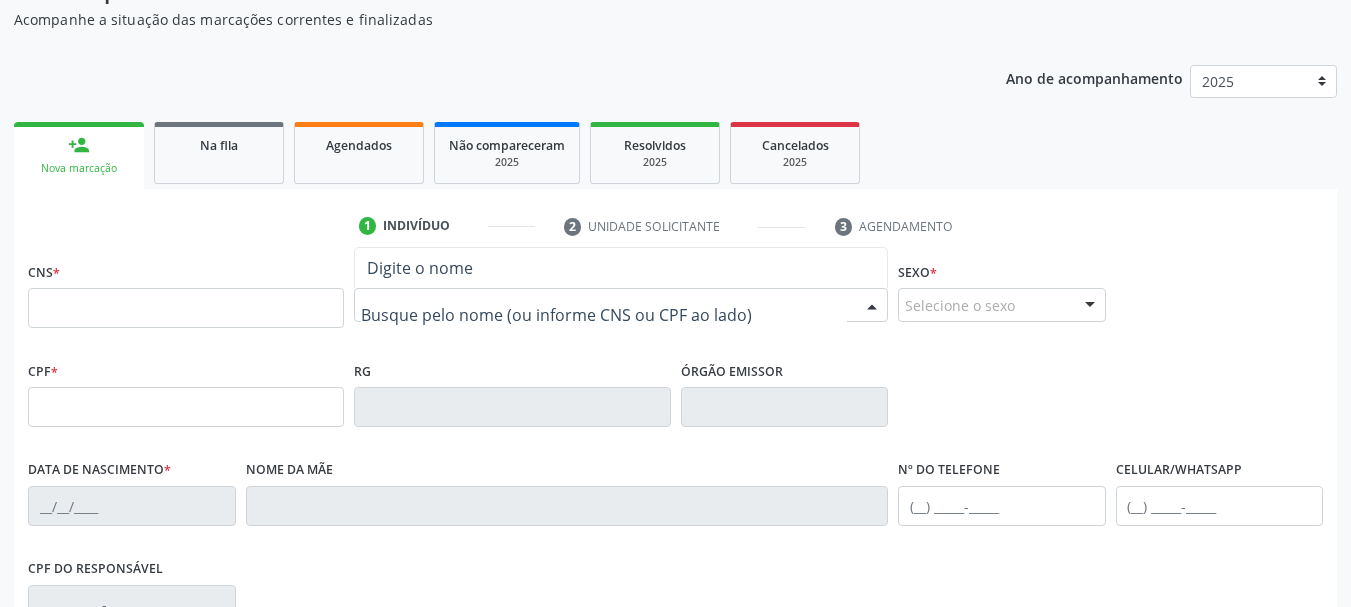 click at bounding box center (621, 305) 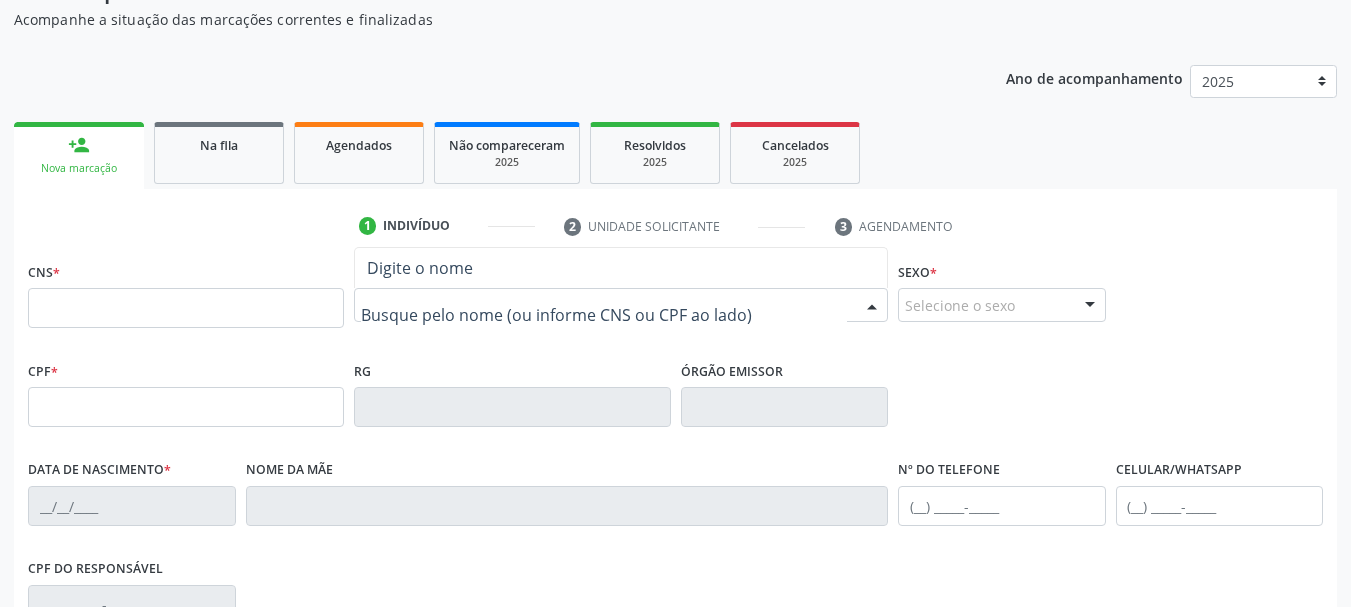 paste on "ANDREIA ALVES DOS SANTOS" 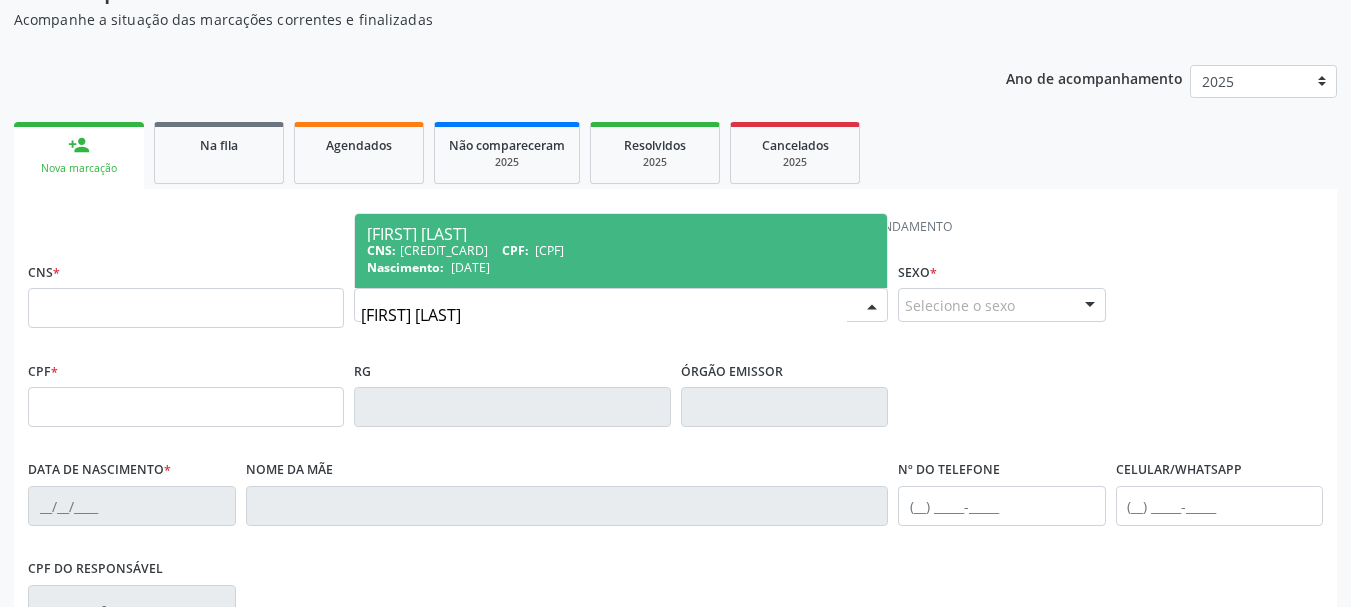 click on "025.618.055-57" at bounding box center (549, 250) 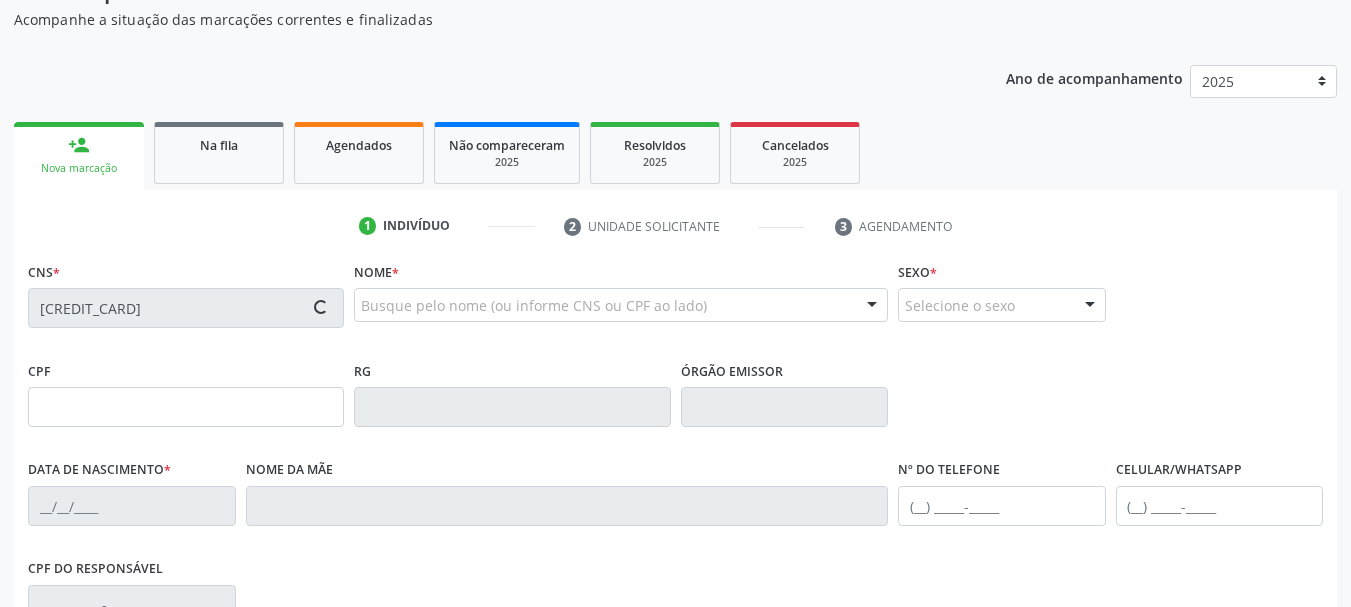 type on "025.618.055-57" 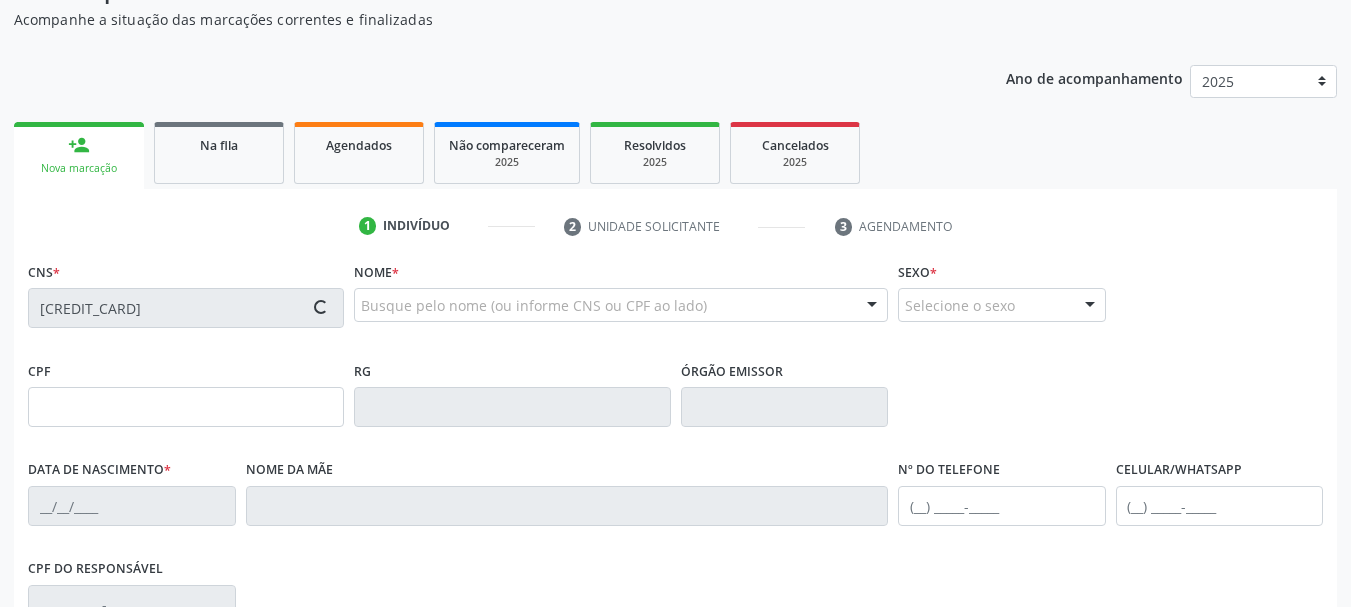 type on "28/04/1983" 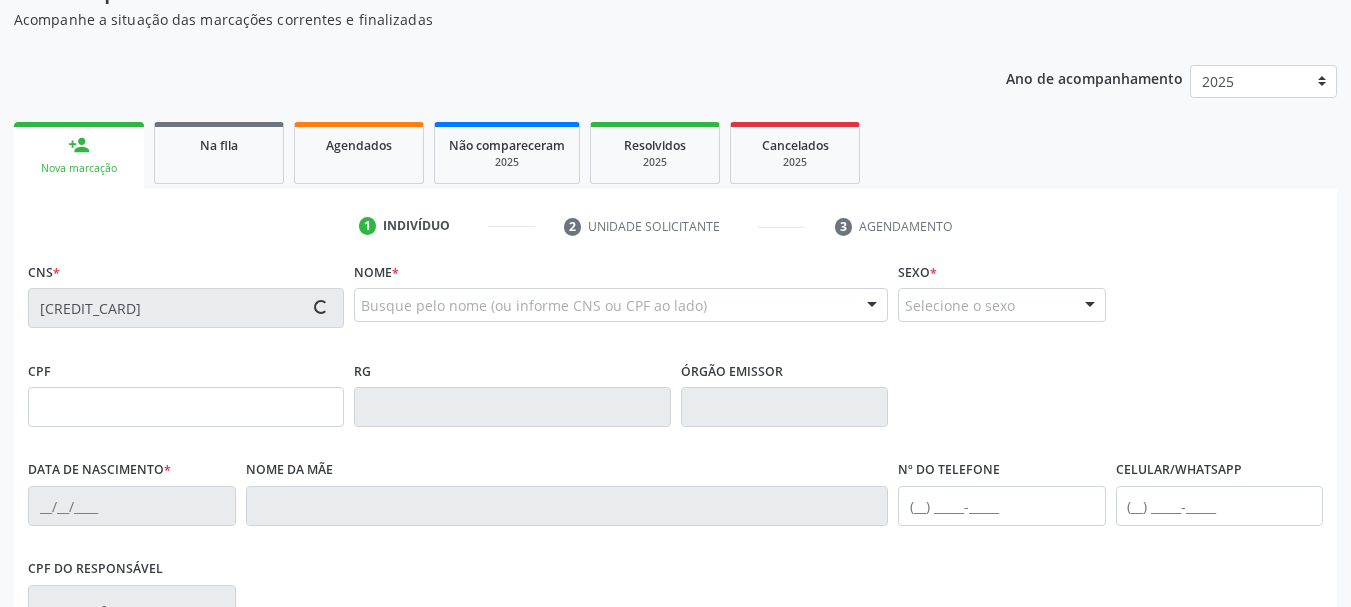 type on "Dinorá Alves dos Santos" 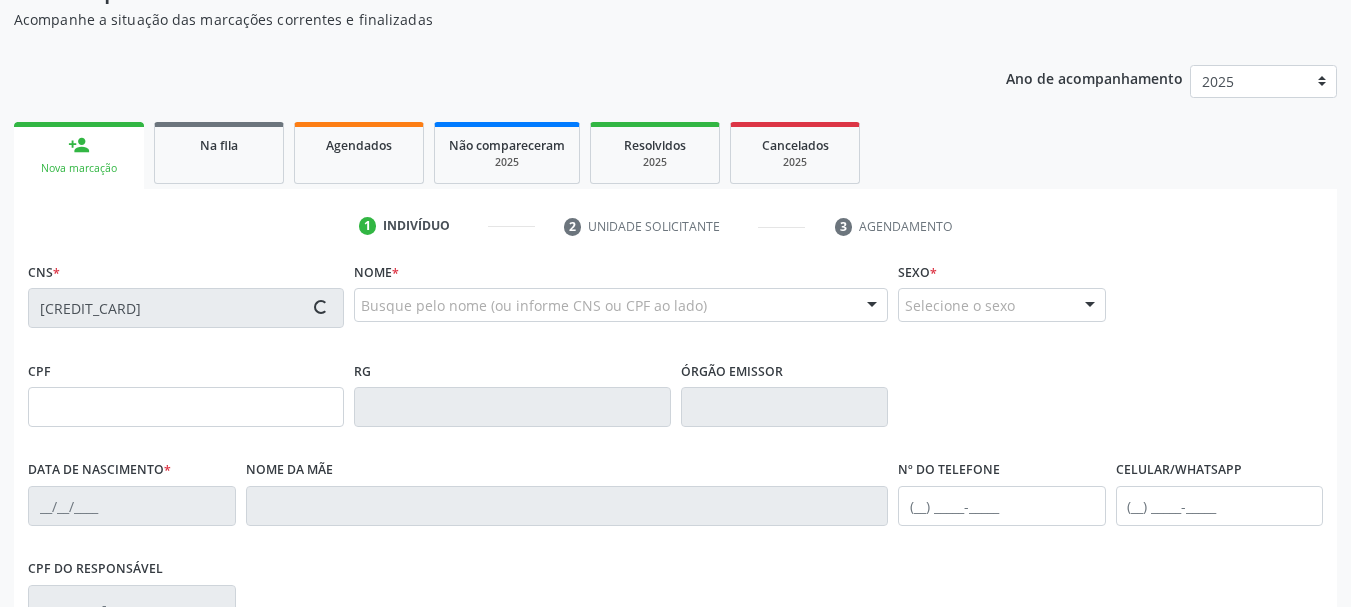 type on "S/N" 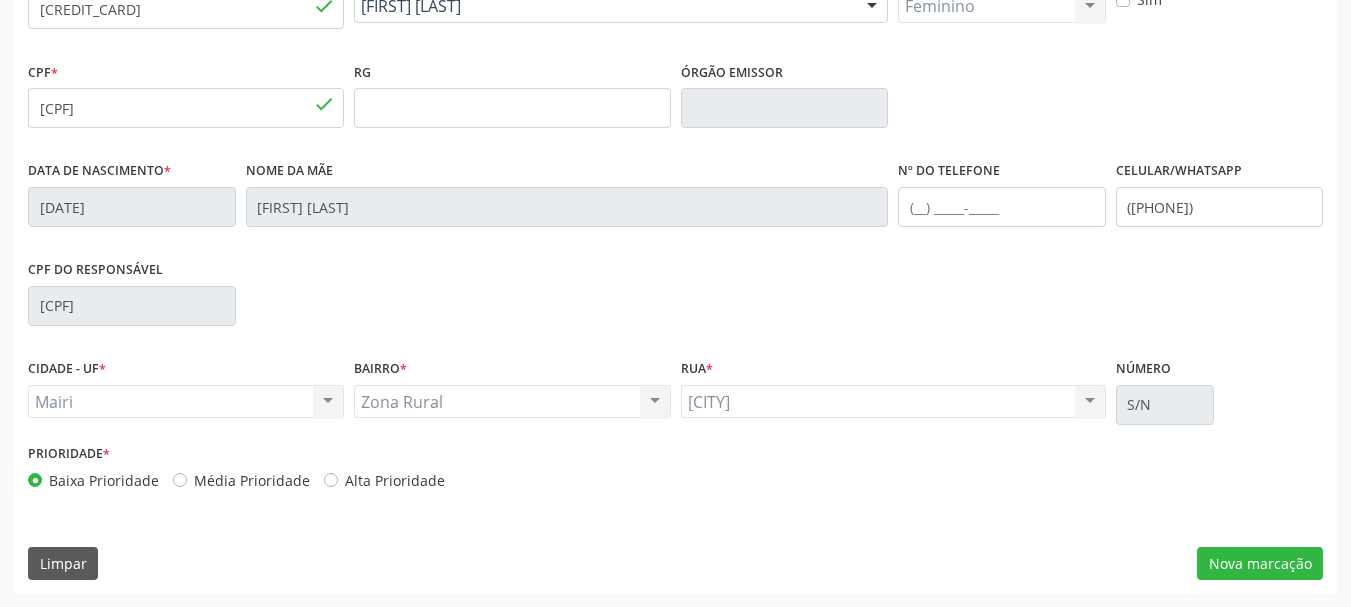 scroll, scrollTop: 477, scrollLeft: 0, axis: vertical 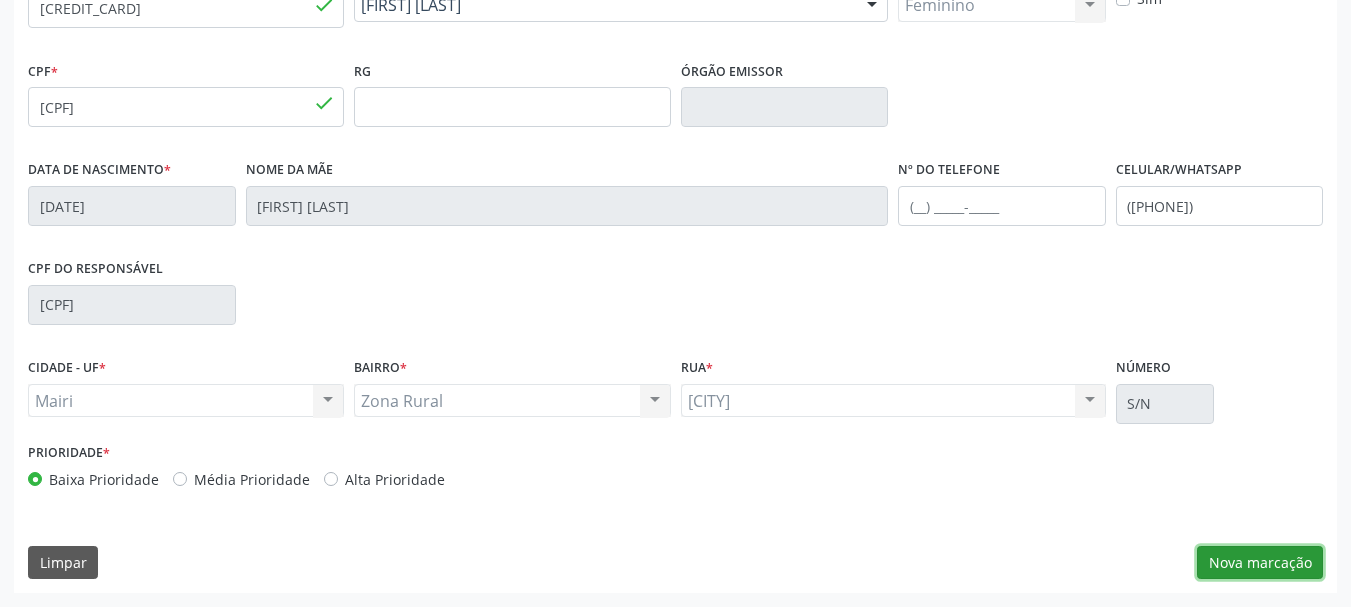 click on "Nova marcação" at bounding box center (1260, 563) 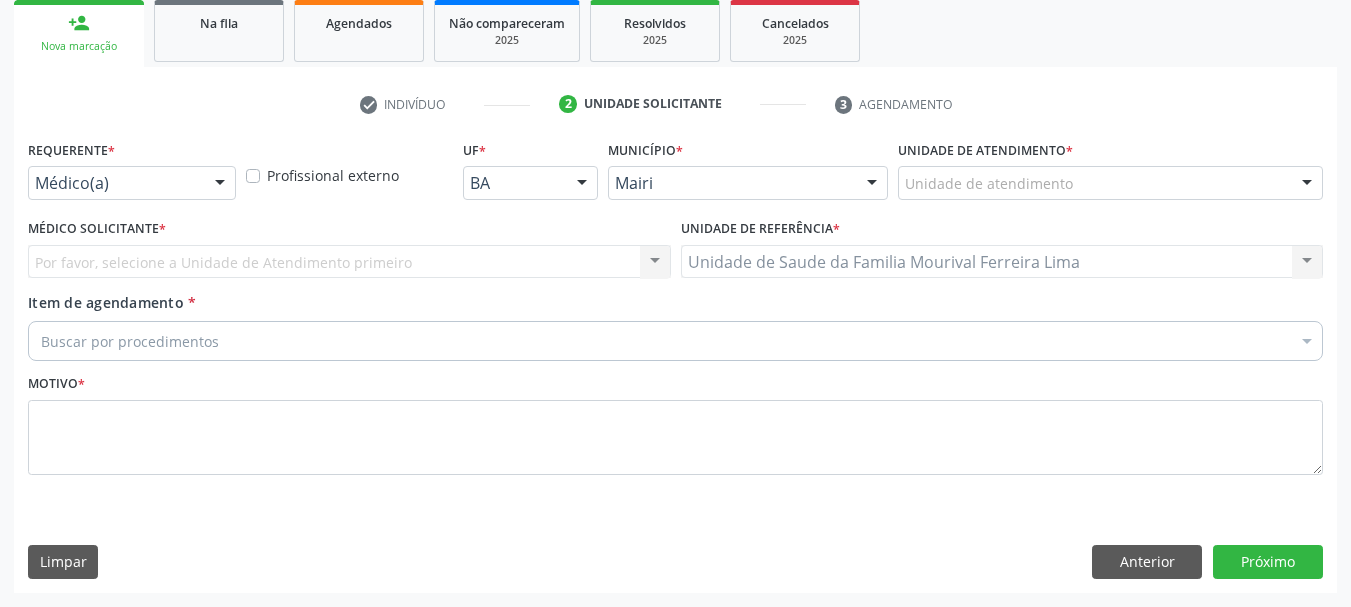 scroll, scrollTop: 299, scrollLeft: 0, axis: vertical 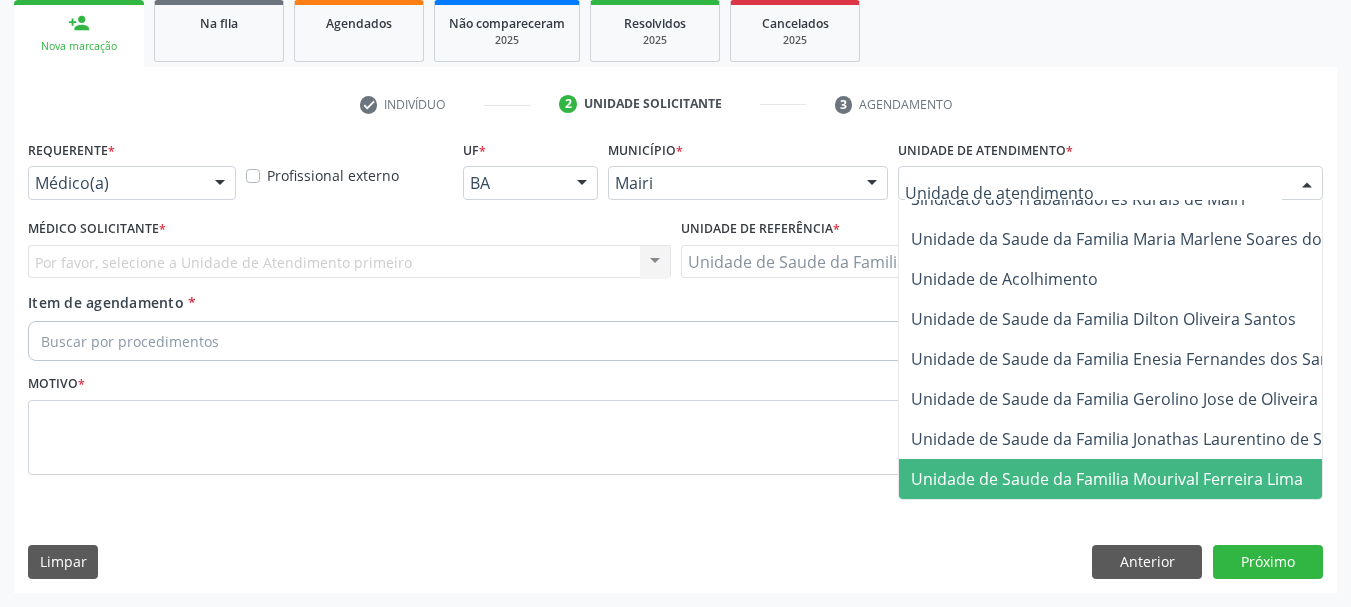 click on "Unidade de Saude da Familia Mourival Ferreira Lima" at bounding box center (1107, 479) 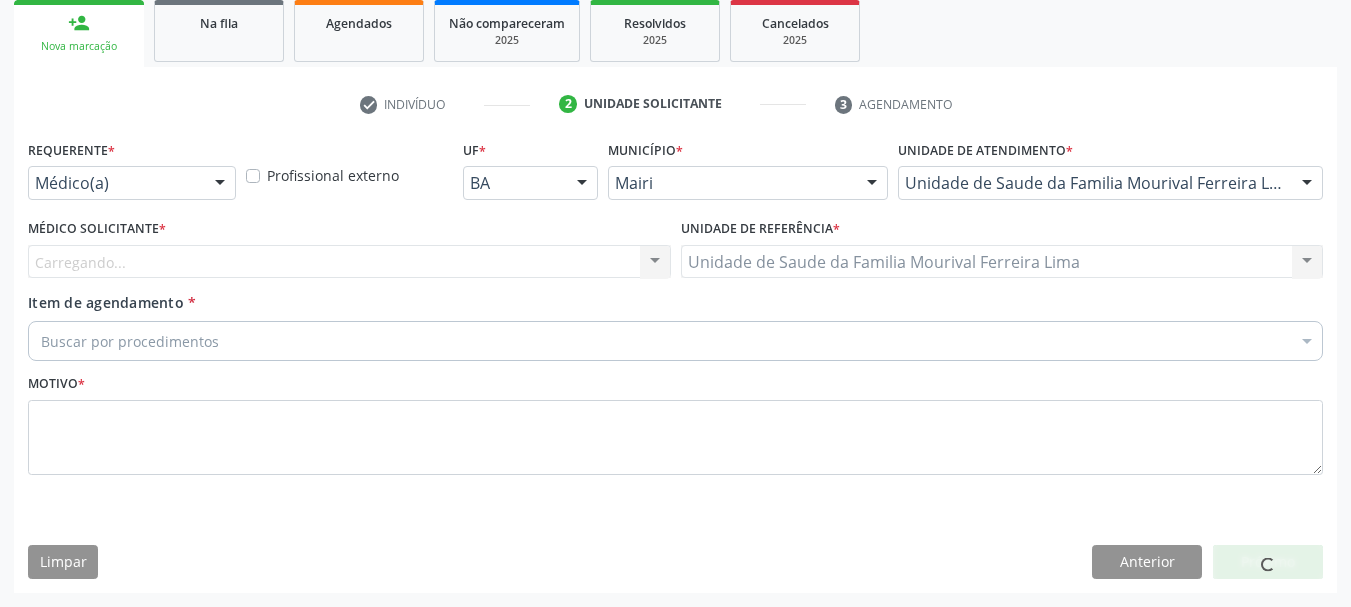 click on "Carregando...
Nenhum resultado encontrado para: "   "
Não há nenhuma opção para ser exibida." at bounding box center [349, 262] 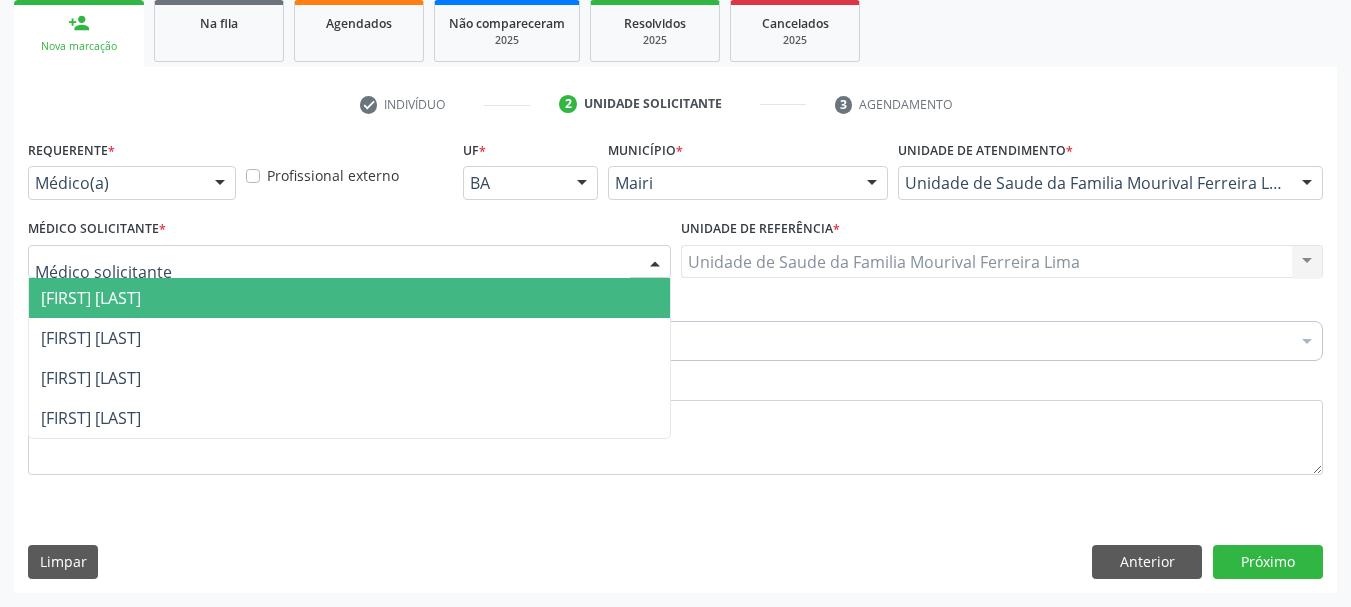 click at bounding box center [349, 262] 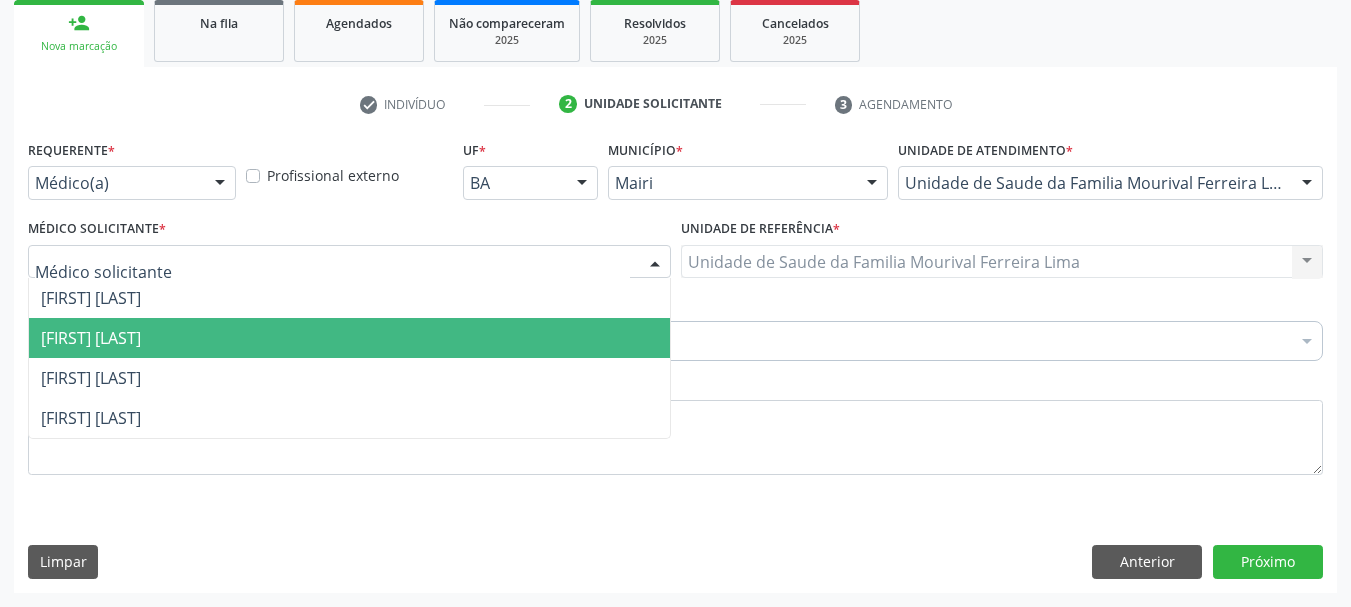 click on "[FIRST] [LAST]" at bounding box center (349, 338) 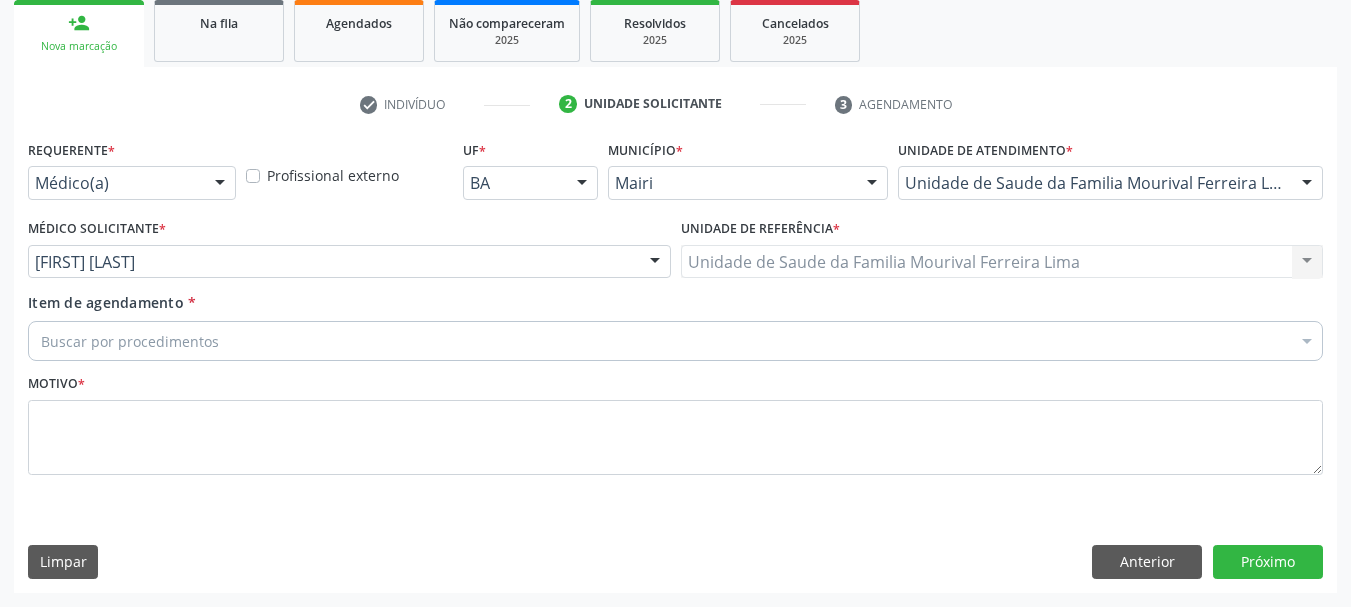 click on "Buscar por procedimentos" at bounding box center [675, 341] 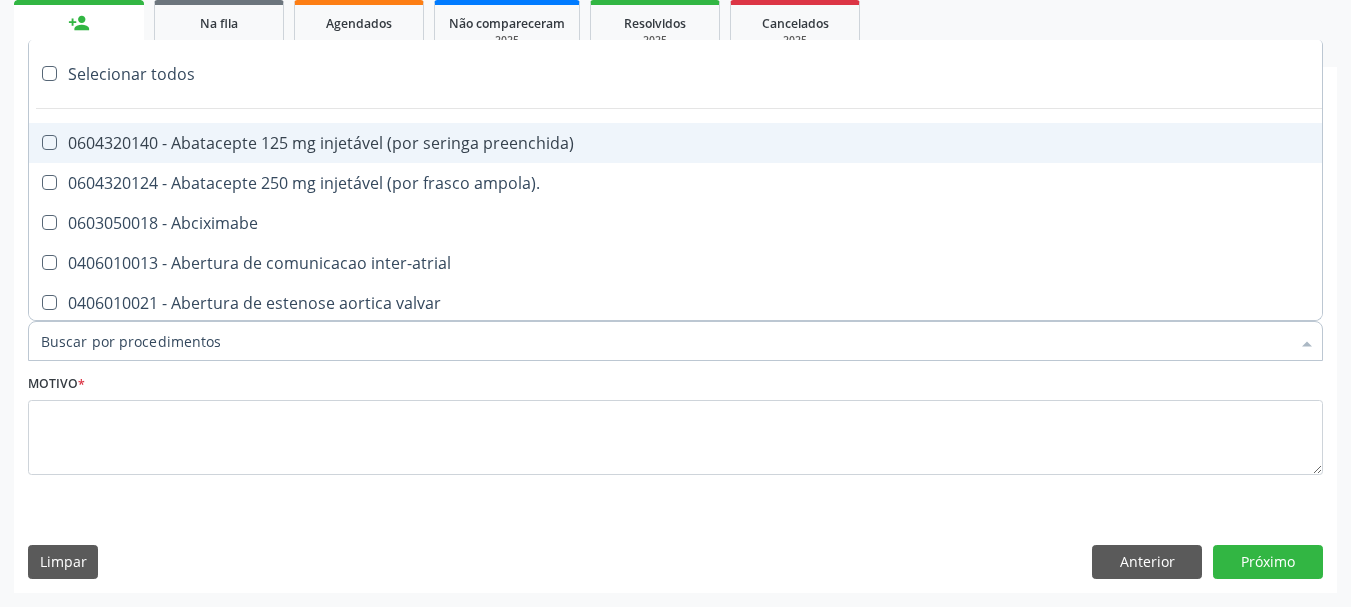 type on "#" 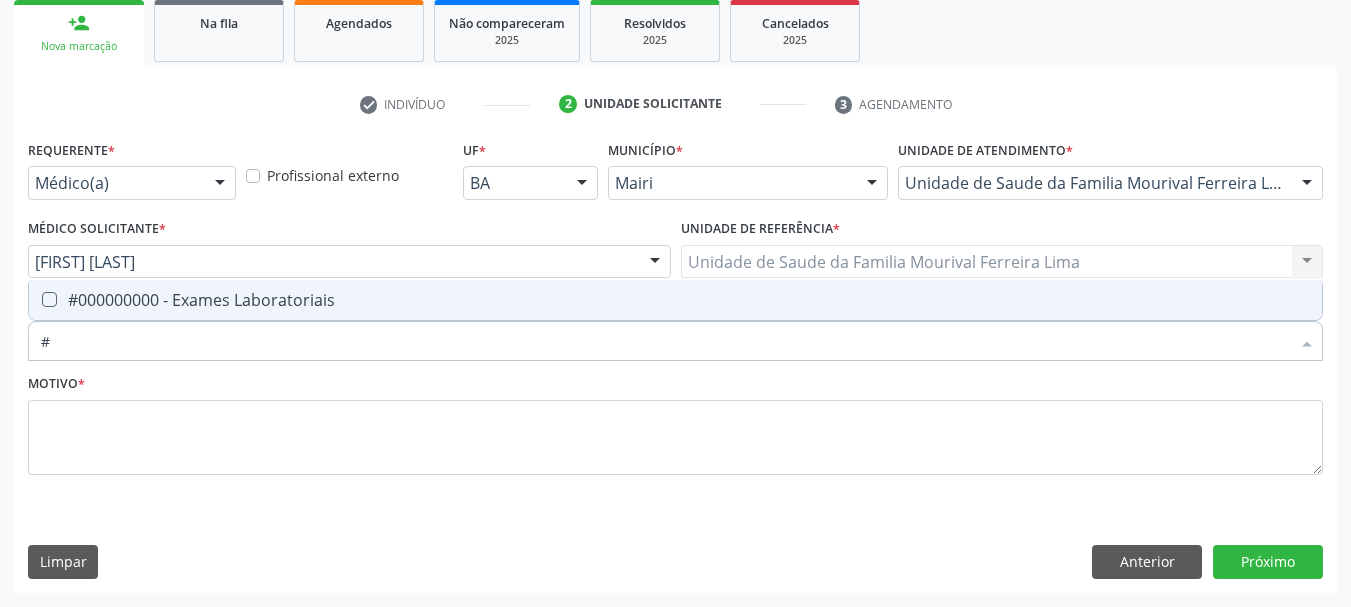 click on "#000000000 - Exames Laboratoriais" at bounding box center (675, 300) 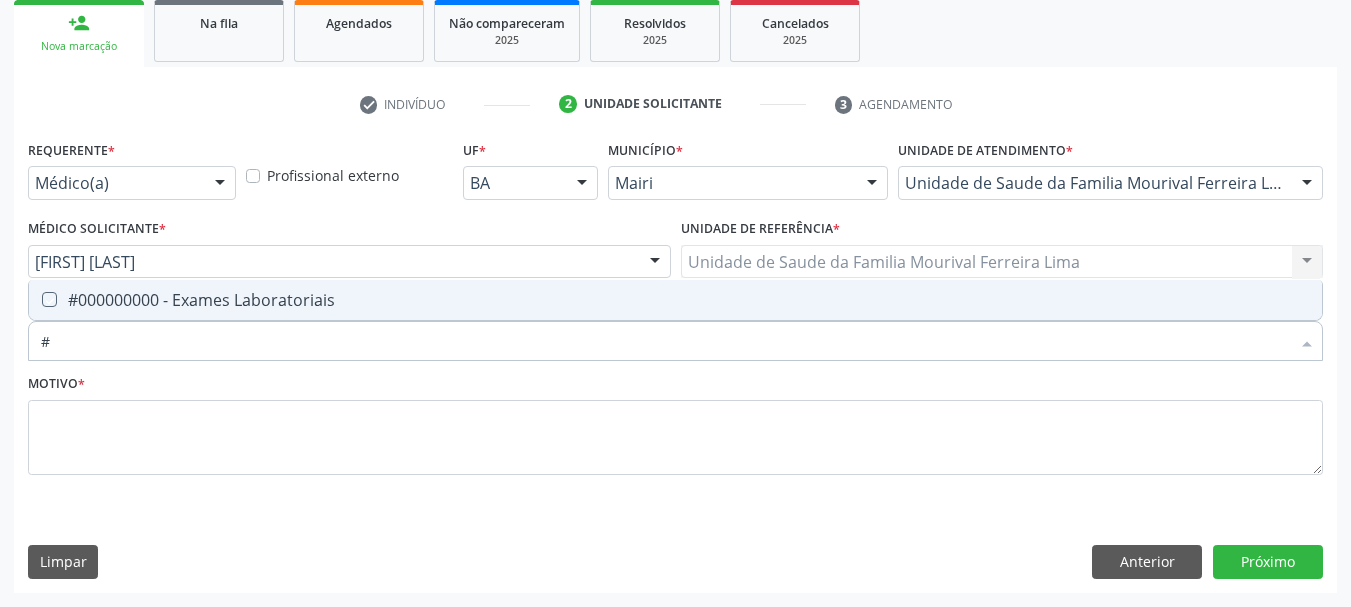 checkbox on "true" 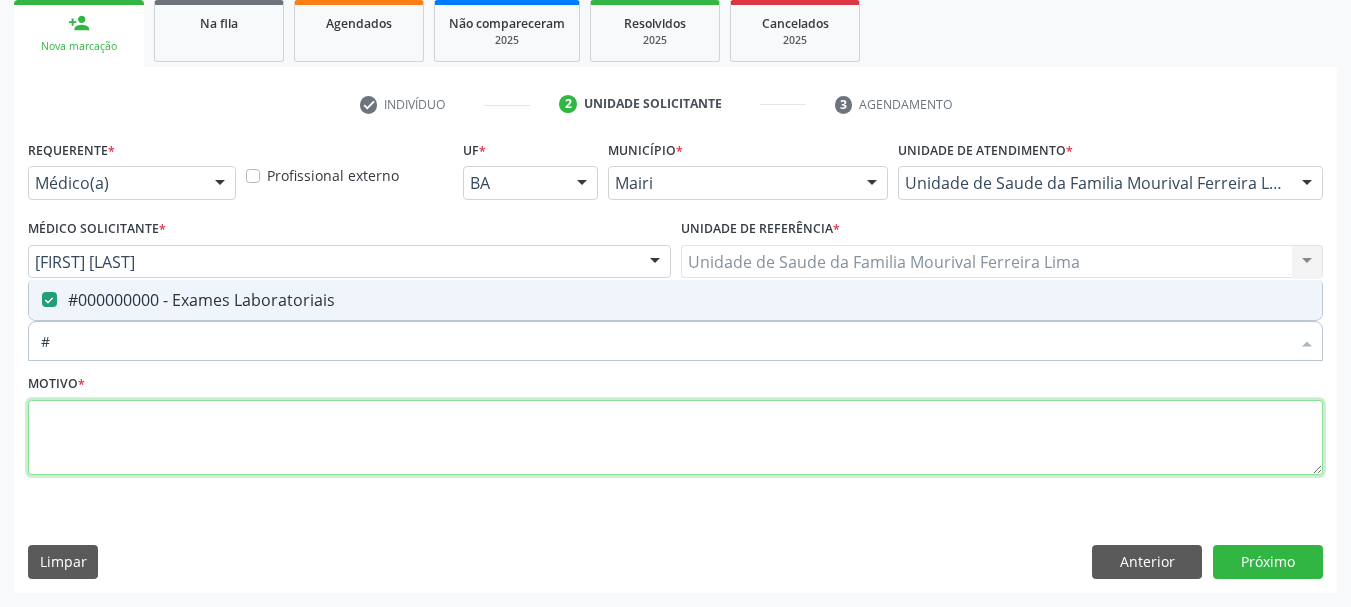 click at bounding box center [675, 438] 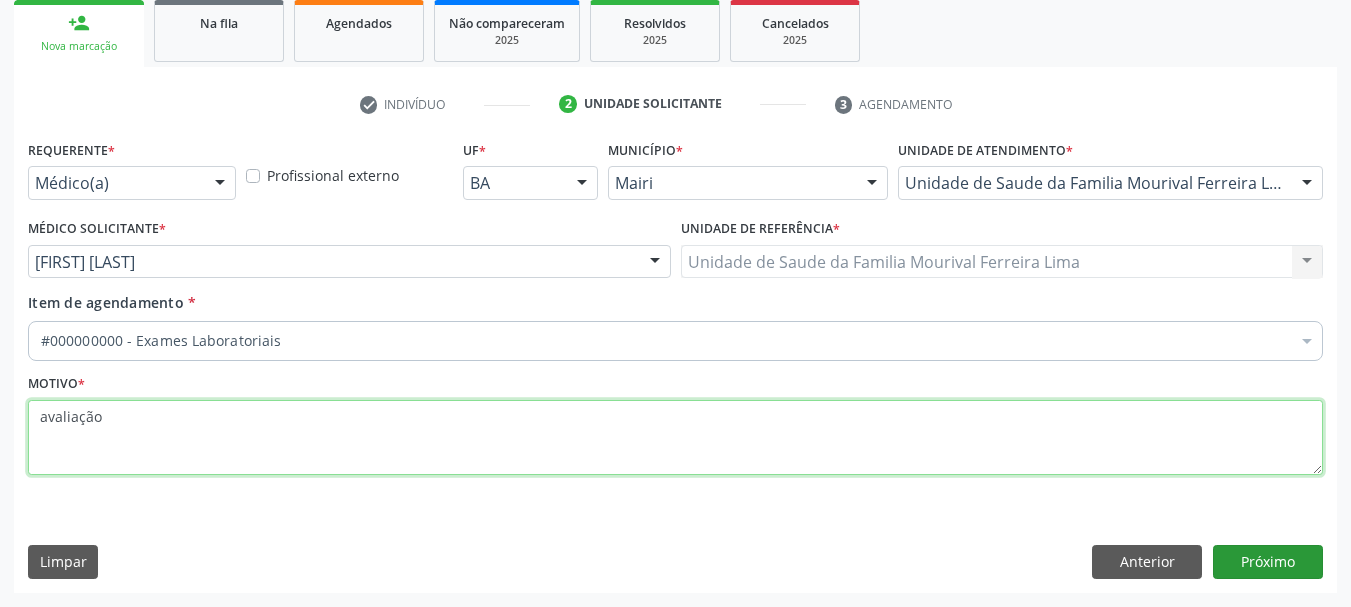 type on "avaliação" 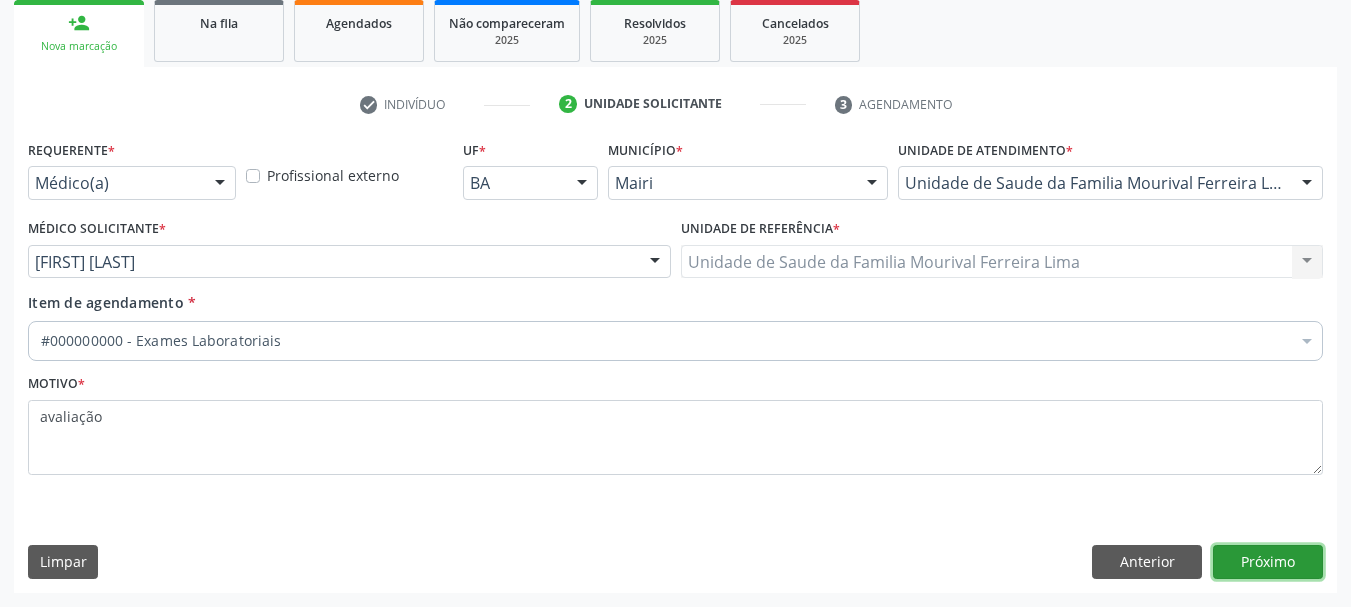 click on "Próximo" at bounding box center (1268, 562) 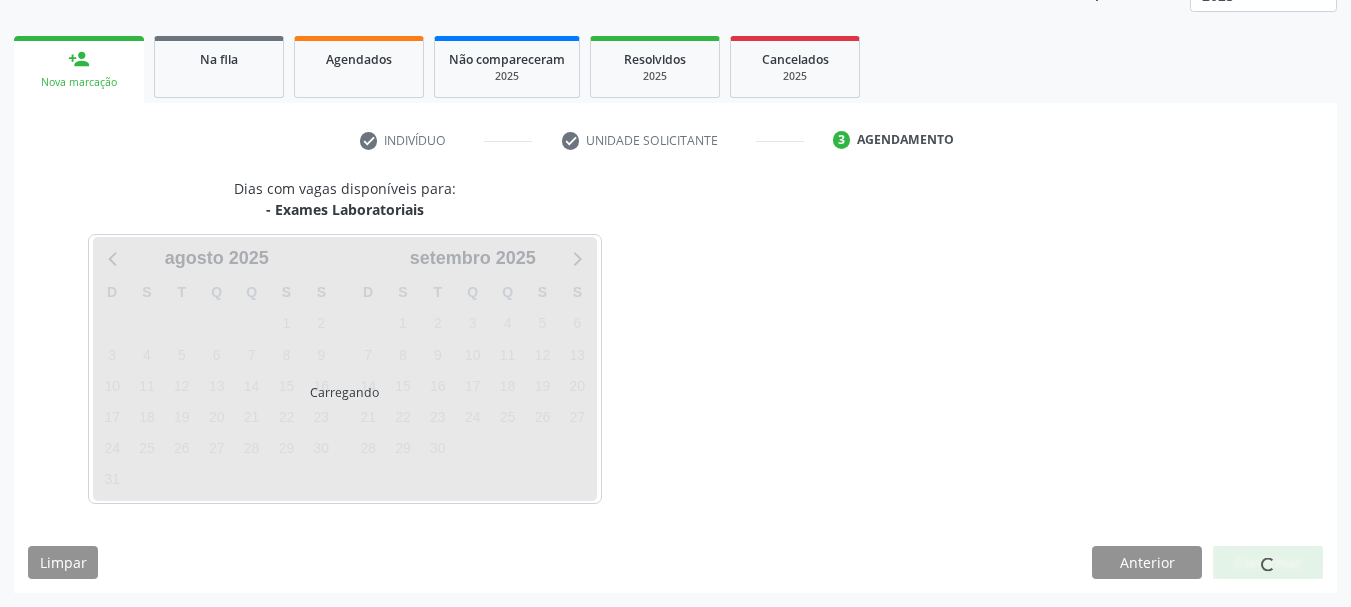 scroll, scrollTop: 299, scrollLeft: 0, axis: vertical 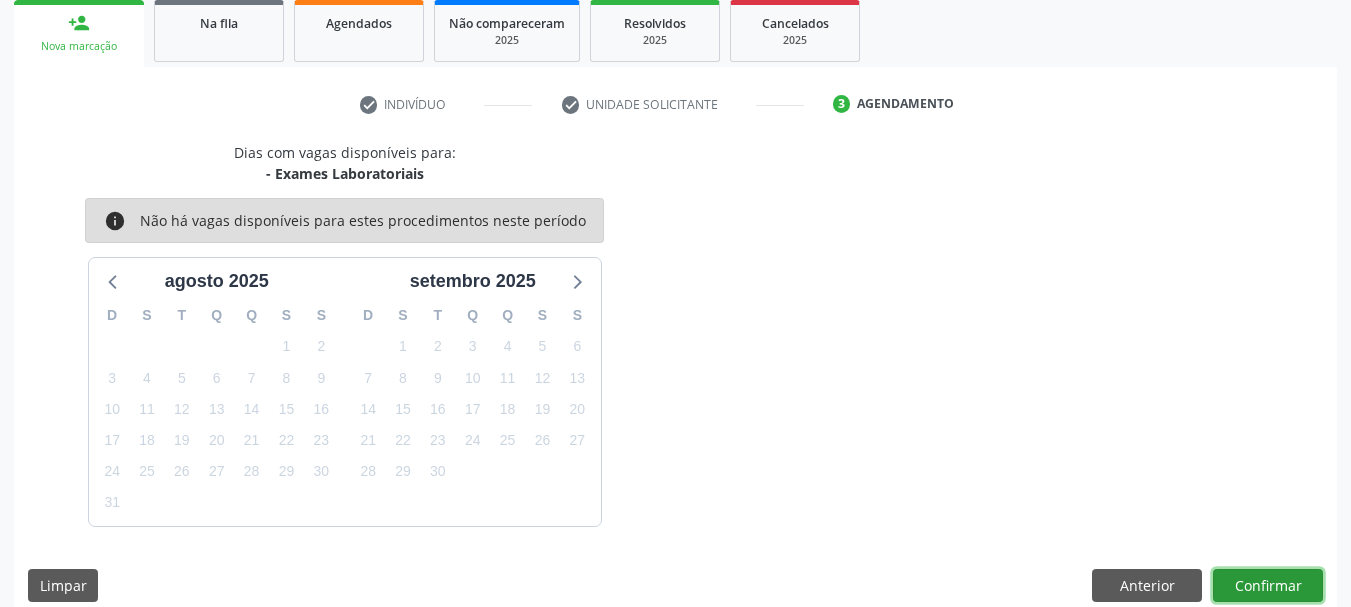 click on "Confirmar" at bounding box center [1268, 586] 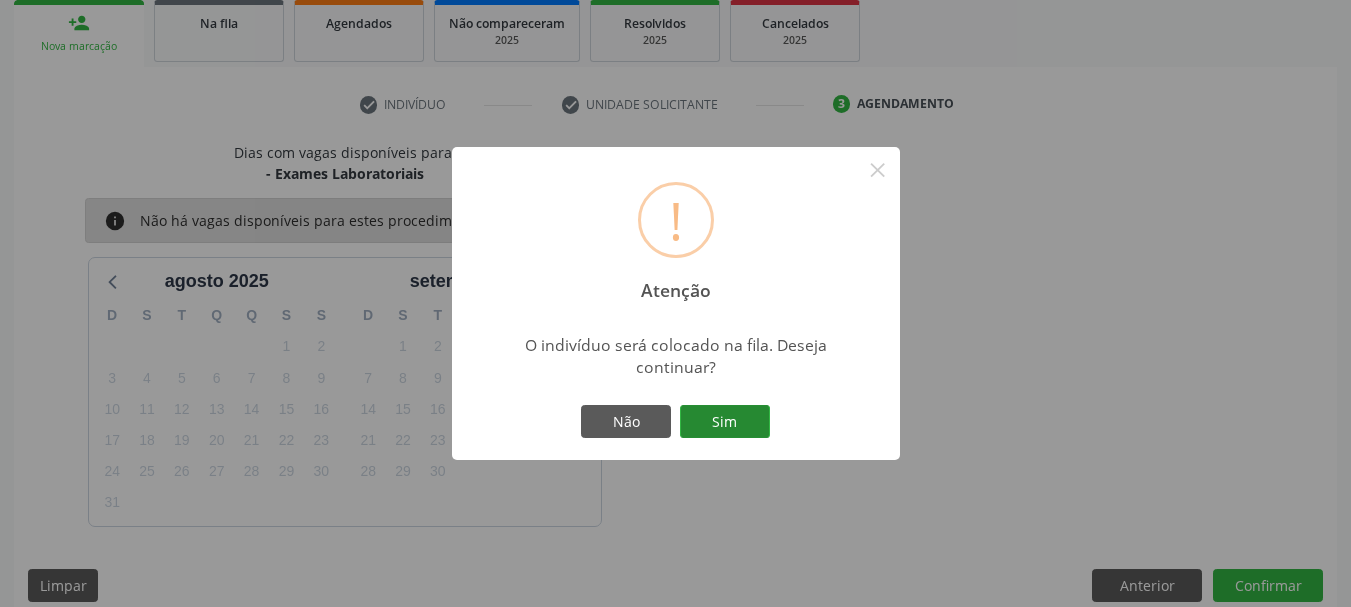 click on "Sim" at bounding box center (725, 422) 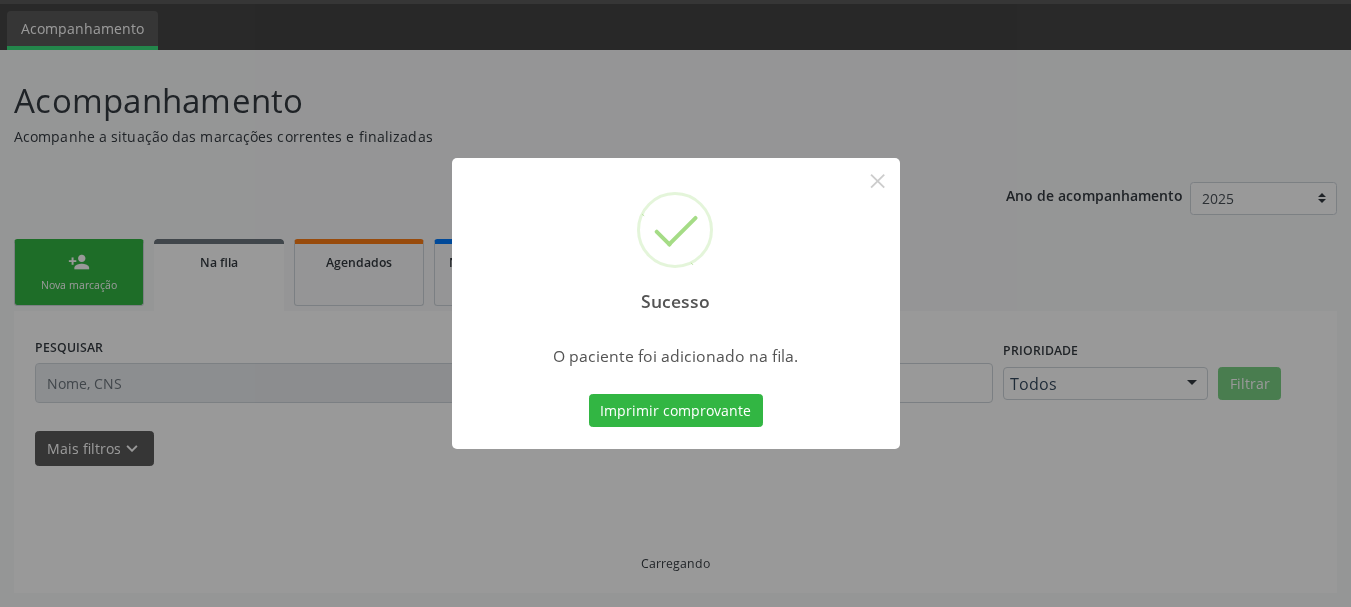 scroll, scrollTop: 60, scrollLeft: 0, axis: vertical 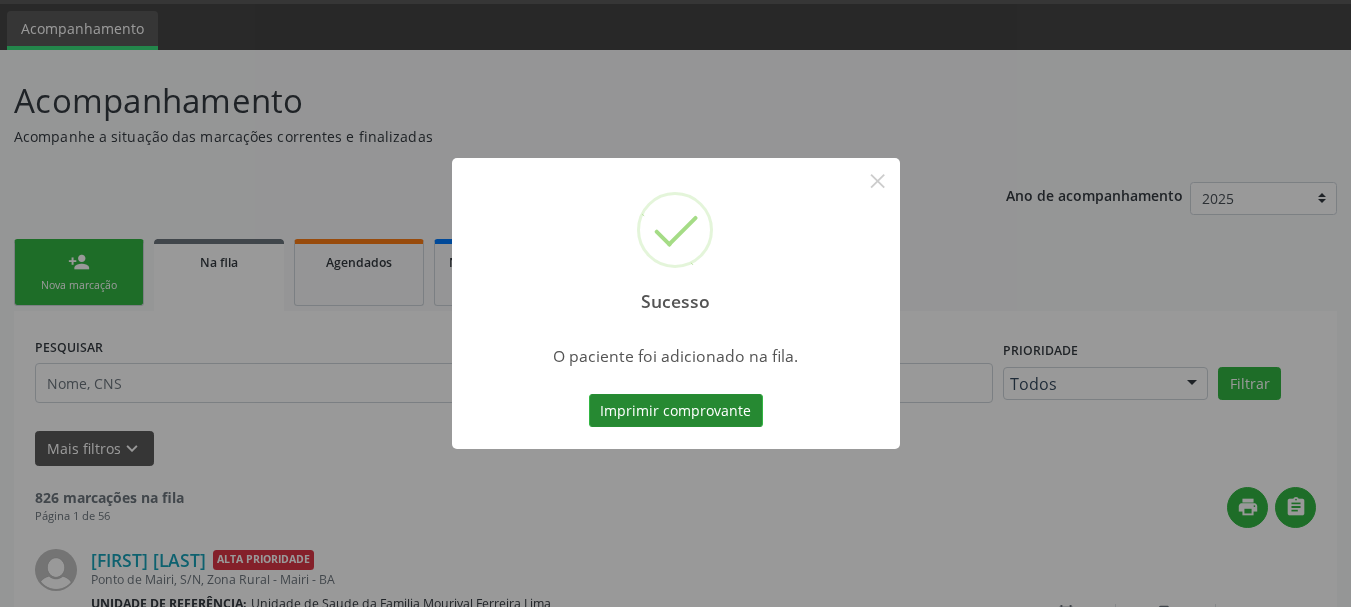 click on "Imprimir comprovante" at bounding box center [676, 411] 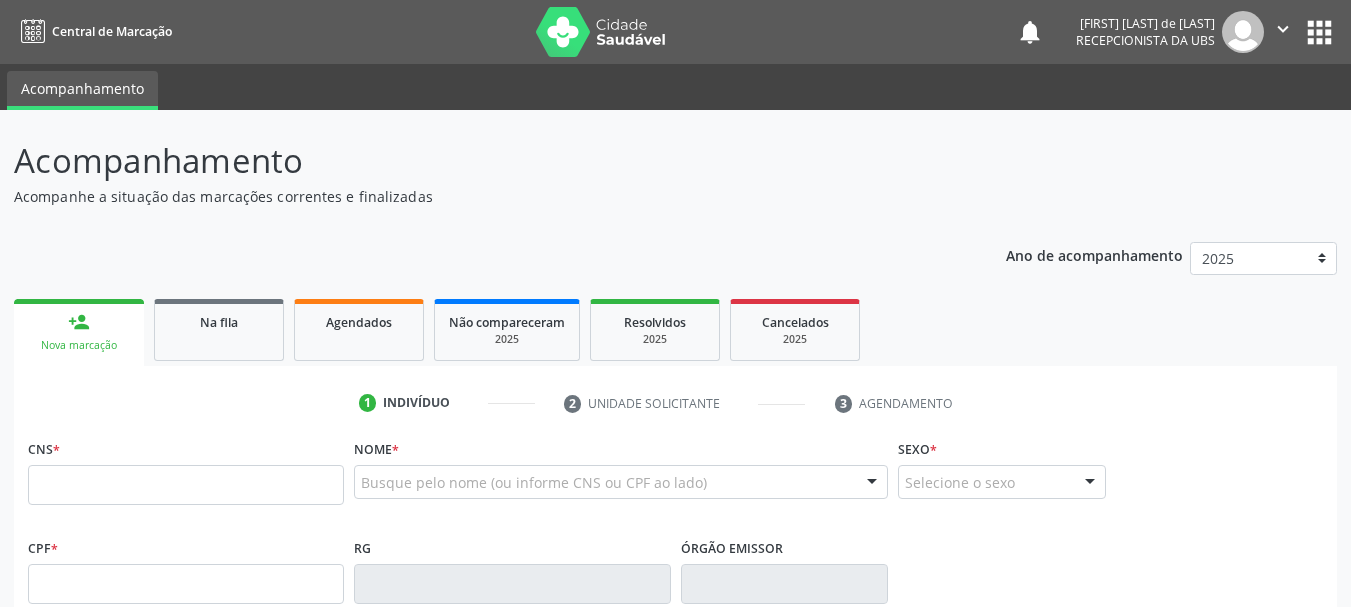 scroll, scrollTop: 0, scrollLeft: 0, axis: both 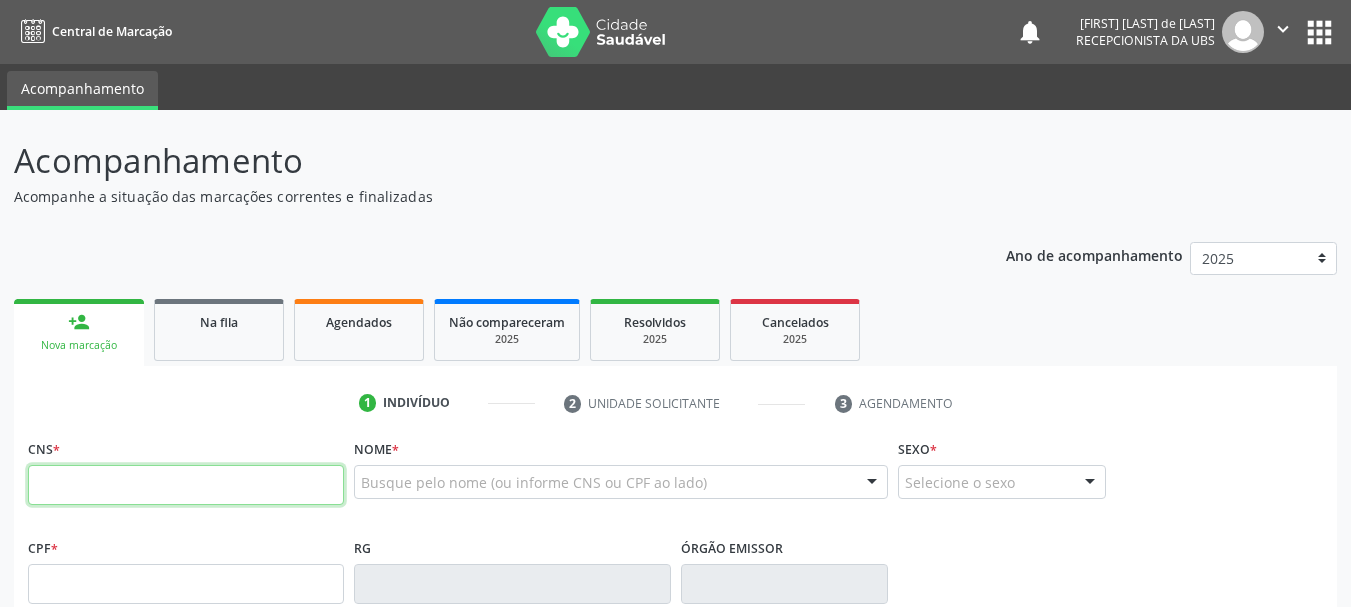 click at bounding box center (186, 485) 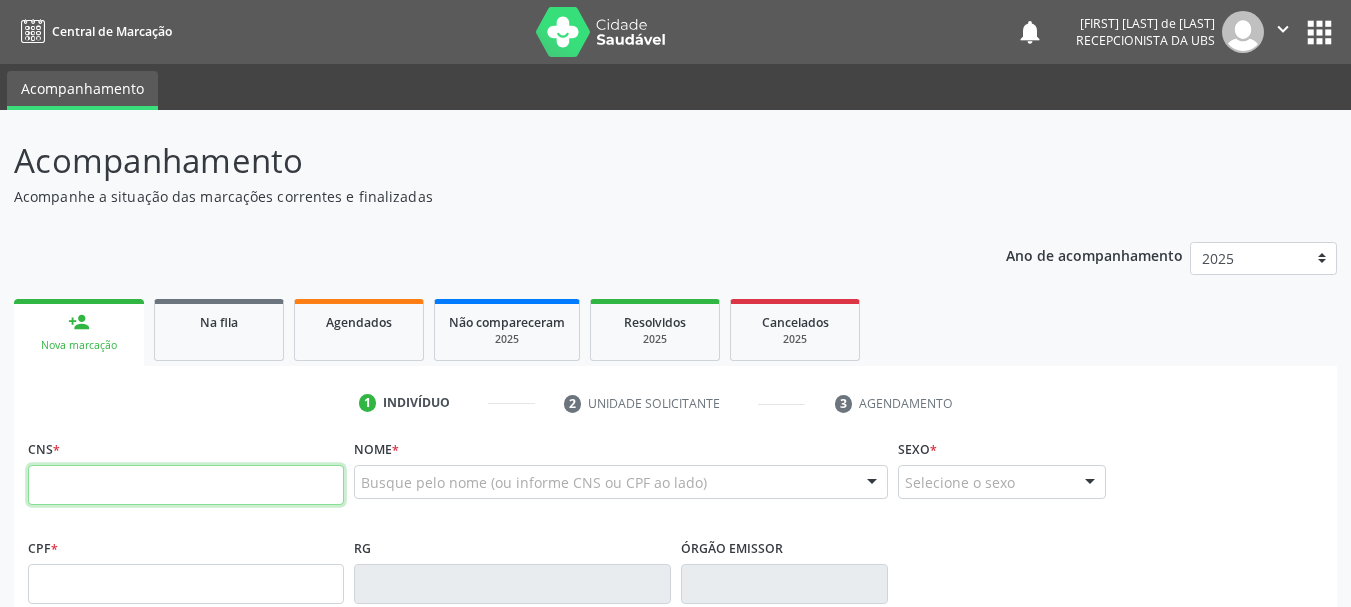 click at bounding box center [186, 485] 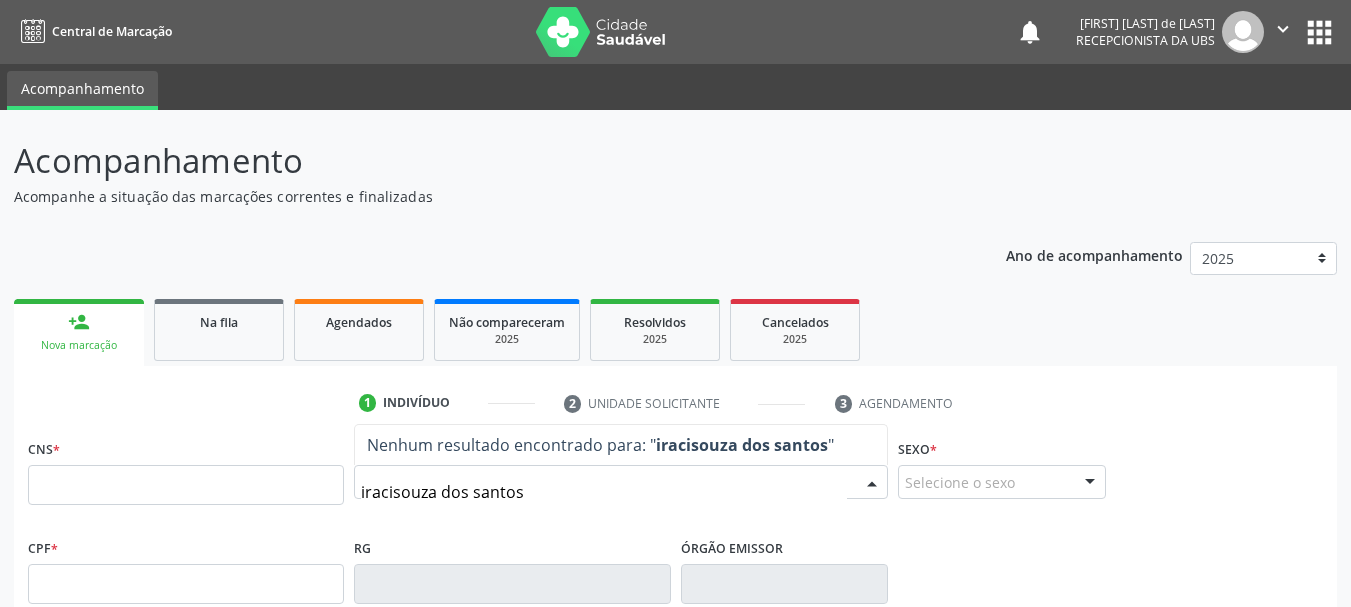 click on "iracisouza dos santos" at bounding box center [604, 492] 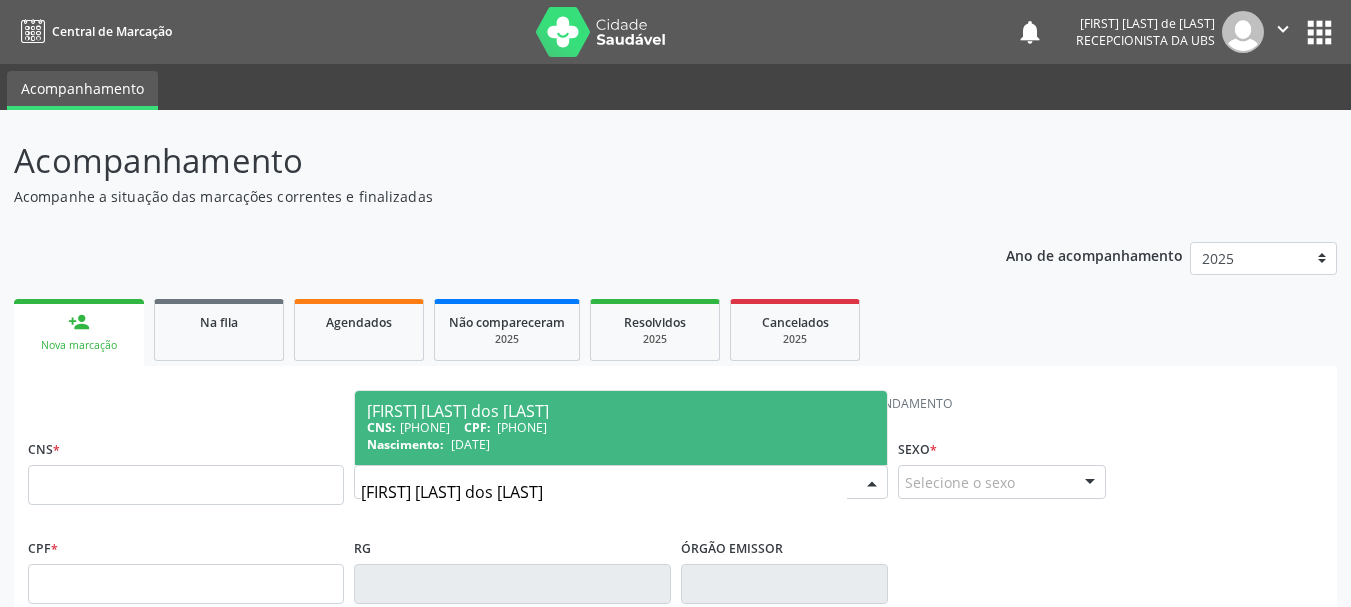 click on "Iraci Souza dos Santos" at bounding box center (621, 411) 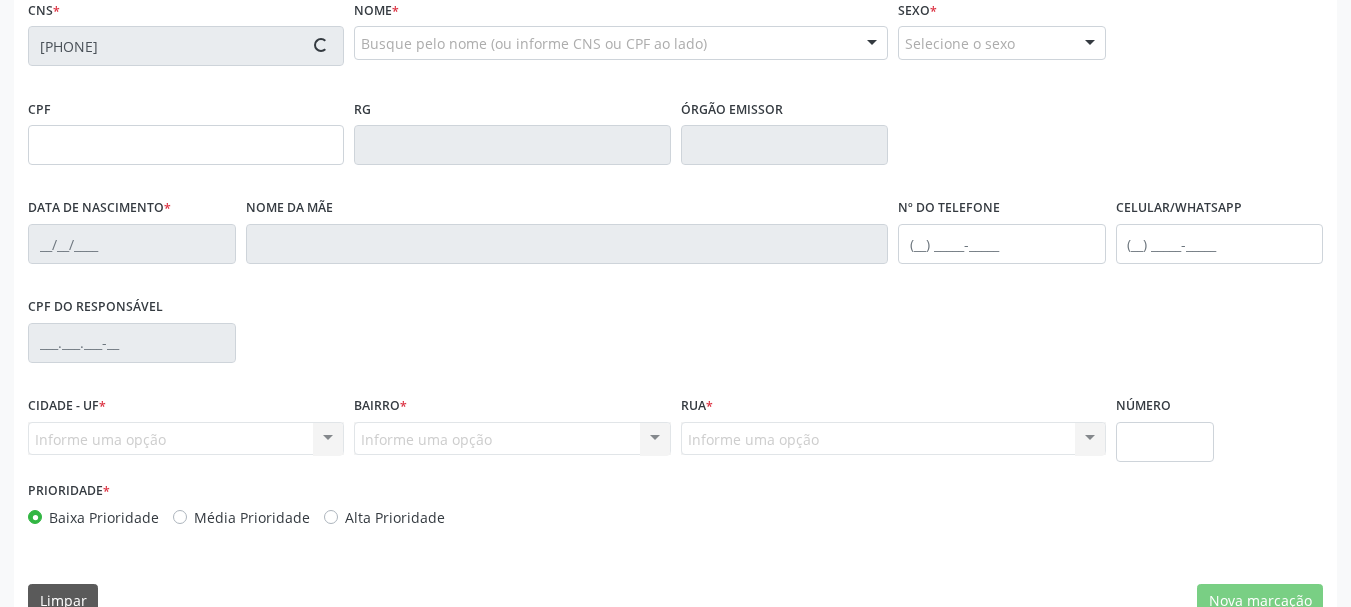 scroll, scrollTop: 477, scrollLeft: 0, axis: vertical 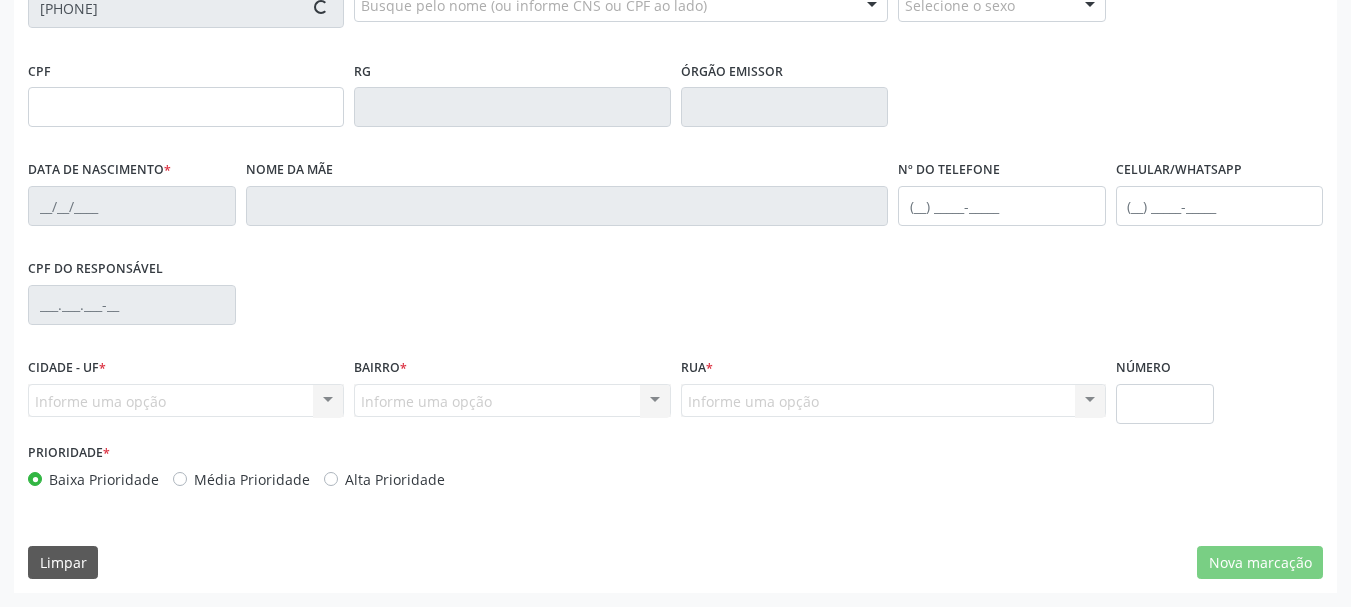type on "730.106.185-49" 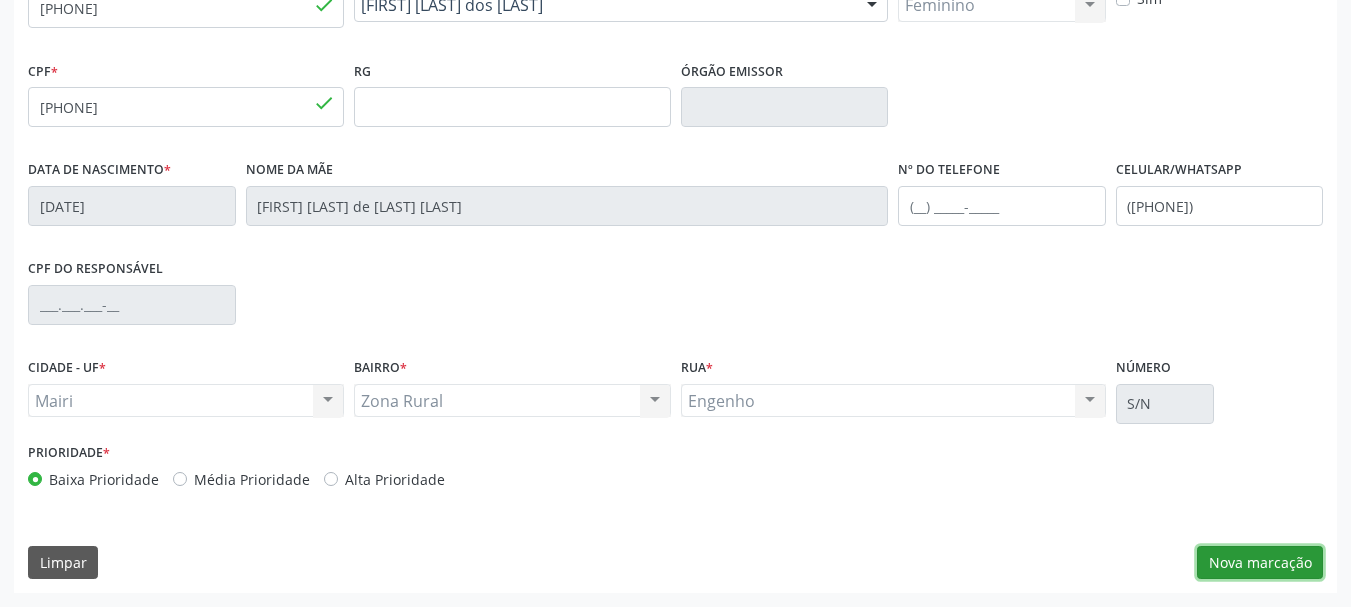click on "Nova marcação" at bounding box center (1260, 563) 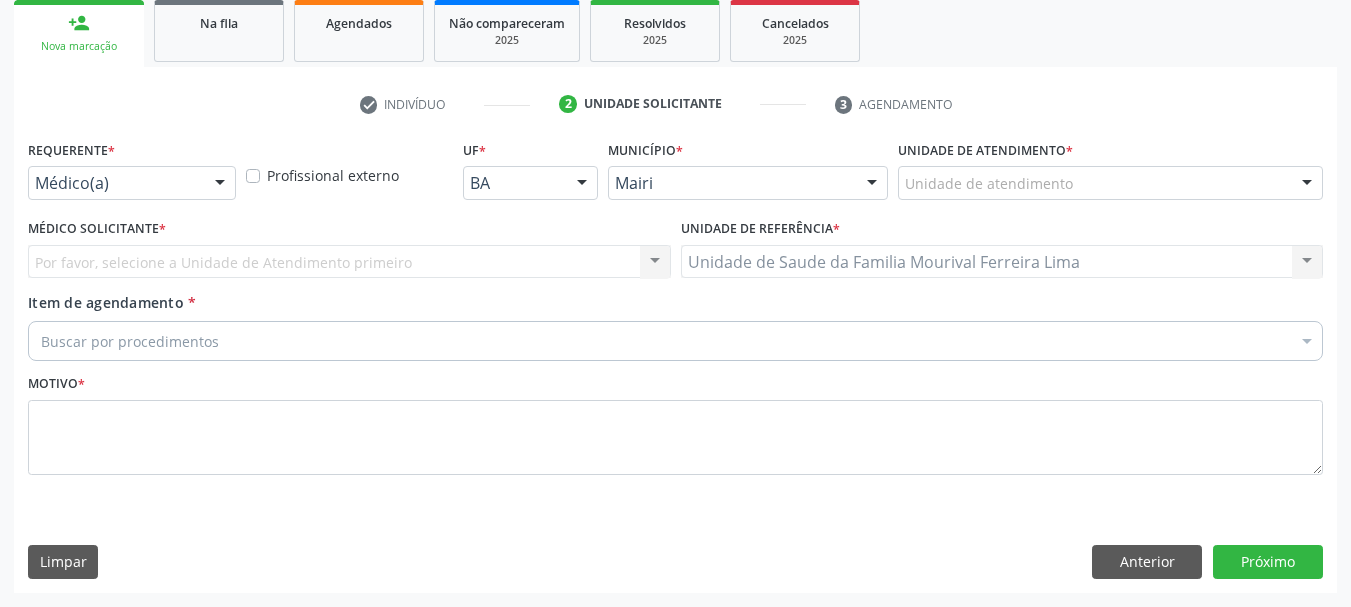 scroll, scrollTop: 299, scrollLeft: 0, axis: vertical 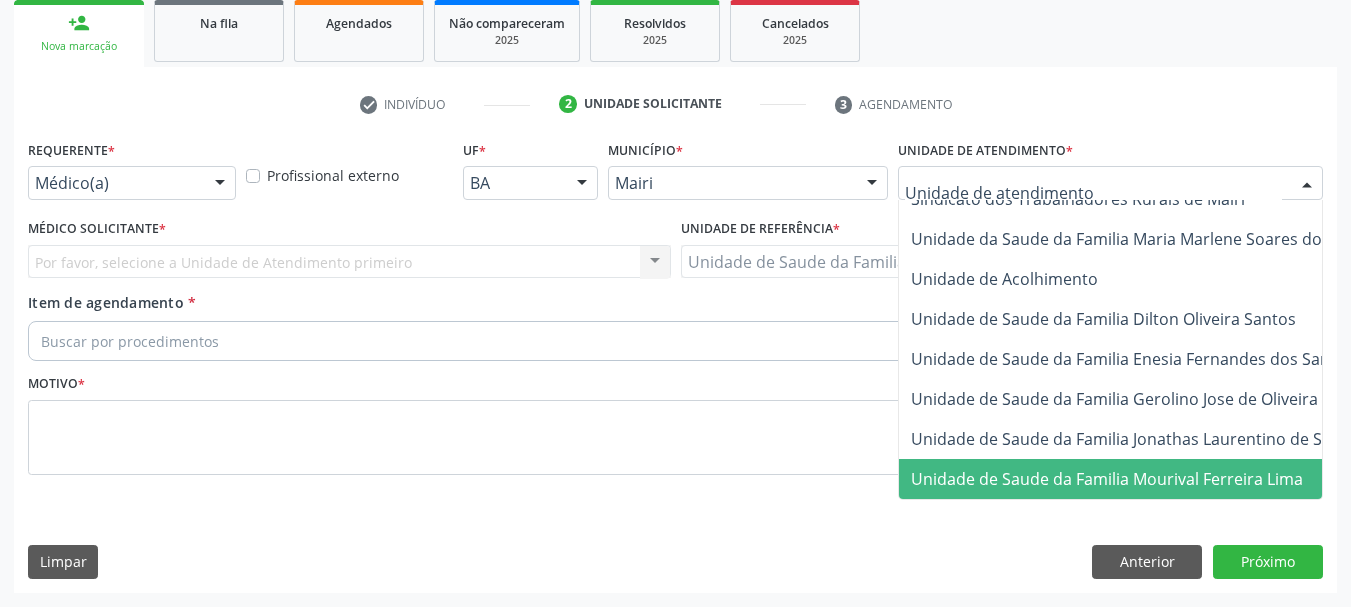 click on "Unidade de Saude da Familia Mourival Ferreira Lima" at bounding box center [1107, 479] 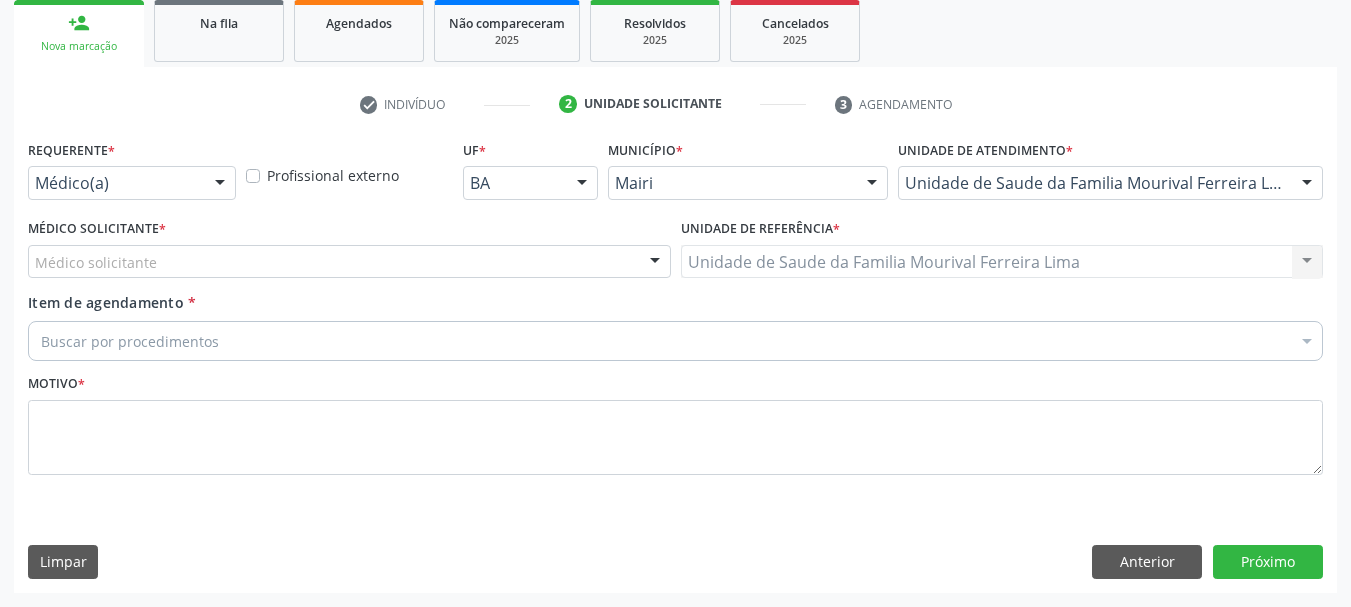 click on "Médico solicitante" at bounding box center [349, 262] 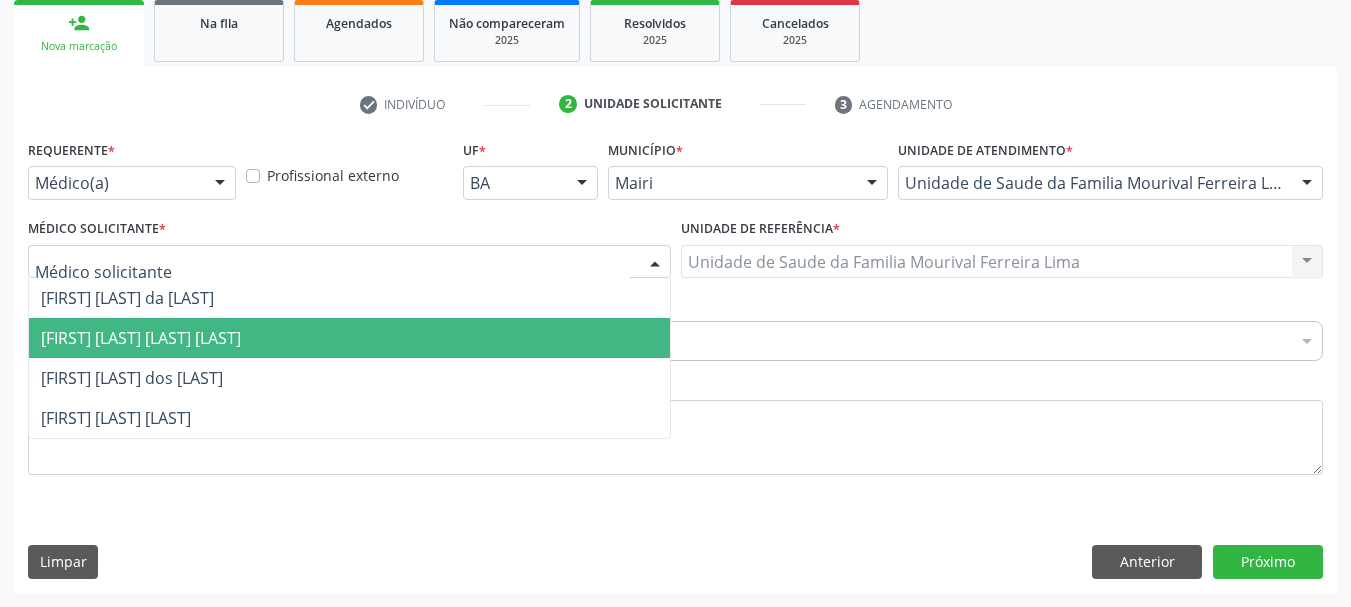 click on "[FIRST] [LAST]" at bounding box center [349, 338] 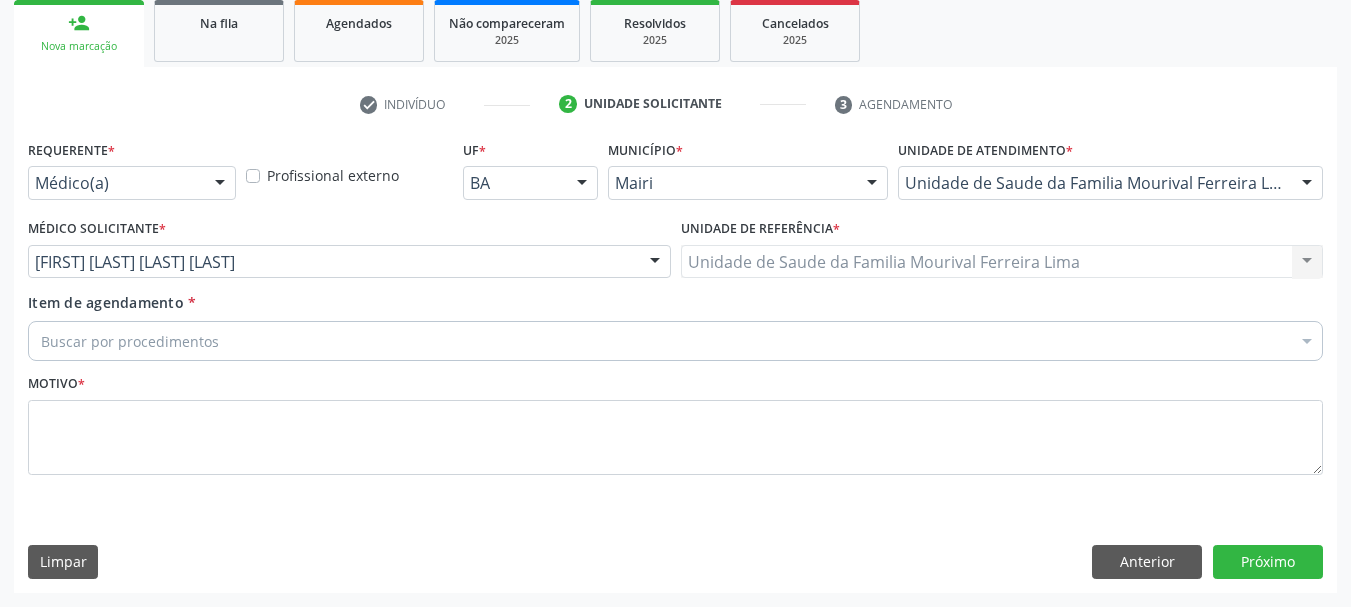 click on "Buscar por procedimentos" at bounding box center (675, 341) 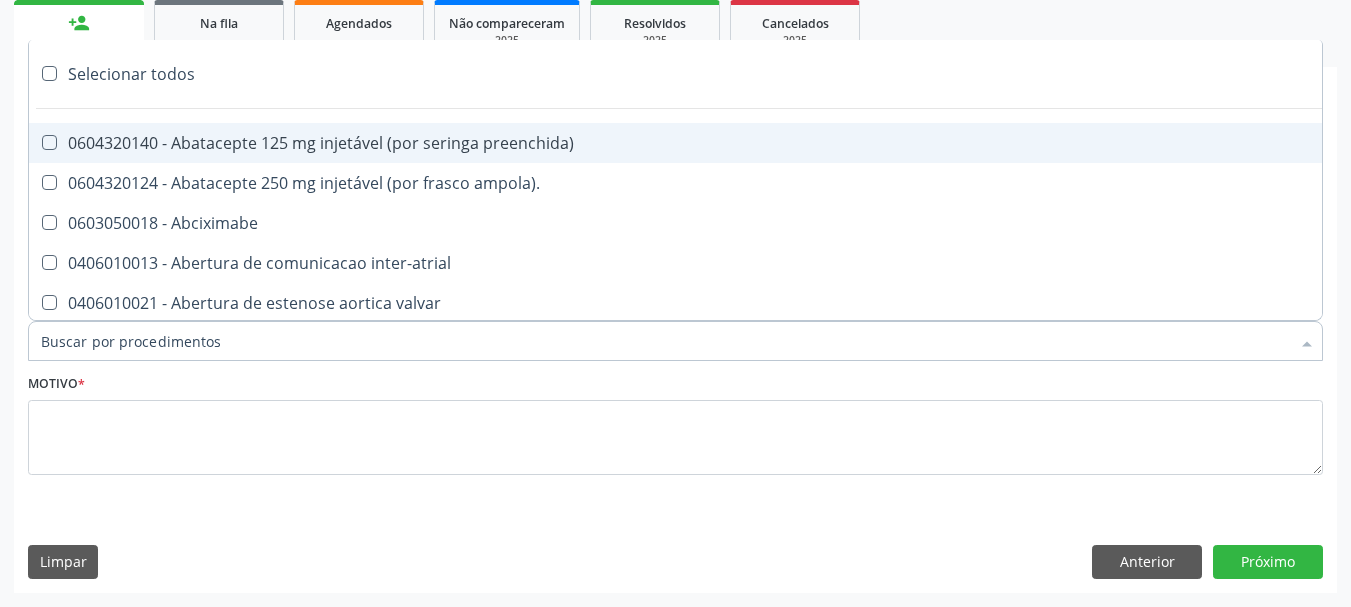 type on "#" 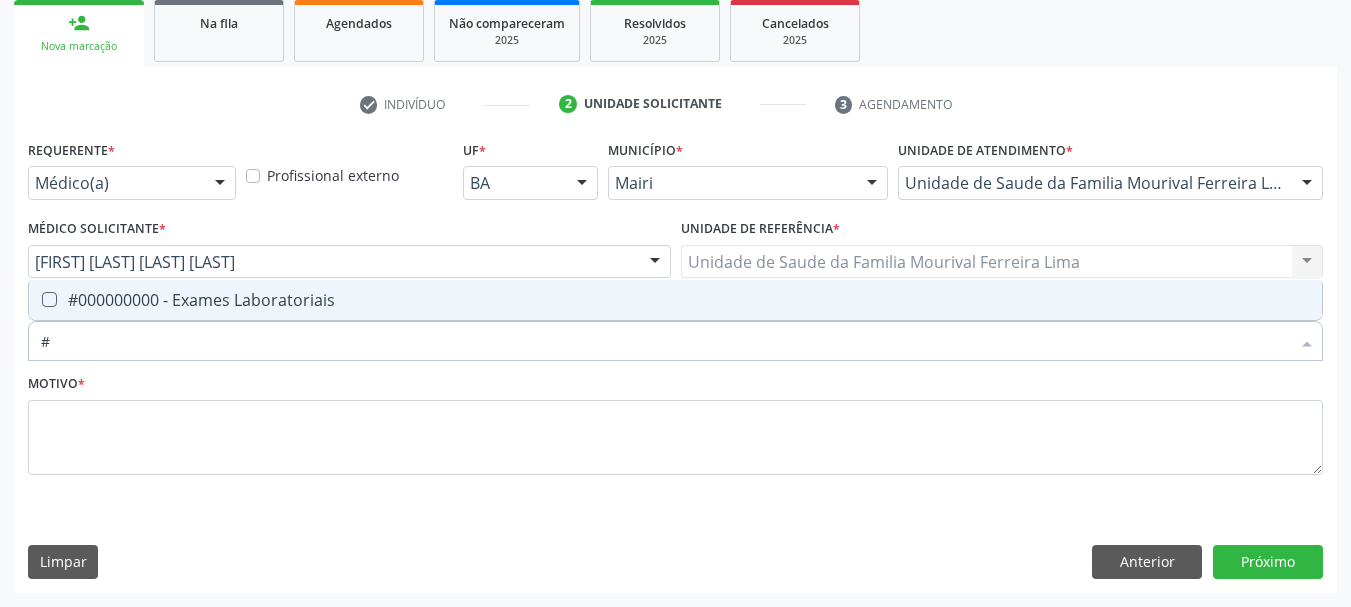 click on "#000000000 - Exames Laboratoriais" at bounding box center [675, 300] 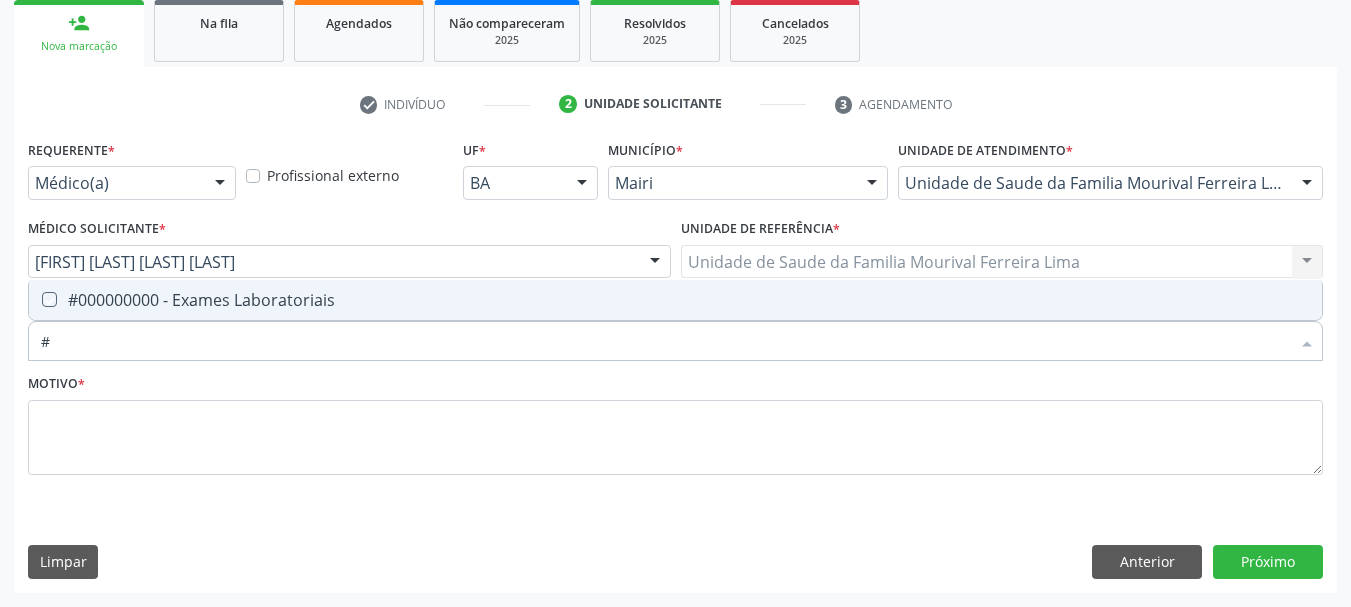 checkbox on "true" 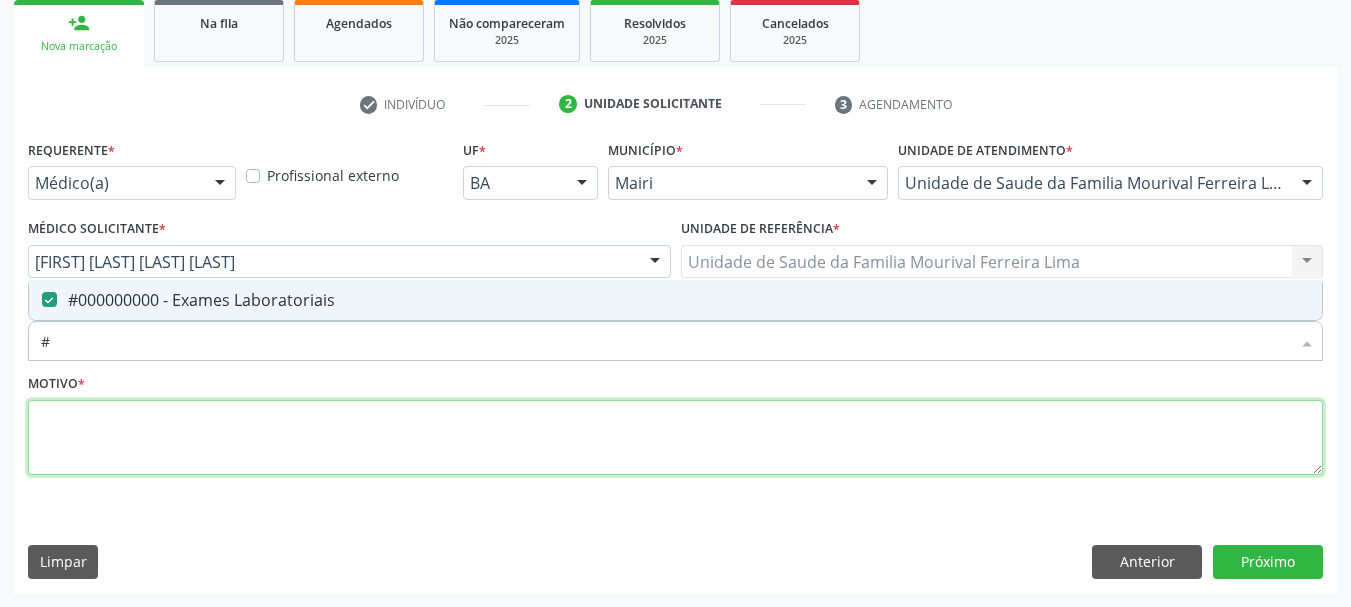 click at bounding box center (675, 438) 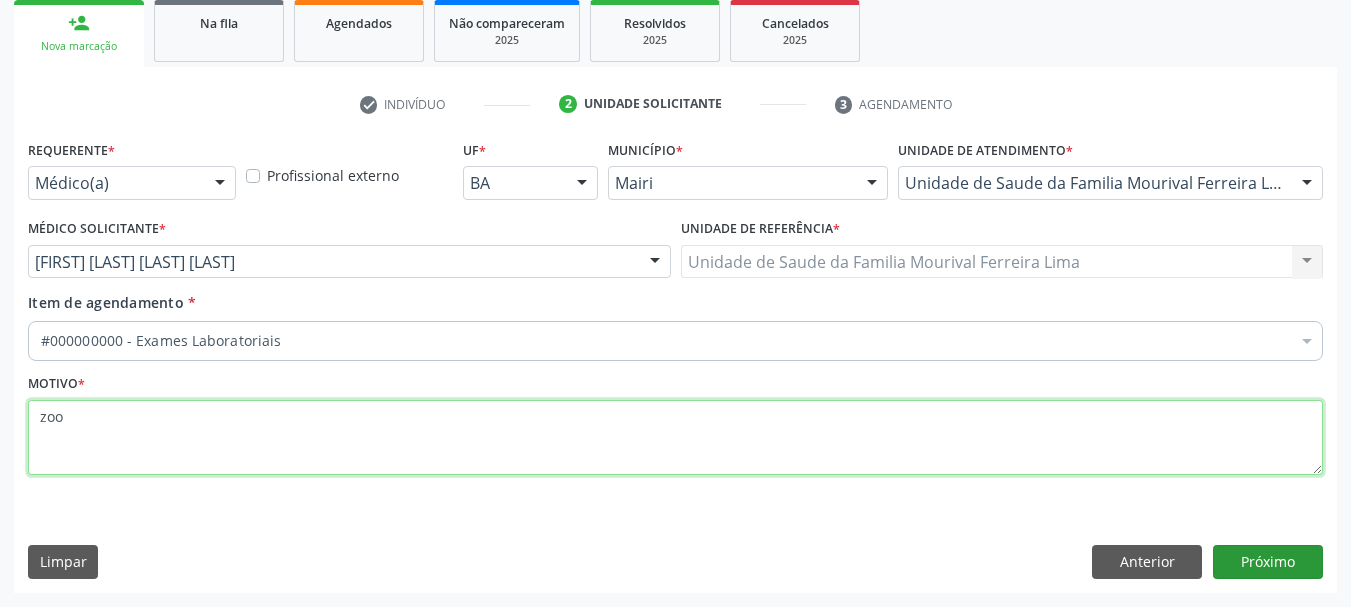 type on "zoo" 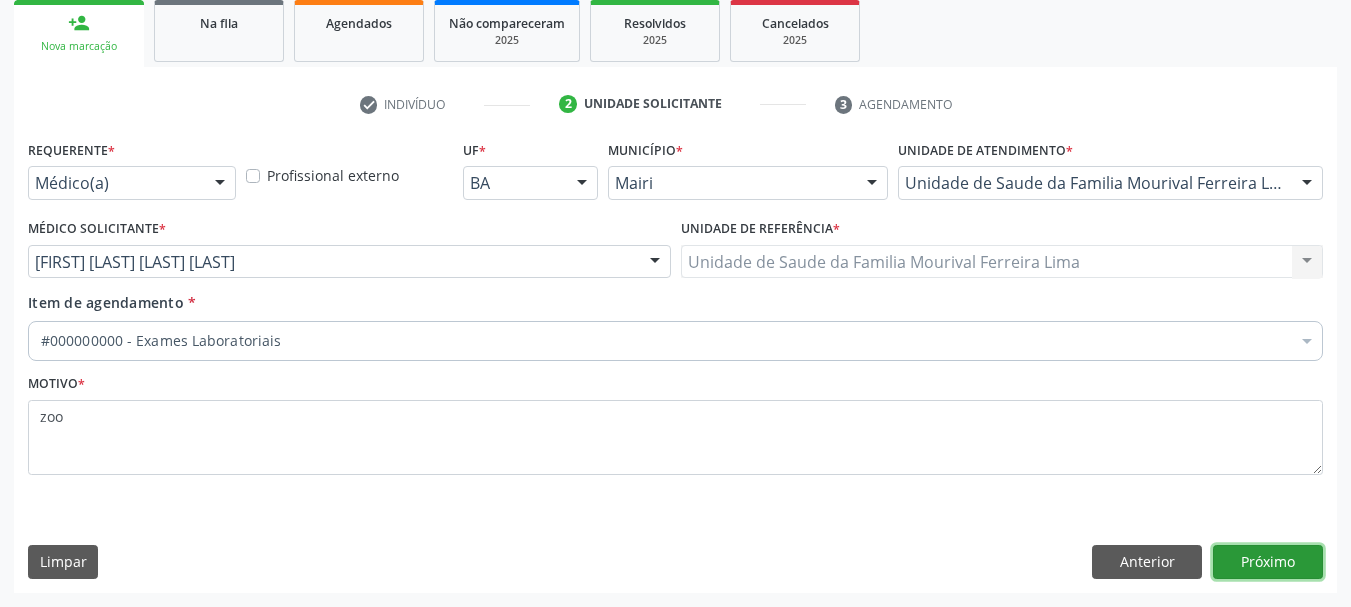 click on "Próximo" at bounding box center (1268, 562) 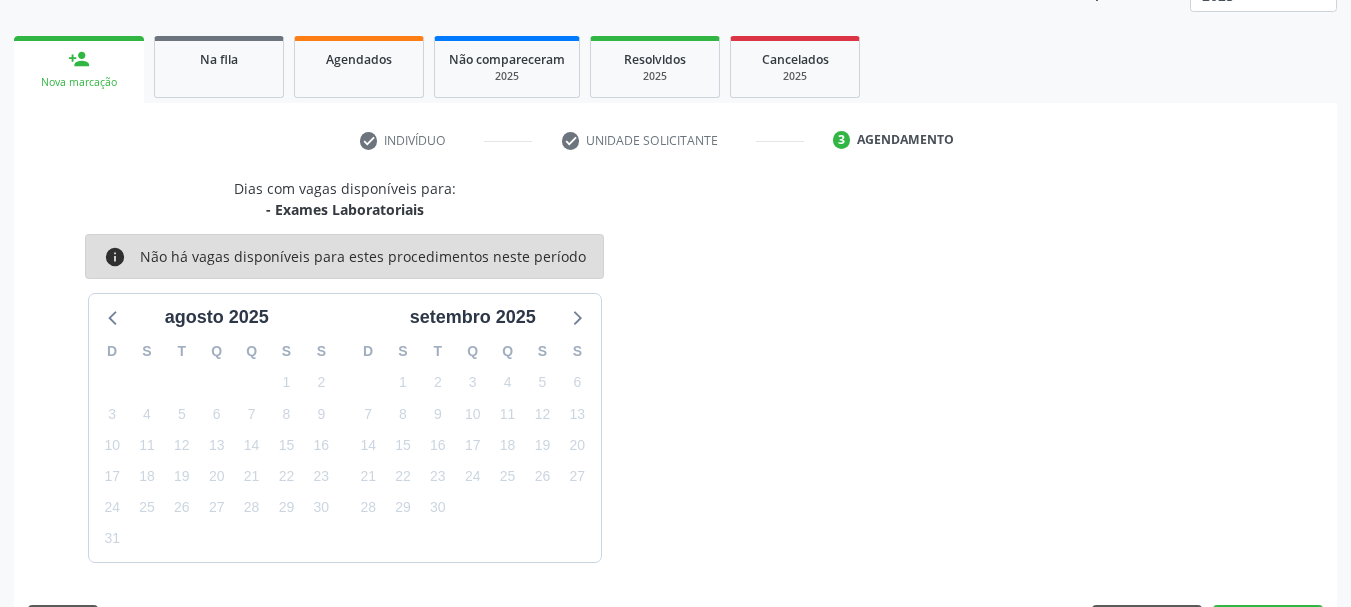 scroll, scrollTop: 299, scrollLeft: 0, axis: vertical 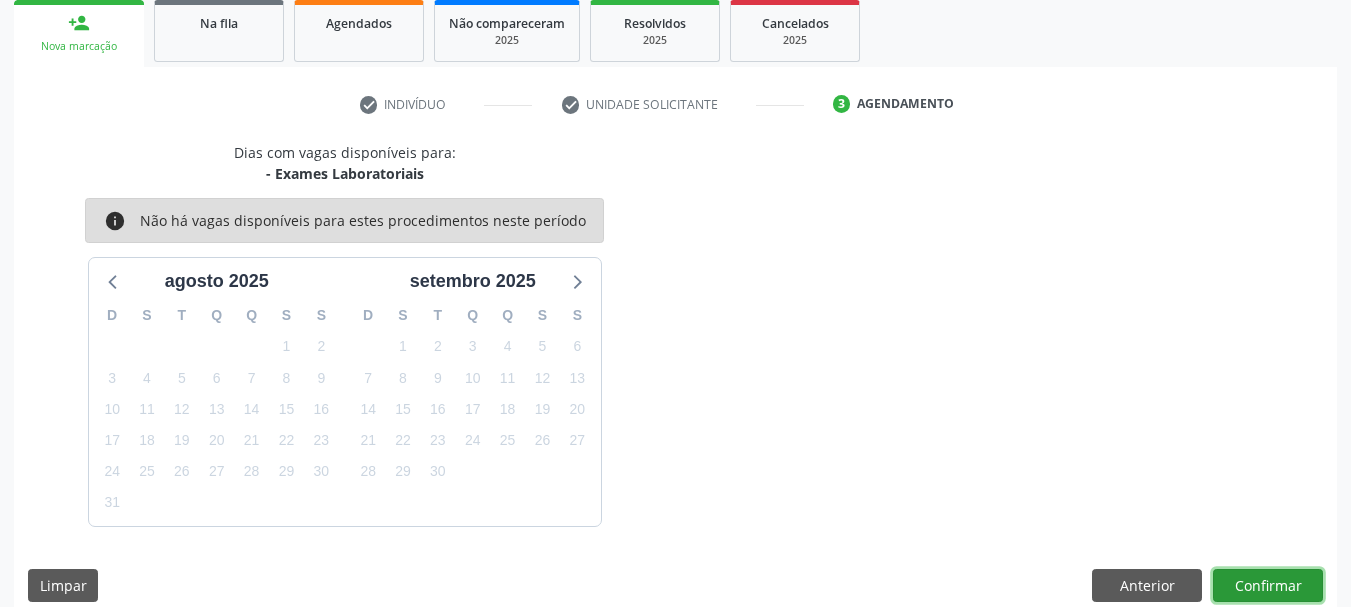 click on "Confirmar" at bounding box center (1268, 586) 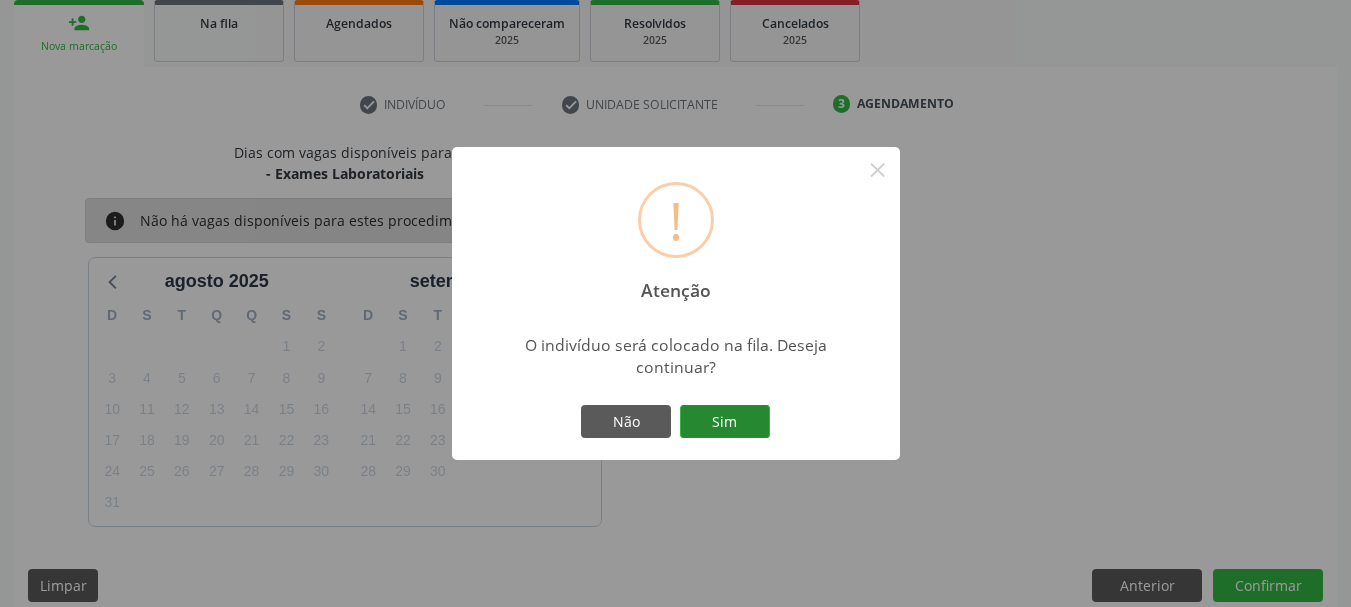 click on "Sim" at bounding box center [725, 422] 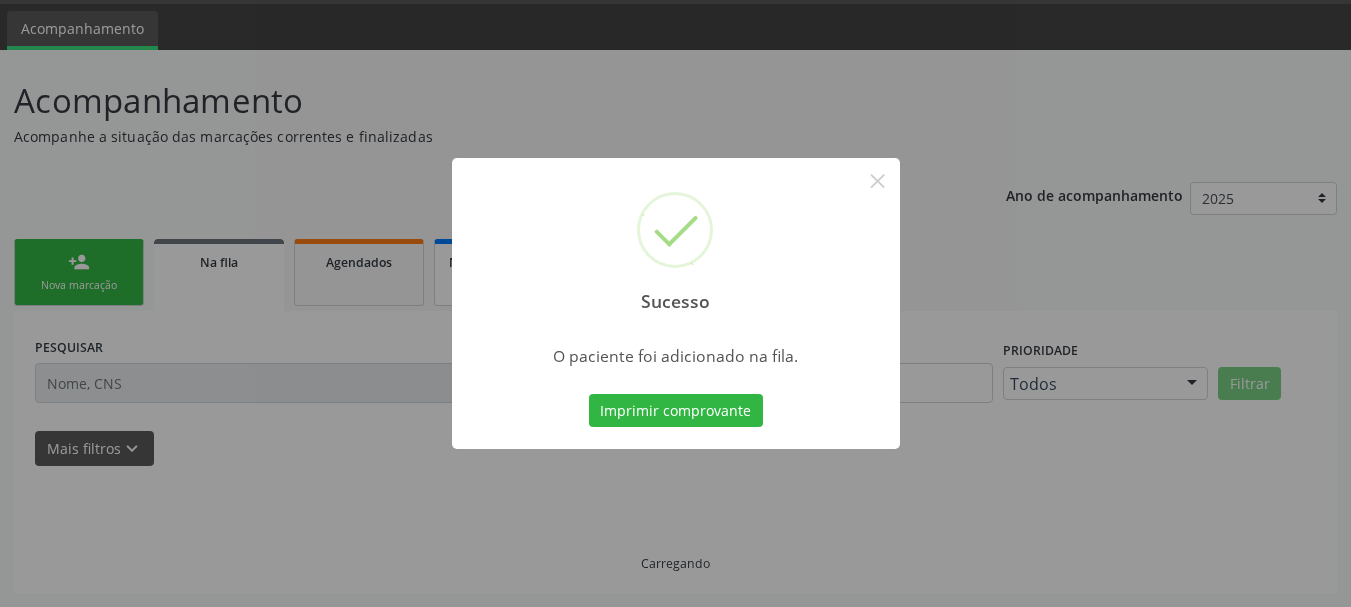 scroll, scrollTop: 60, scrollLeft: 0, axis: vertical 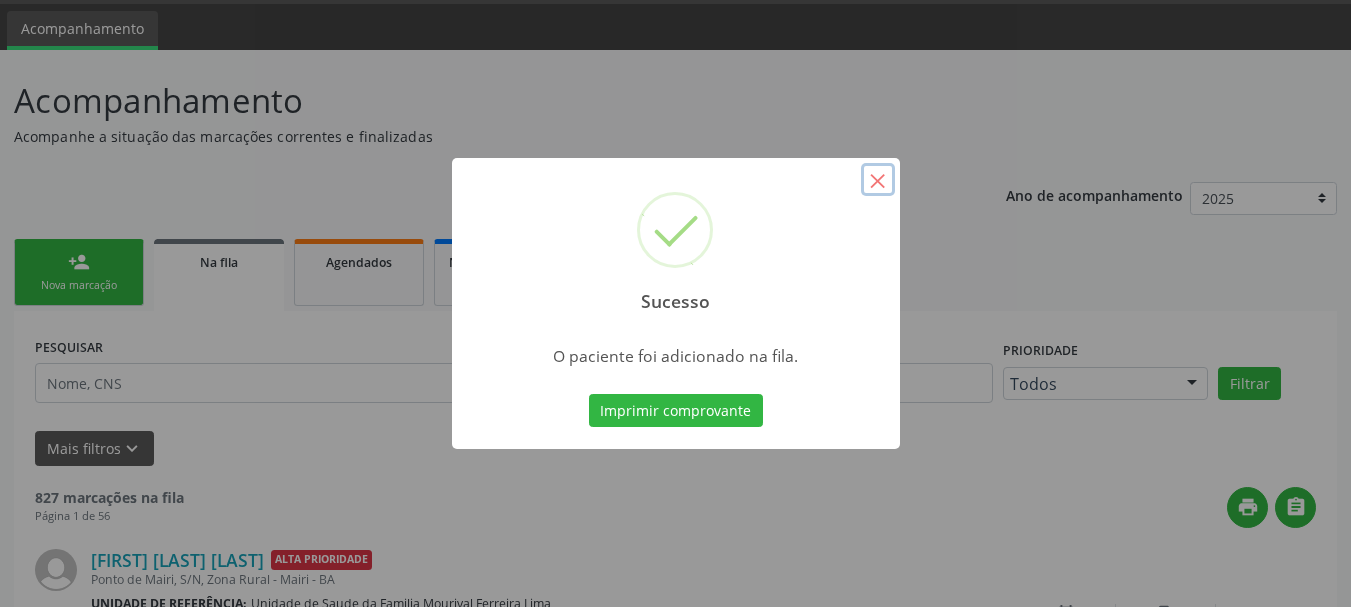 click on "×" at bounding box center [878, 180] 